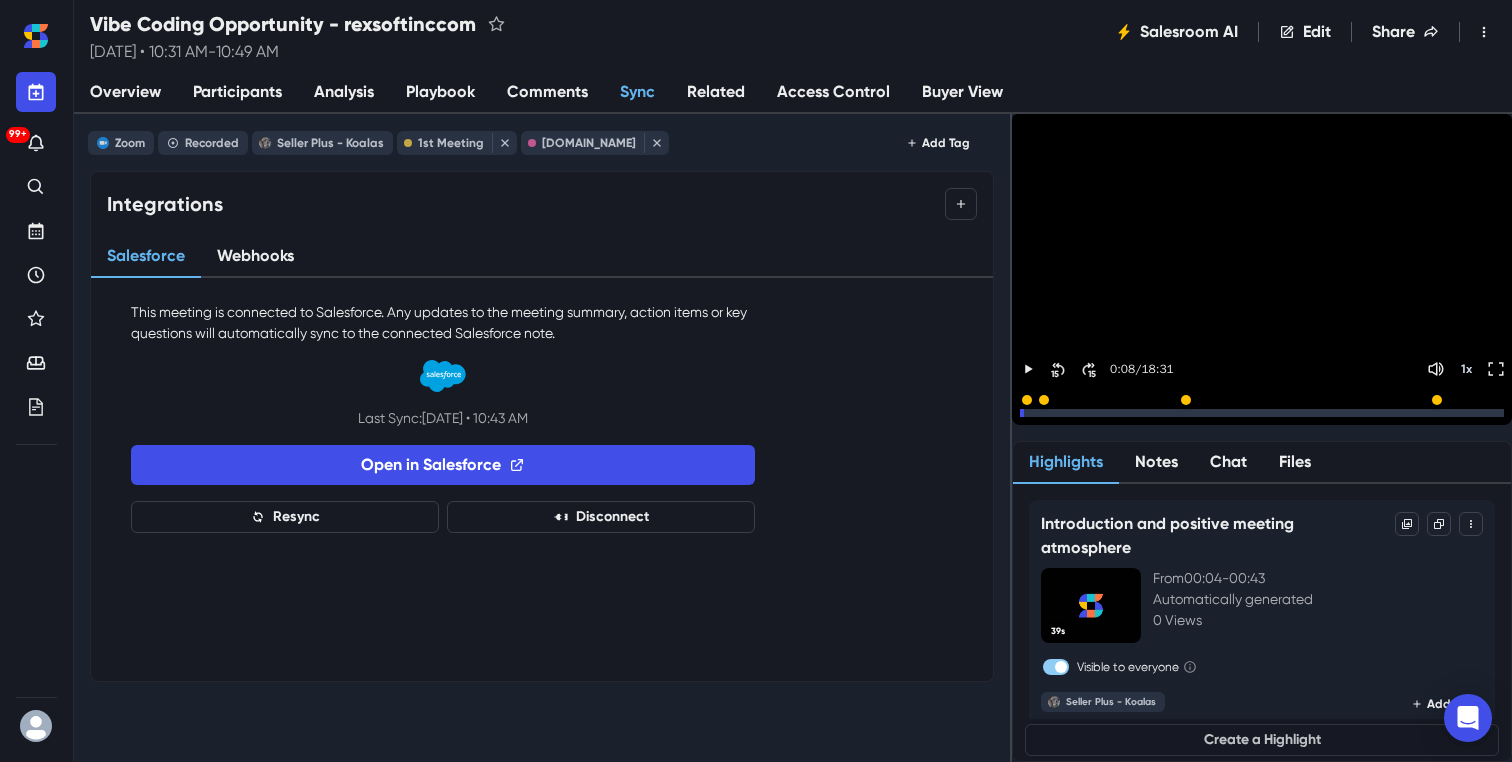 scroll, scrollTop: 0, scrollLeft: 0, axis: both 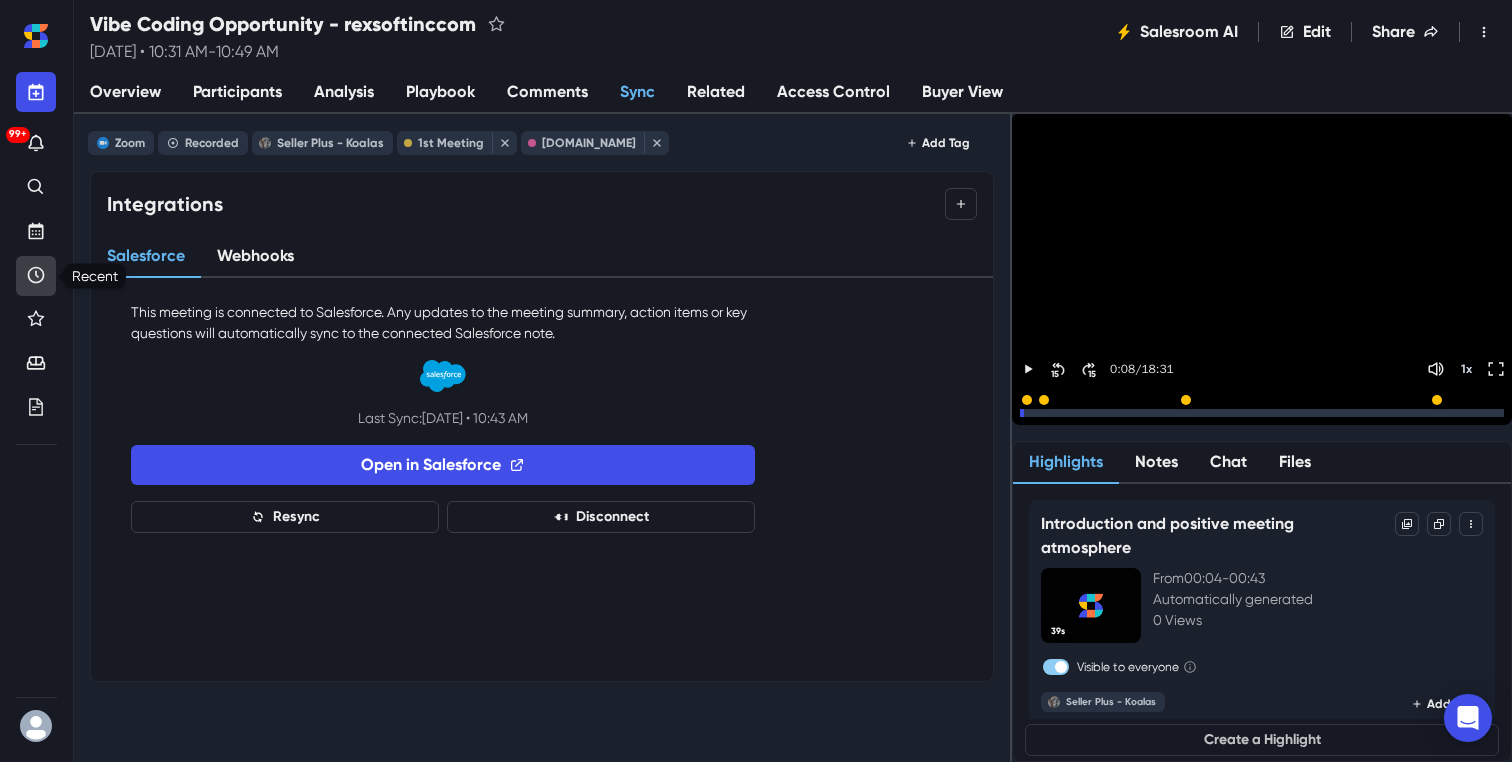 click 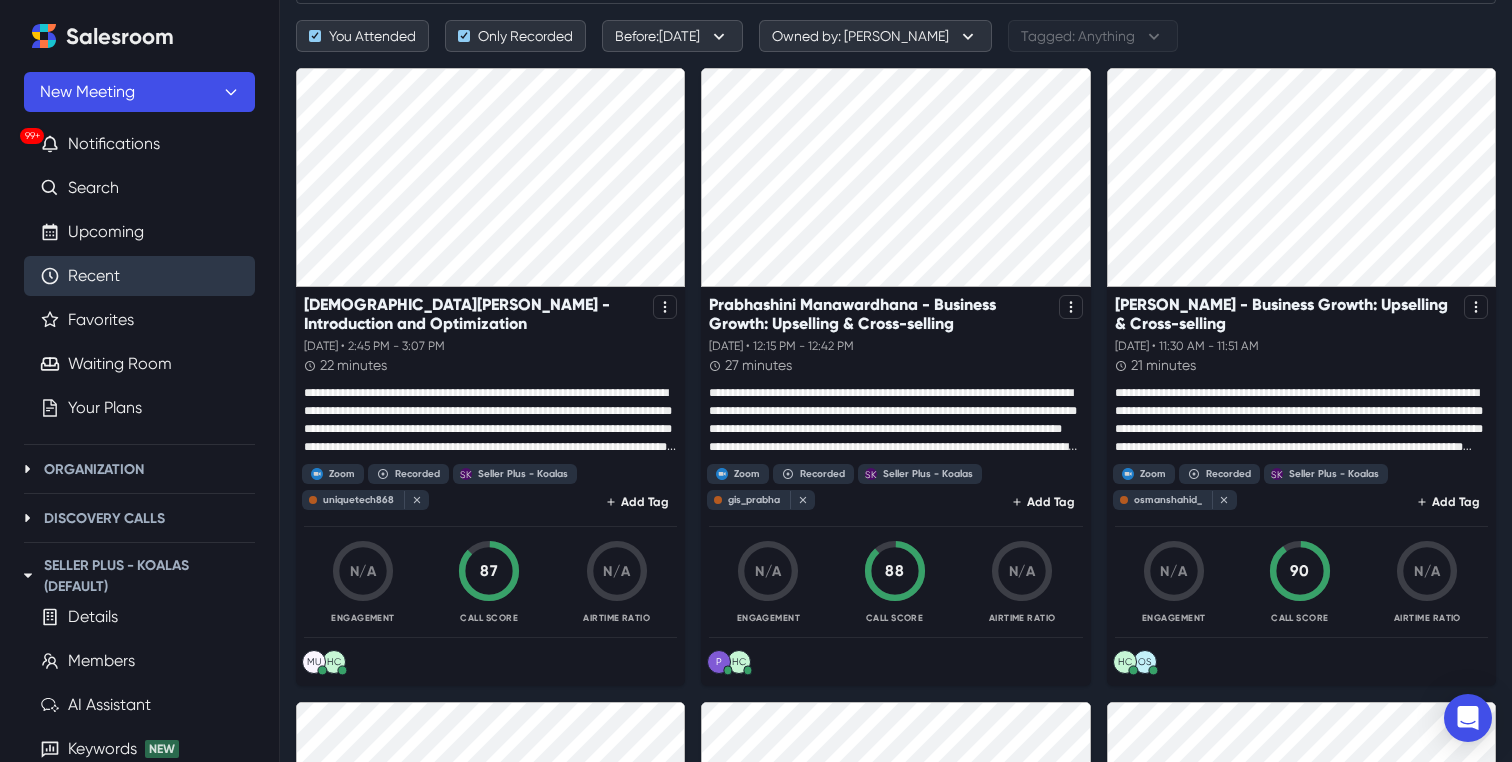 scroll, scrollTop: 0, scrollLeft: 0, axis: both 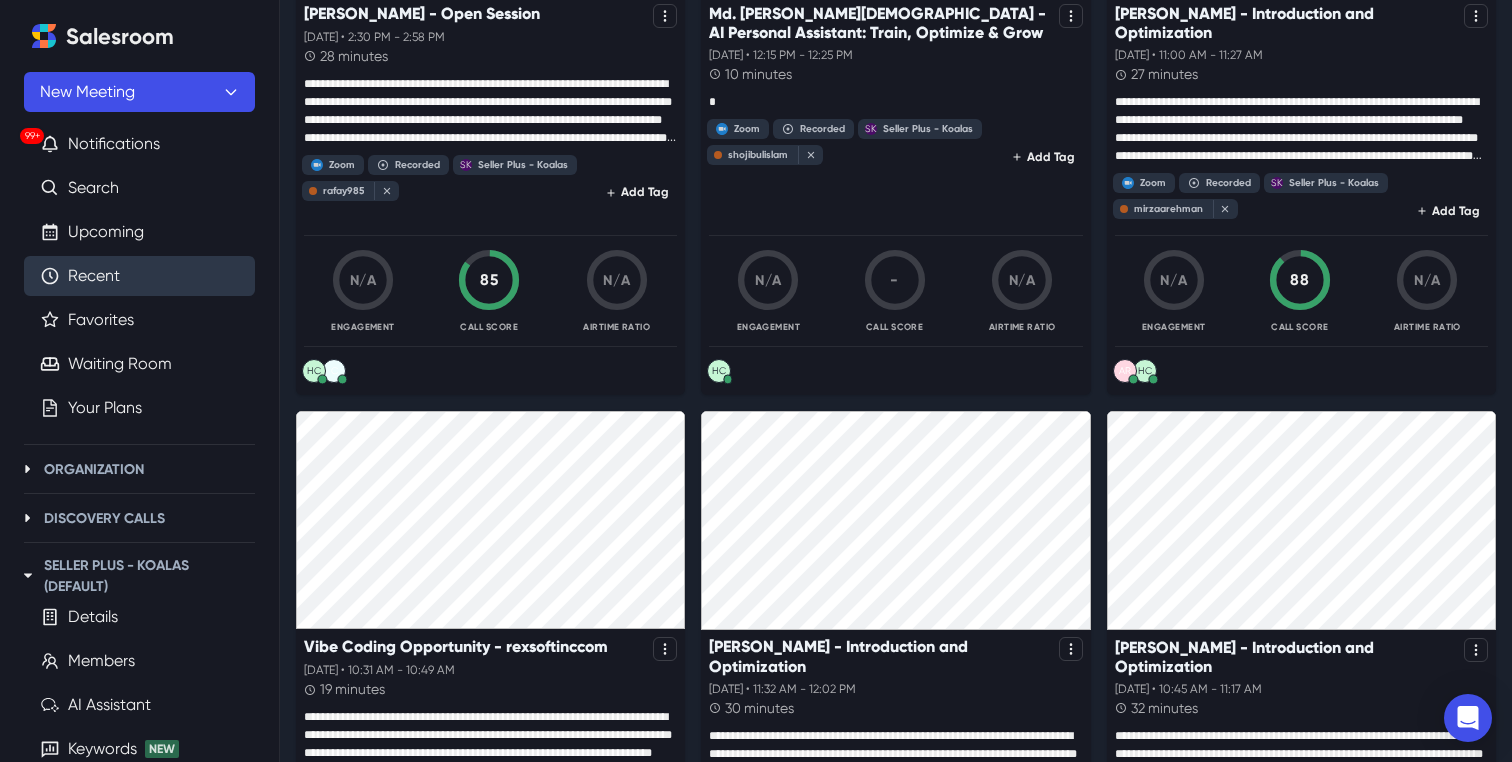 click on "27 minutes" at bounding box center [1301, 74] 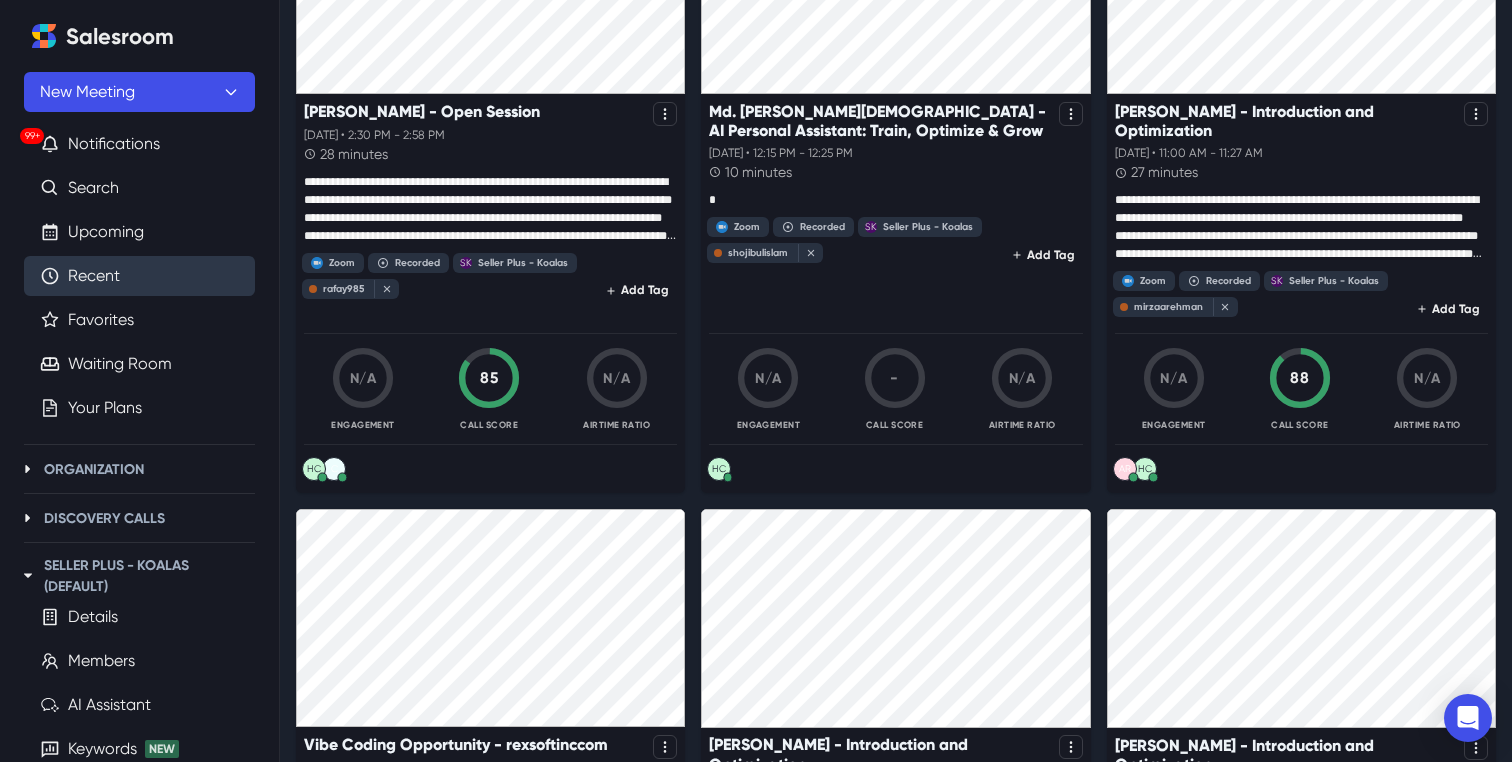 scroll, scrollTop: 2244, scrollLeft: 0, axis: vertical 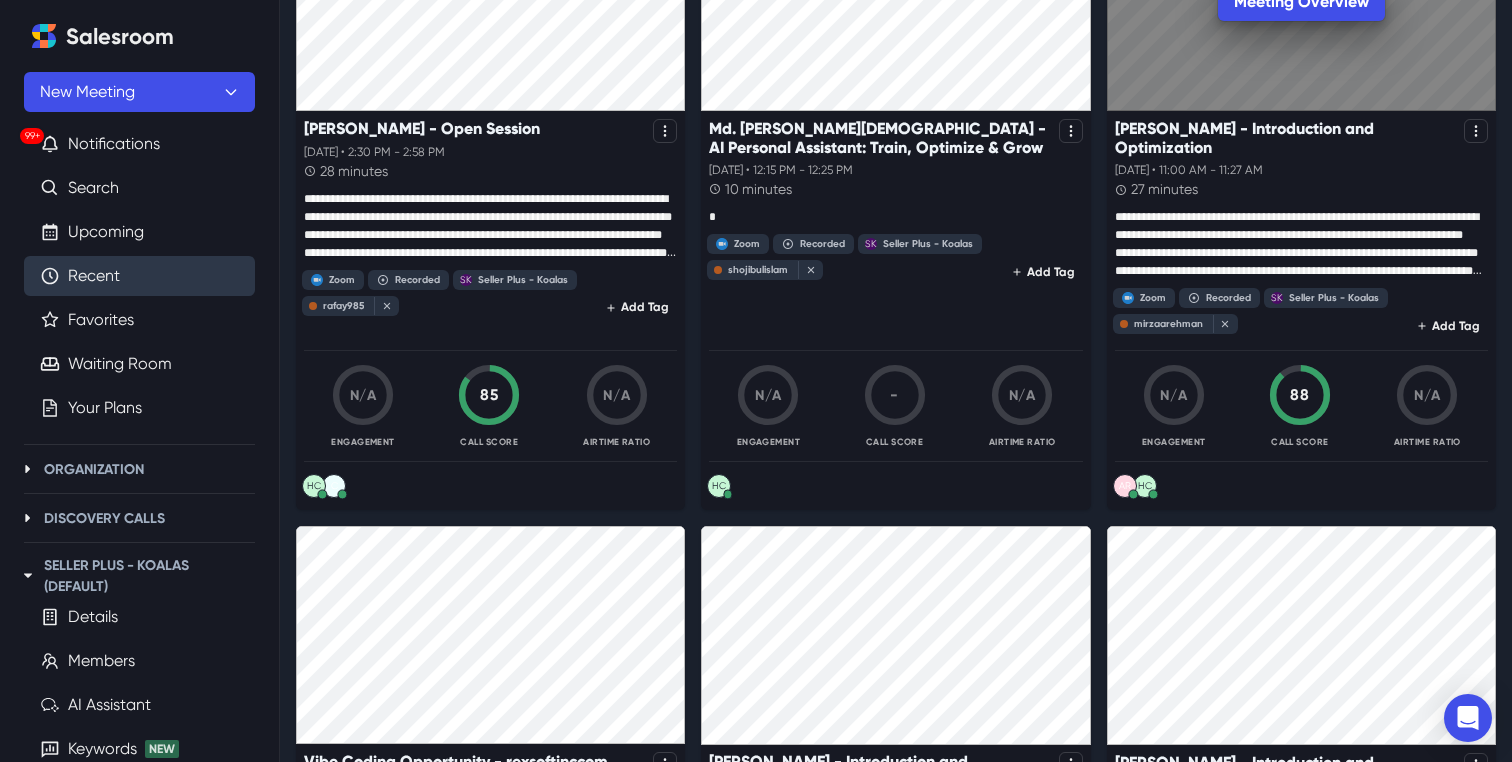 click on "Meeting Overview" at bounding box center [1301, 1] 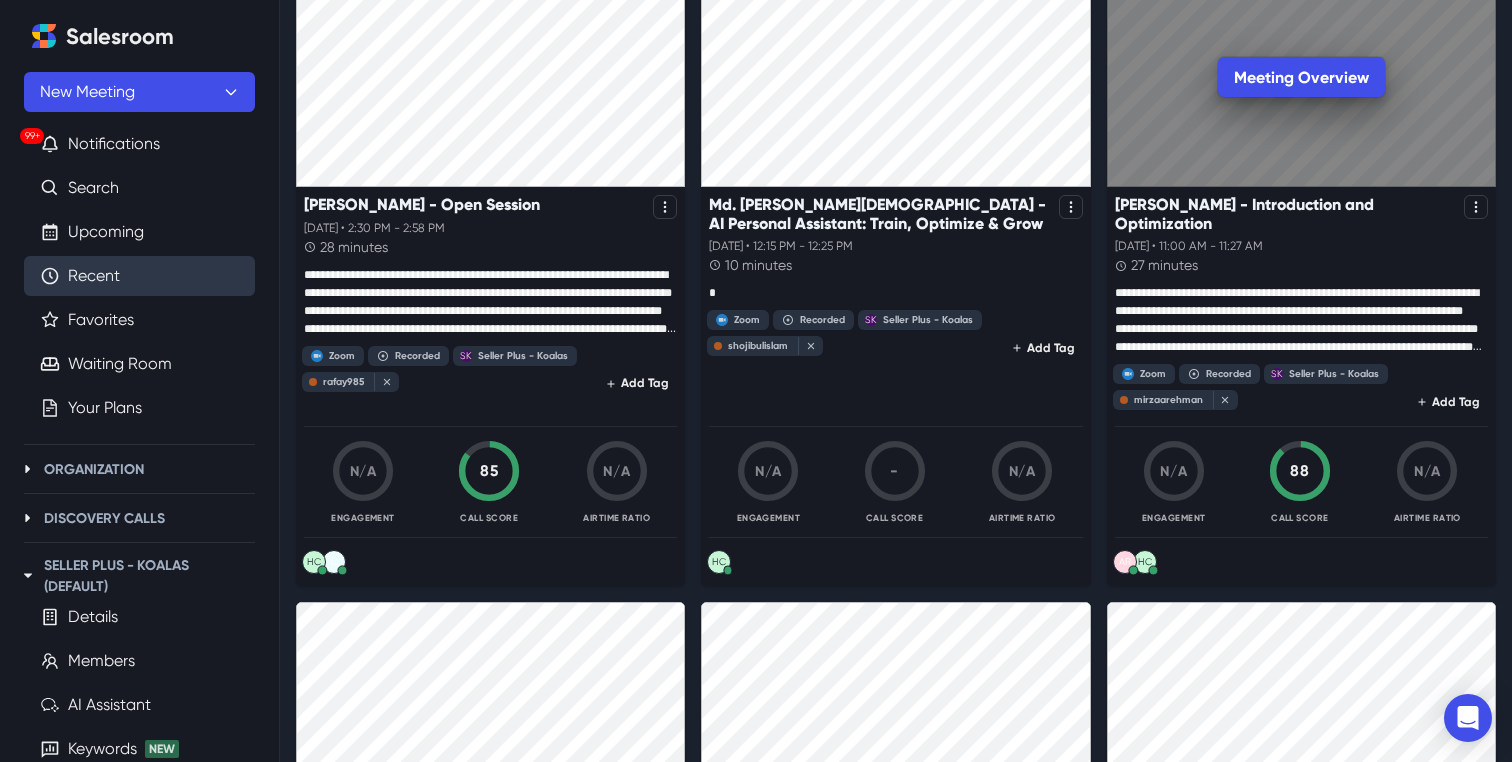 scroll, scrollTop: 2167, scrollLeft: 0, axis: vertical 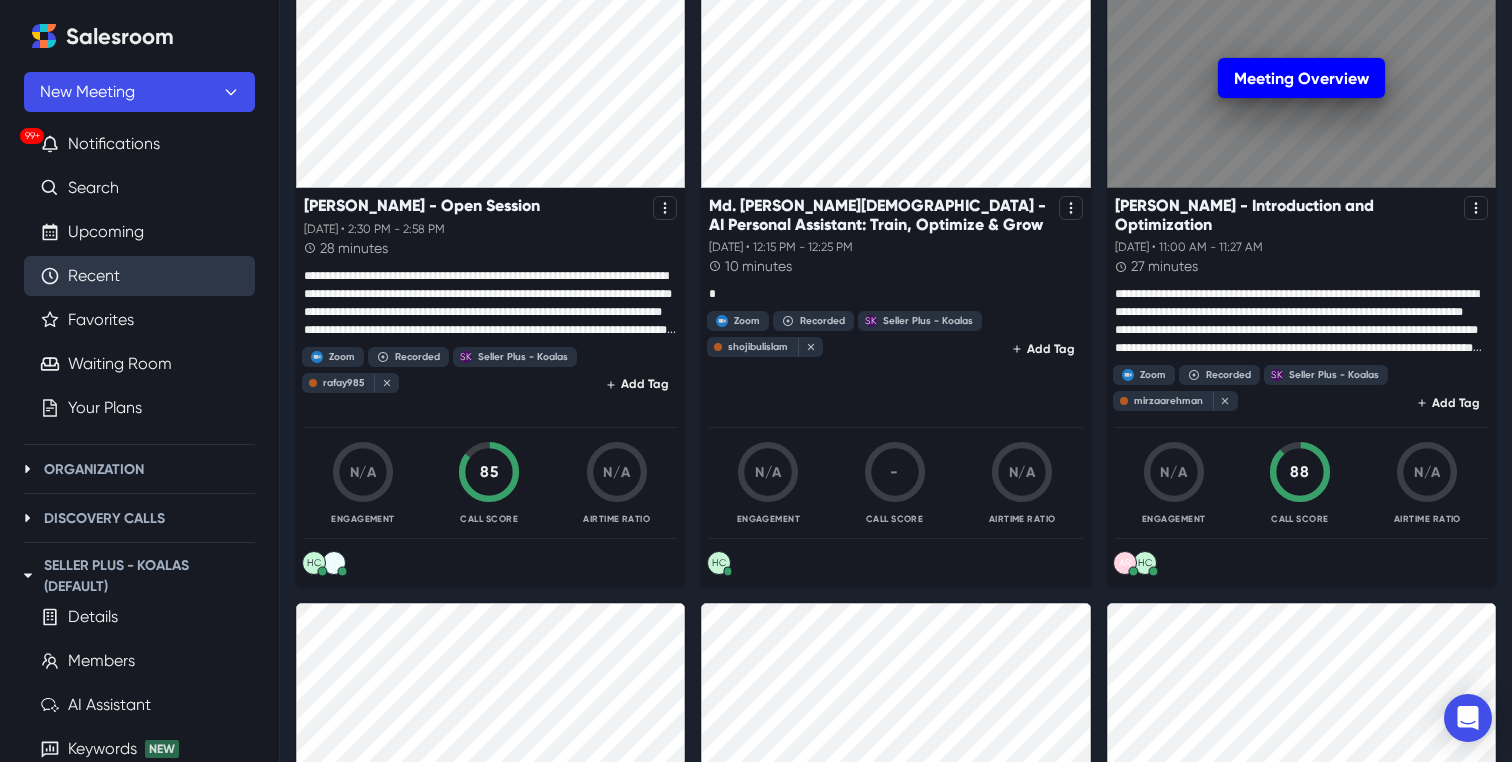 click on "Meeting Overview" at bounding box center [1301, 78] 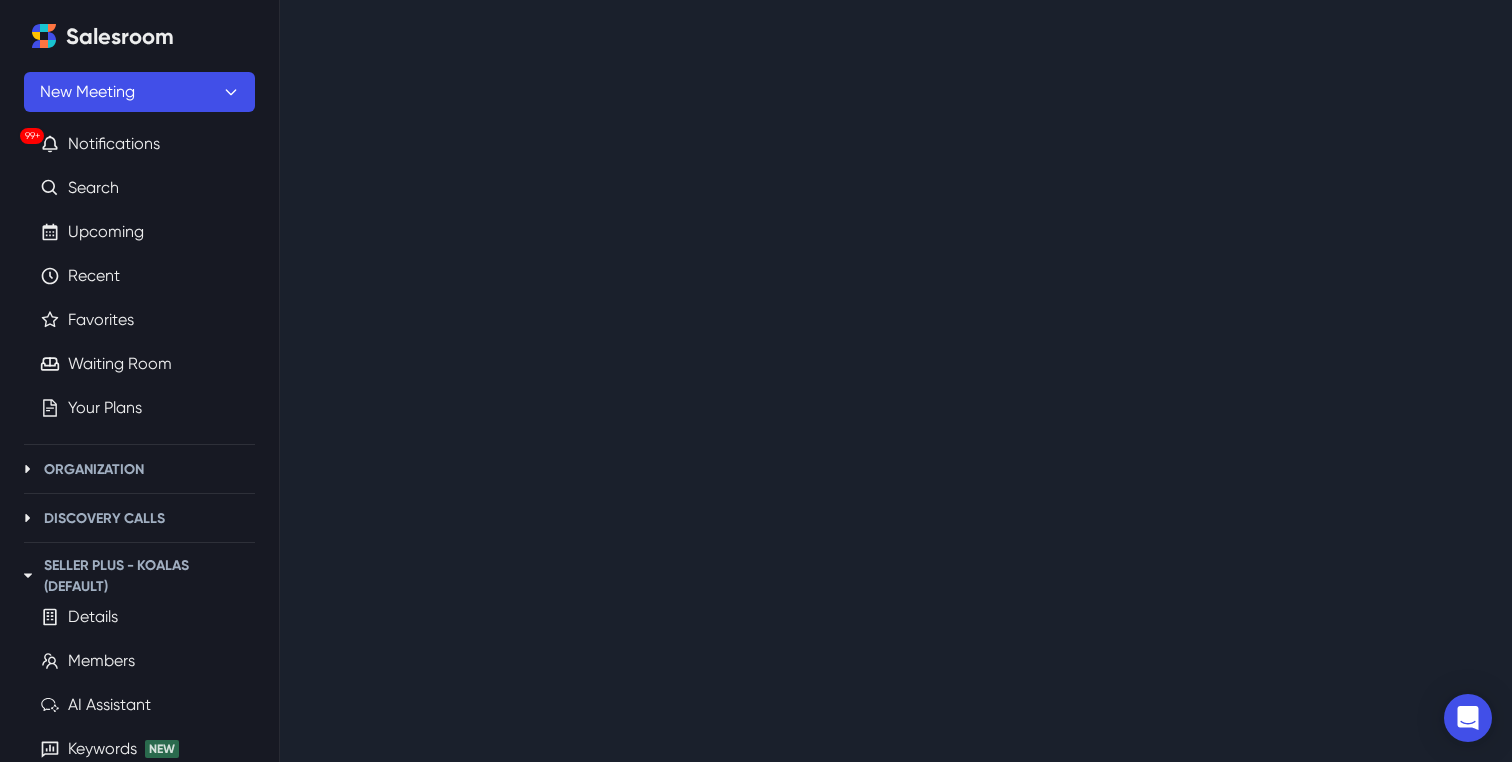 scroll, scrollTop: 0, scrollLeft: 0, axis: both 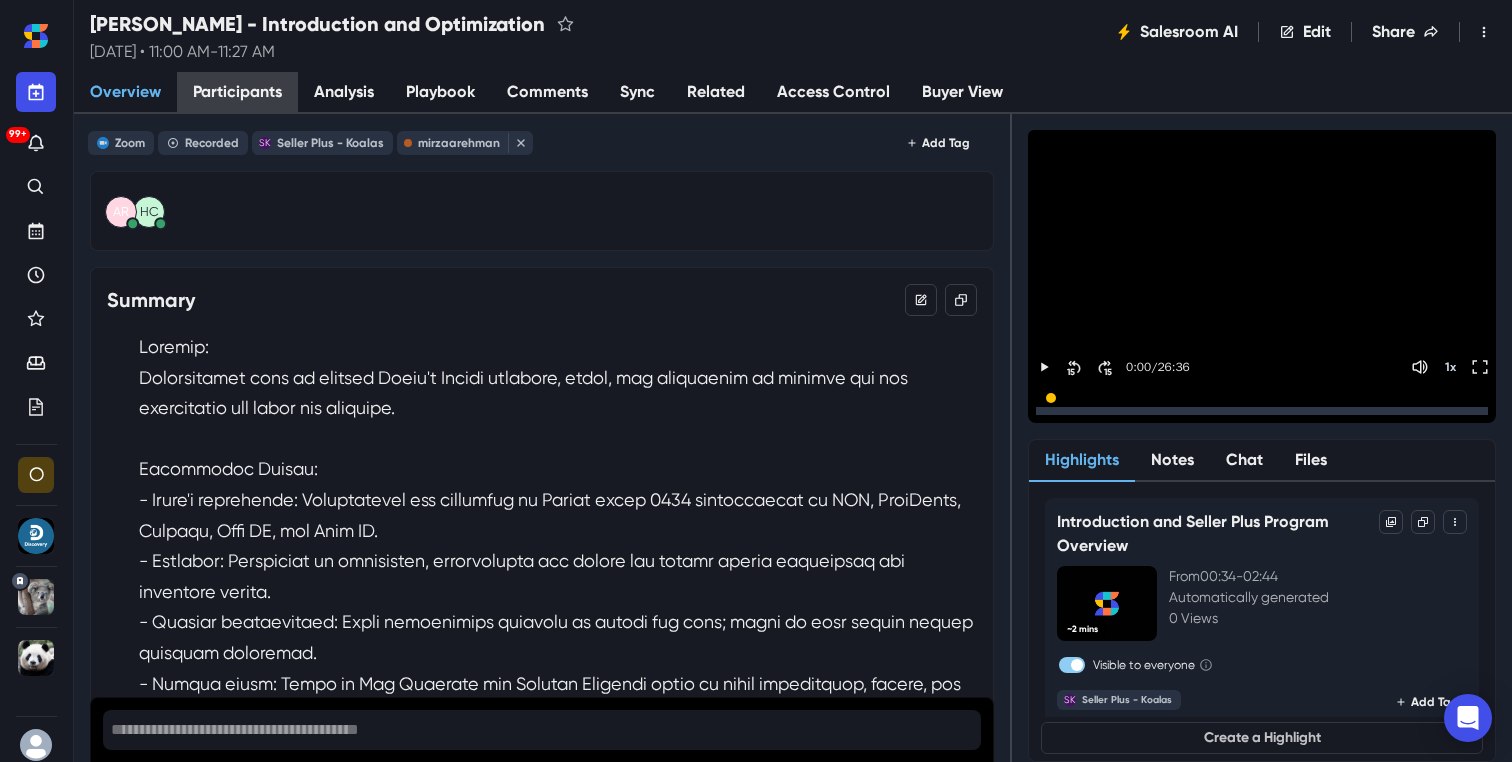 click on "Participants" at bounding box center [237, 92] 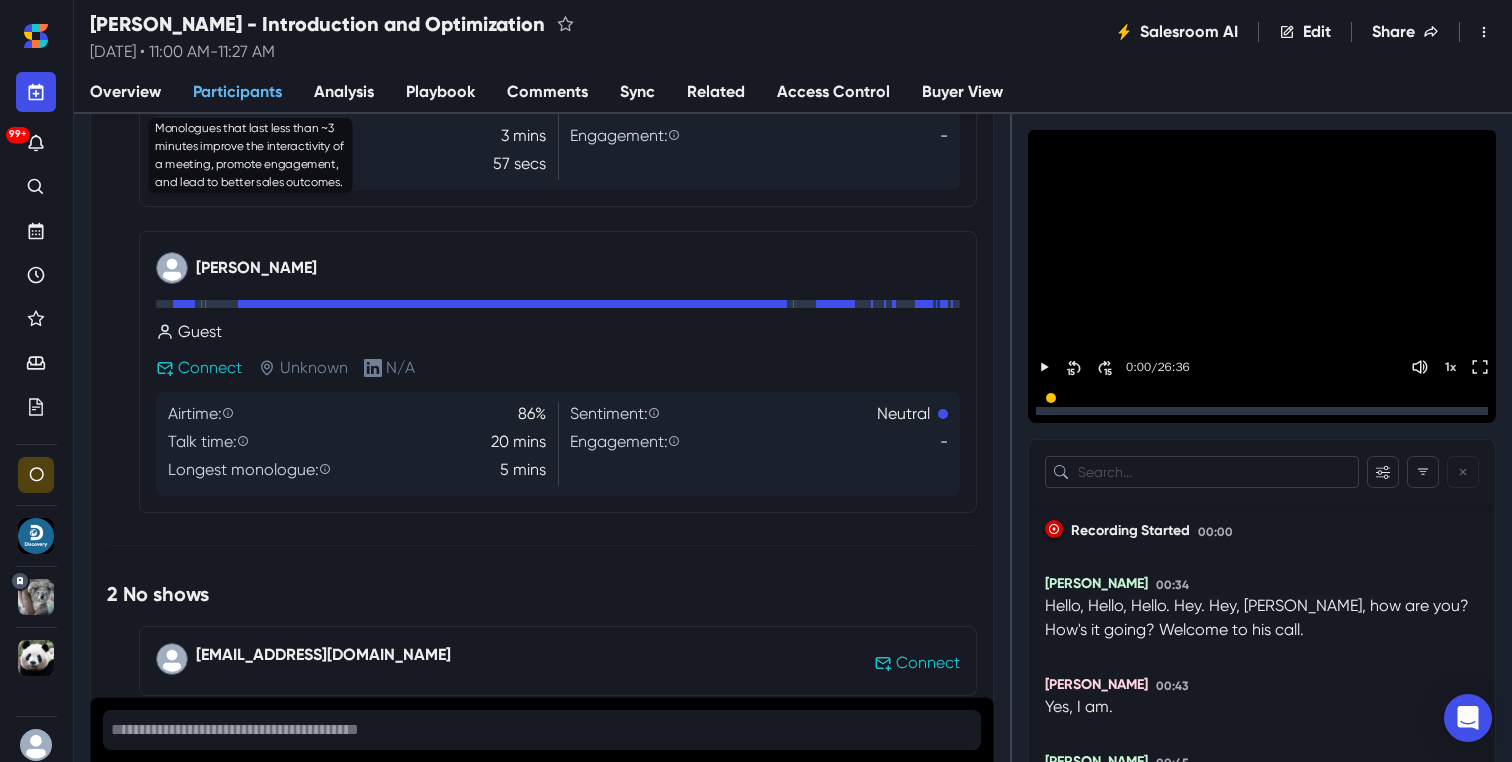 scroll, scrollTop: 486, scrollLeft: 0, axis: vertical 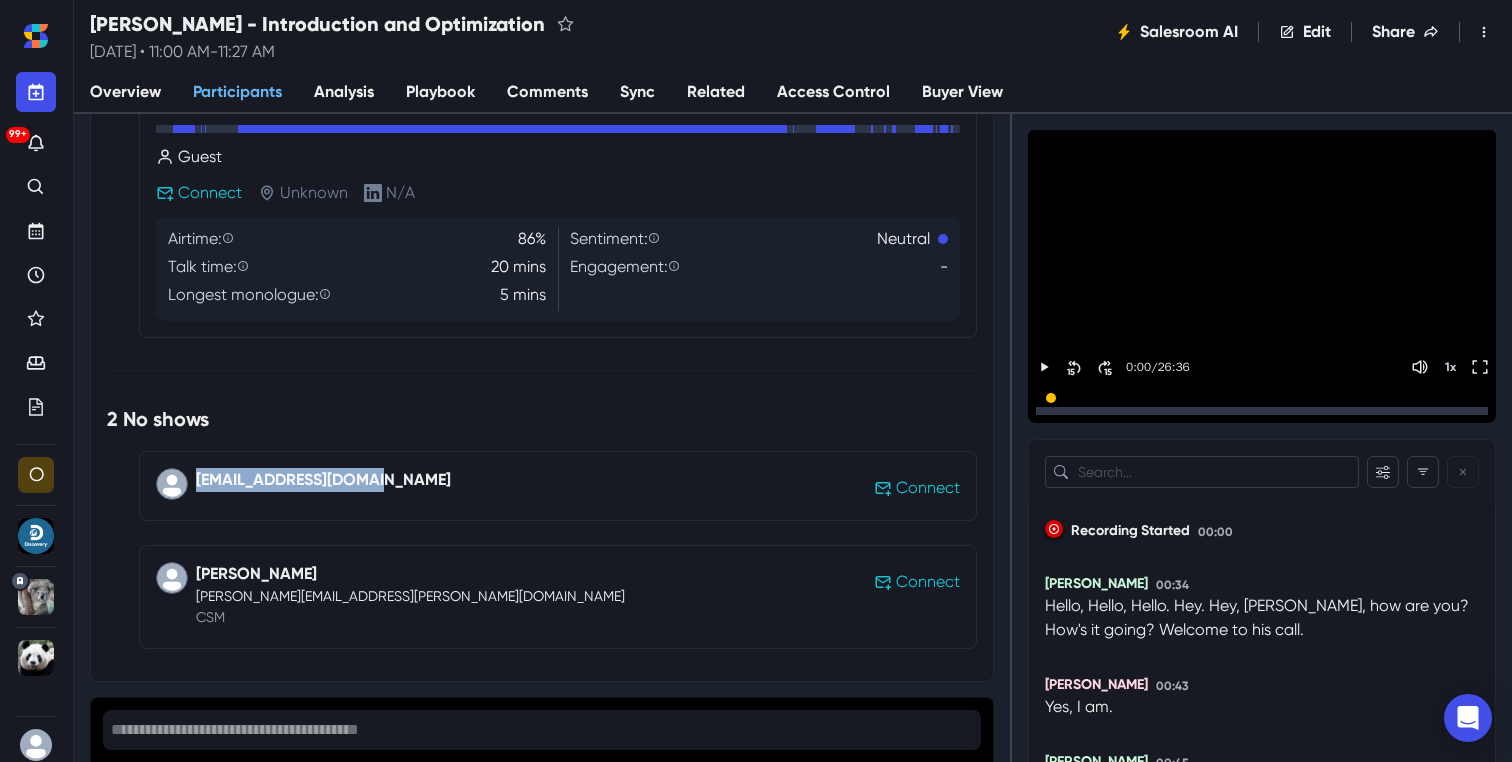 drag, startPoint x: 399, startPoint y: 487, endPoint x: 197, endPoint y: 487, distance: 202 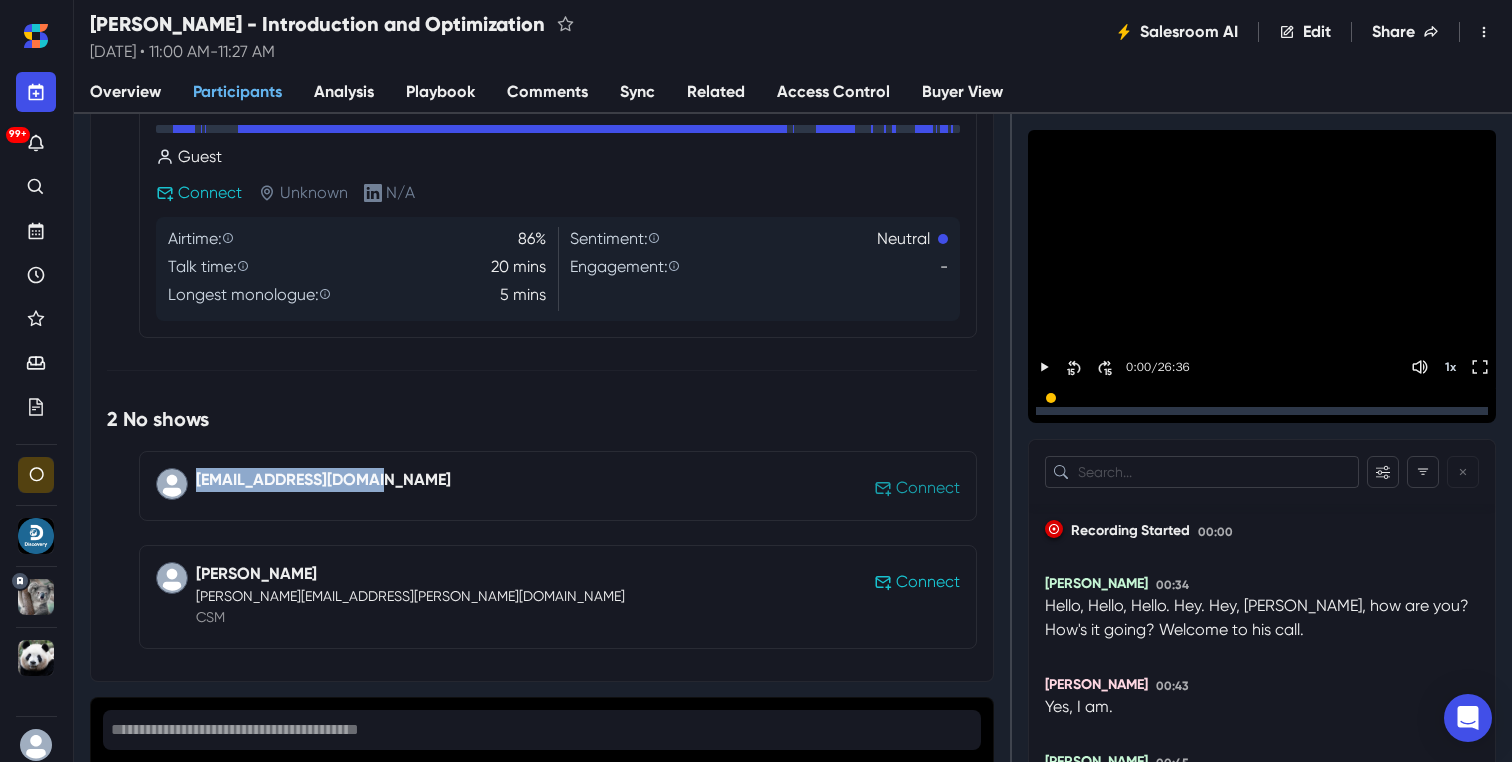 click on "Connect" at bounding box center [928, 488] 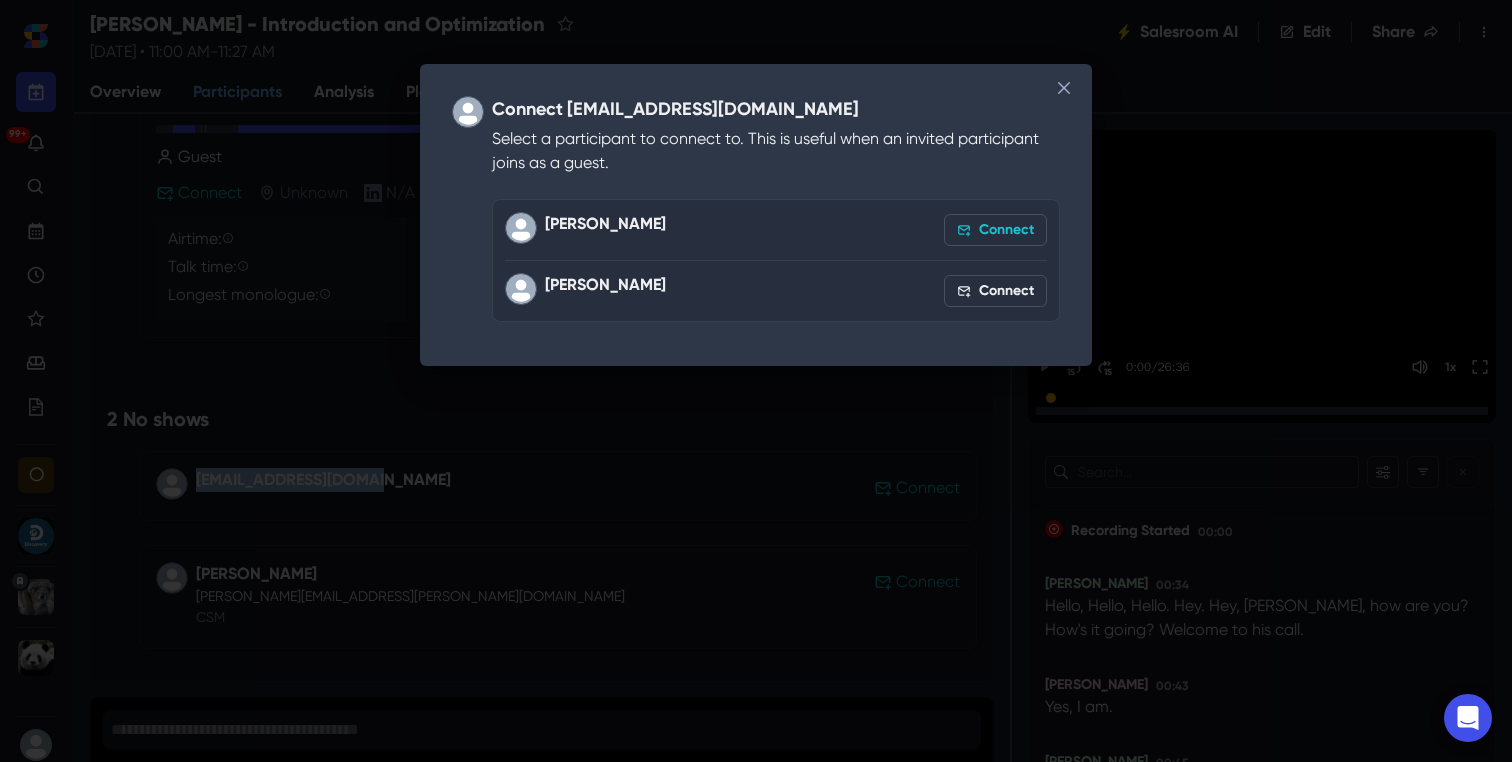 click on "Connect" at bounding box center [995, 230] 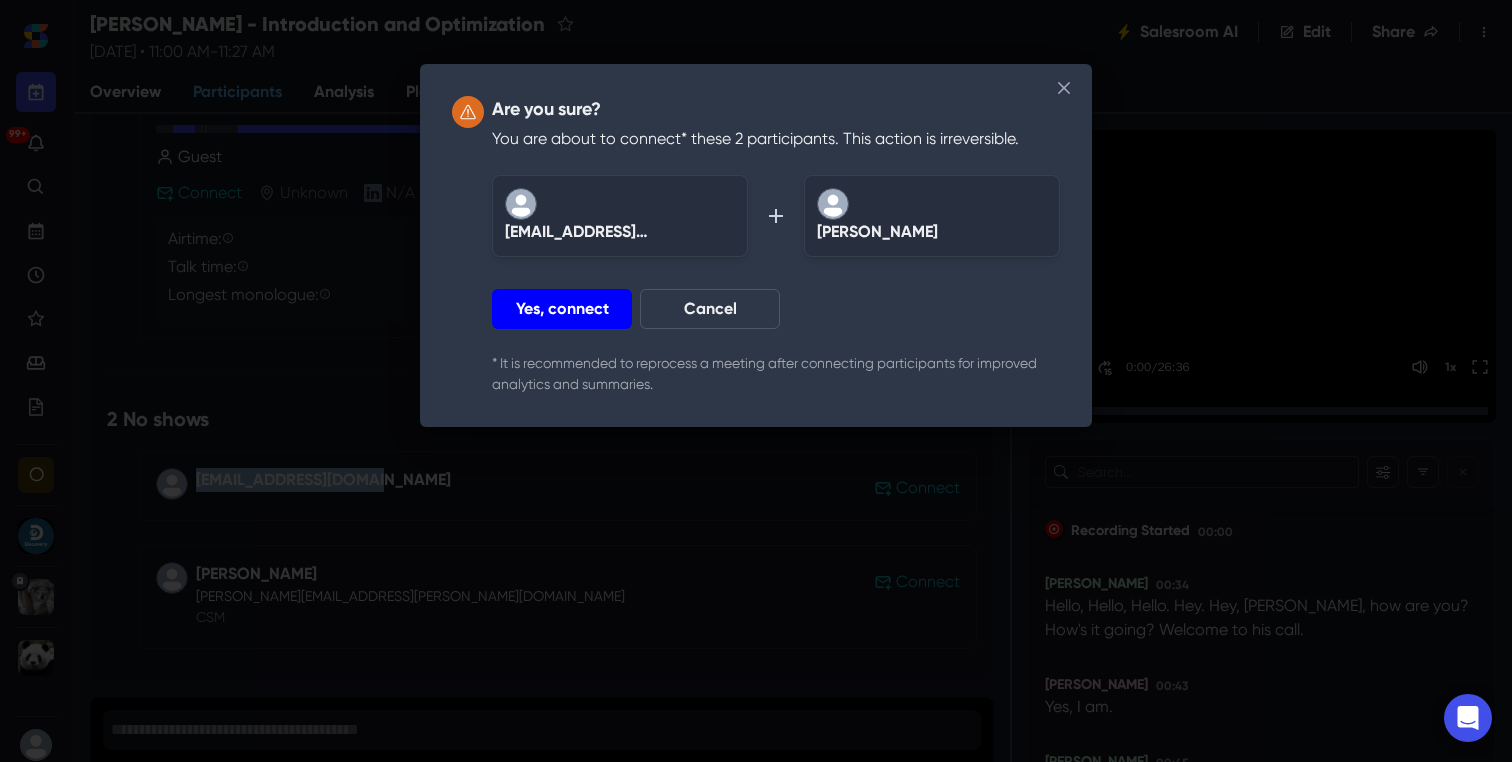 click on "Yes, connect" at bounding box center [562, 309] 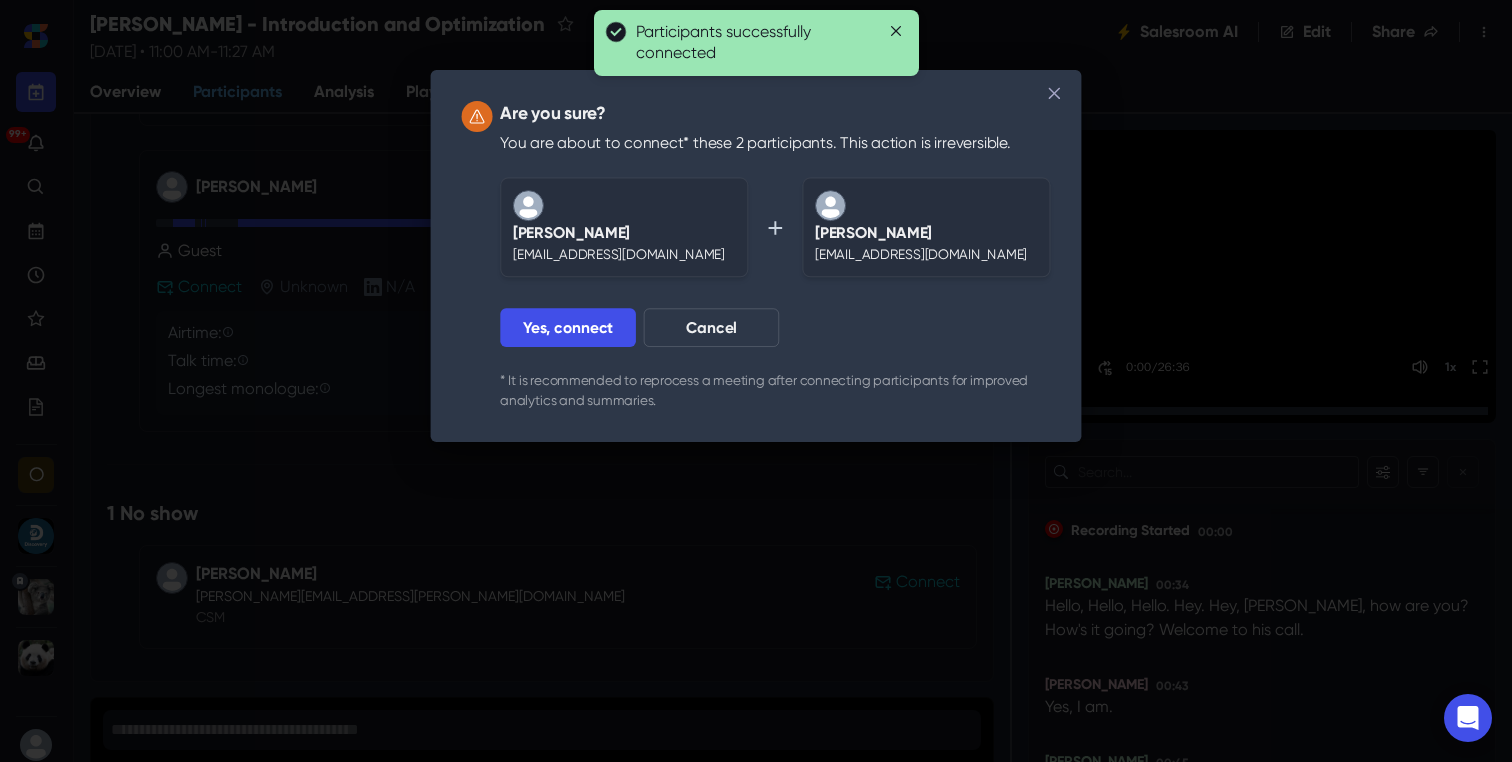 scroll, scrollTop: 392, scrollLeft: 0, axis: vertical 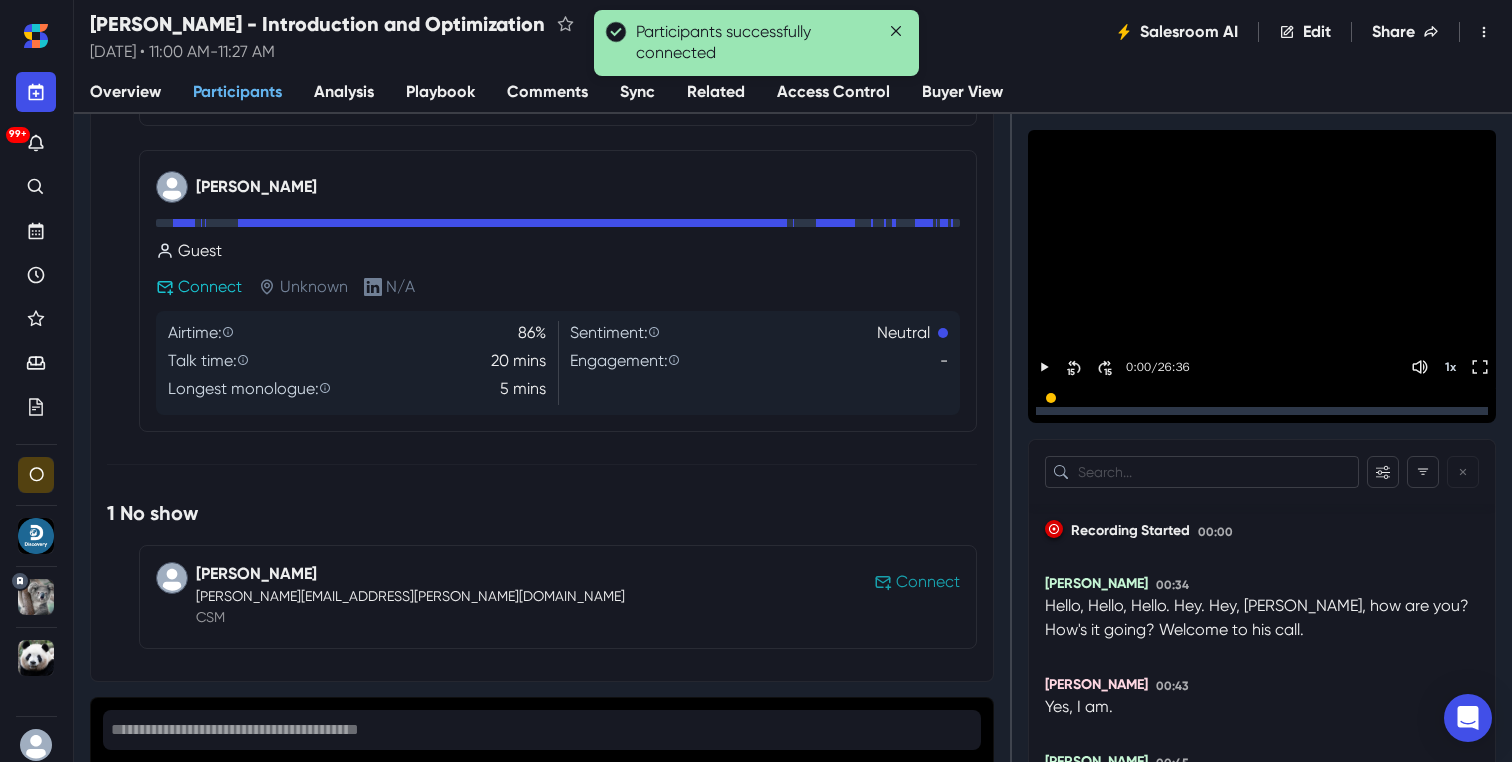 click on "Connect" at bounding box center [928, 582] 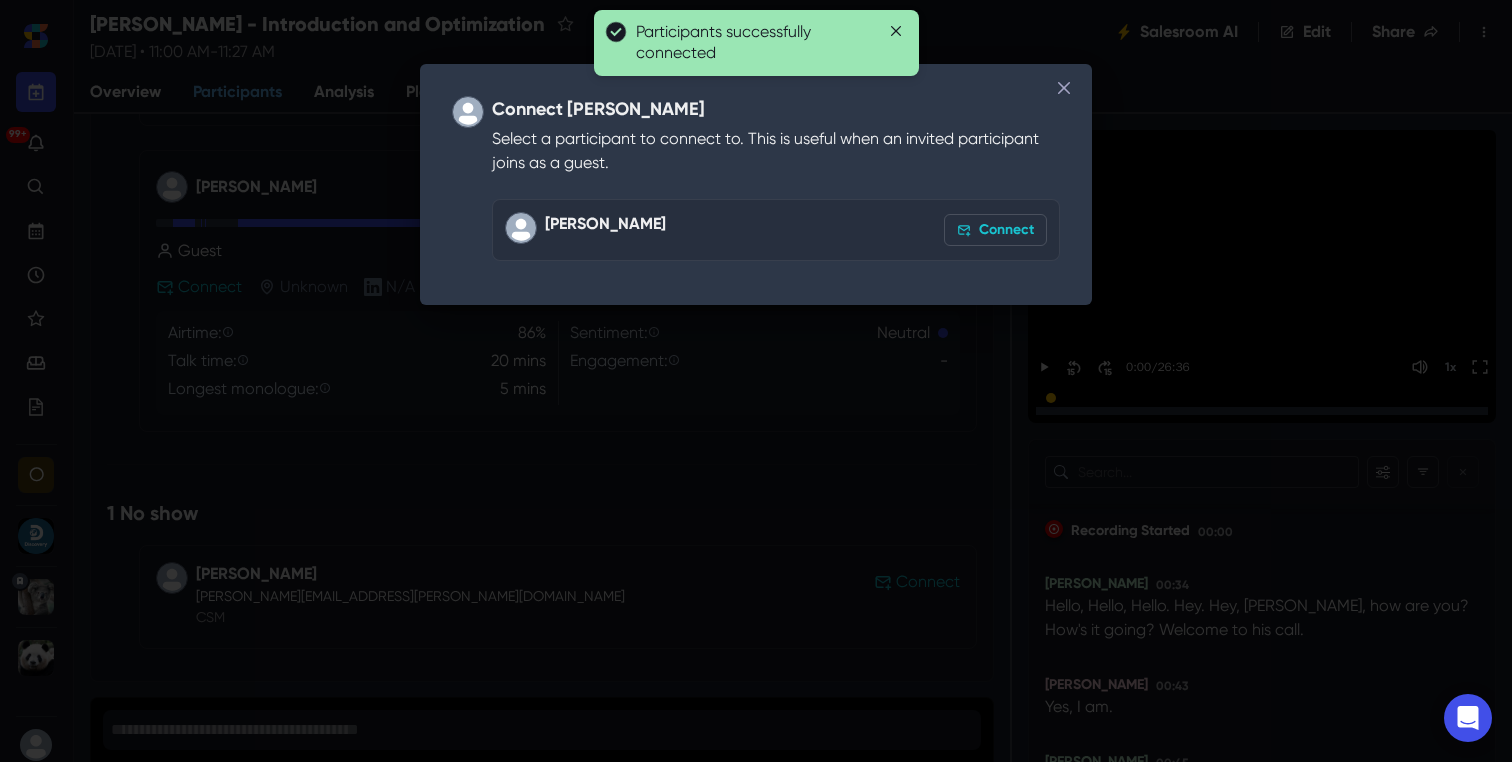 click on "Connect" at bounding box center (995, 230) 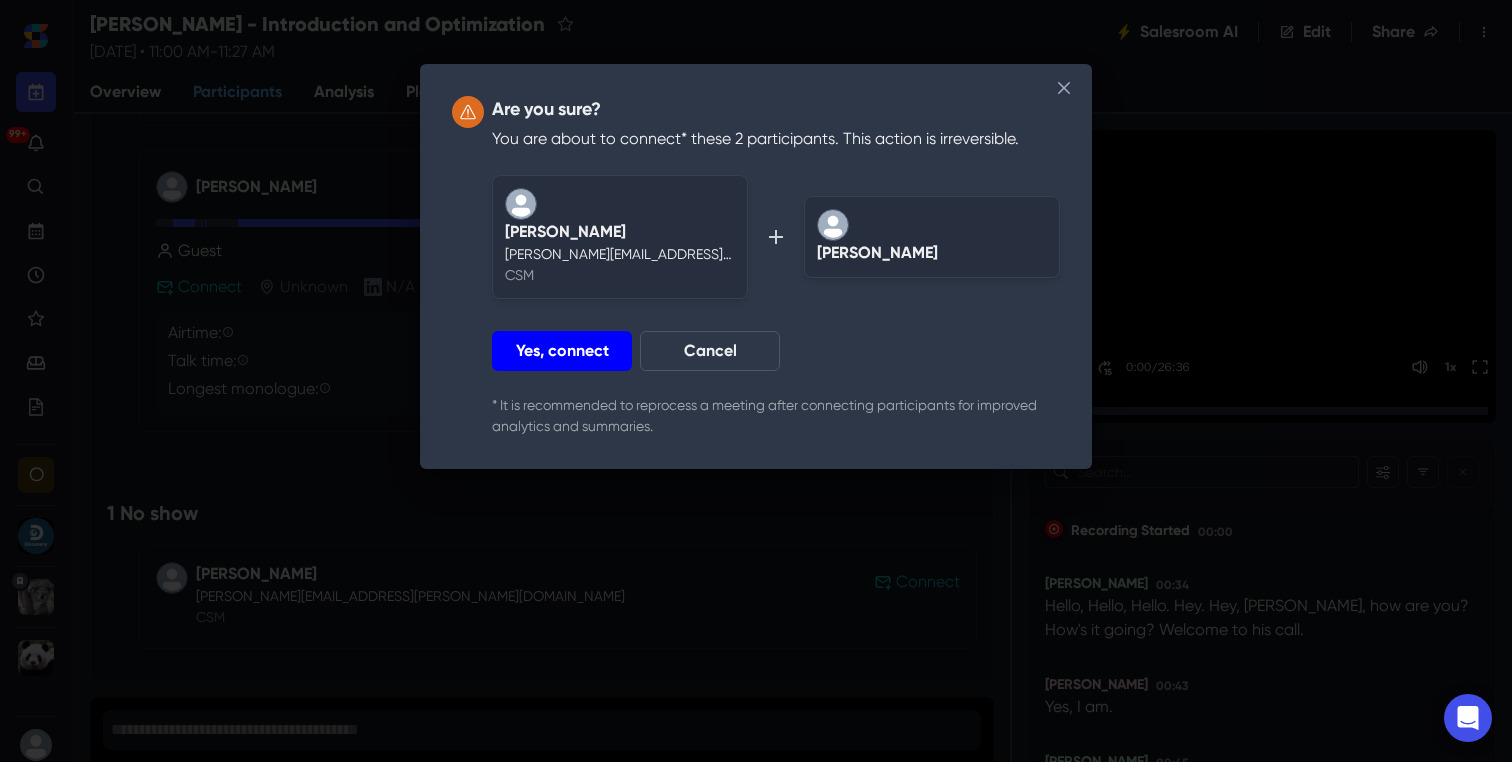 click on "Yes, connect" at bounding box center (562, 351) 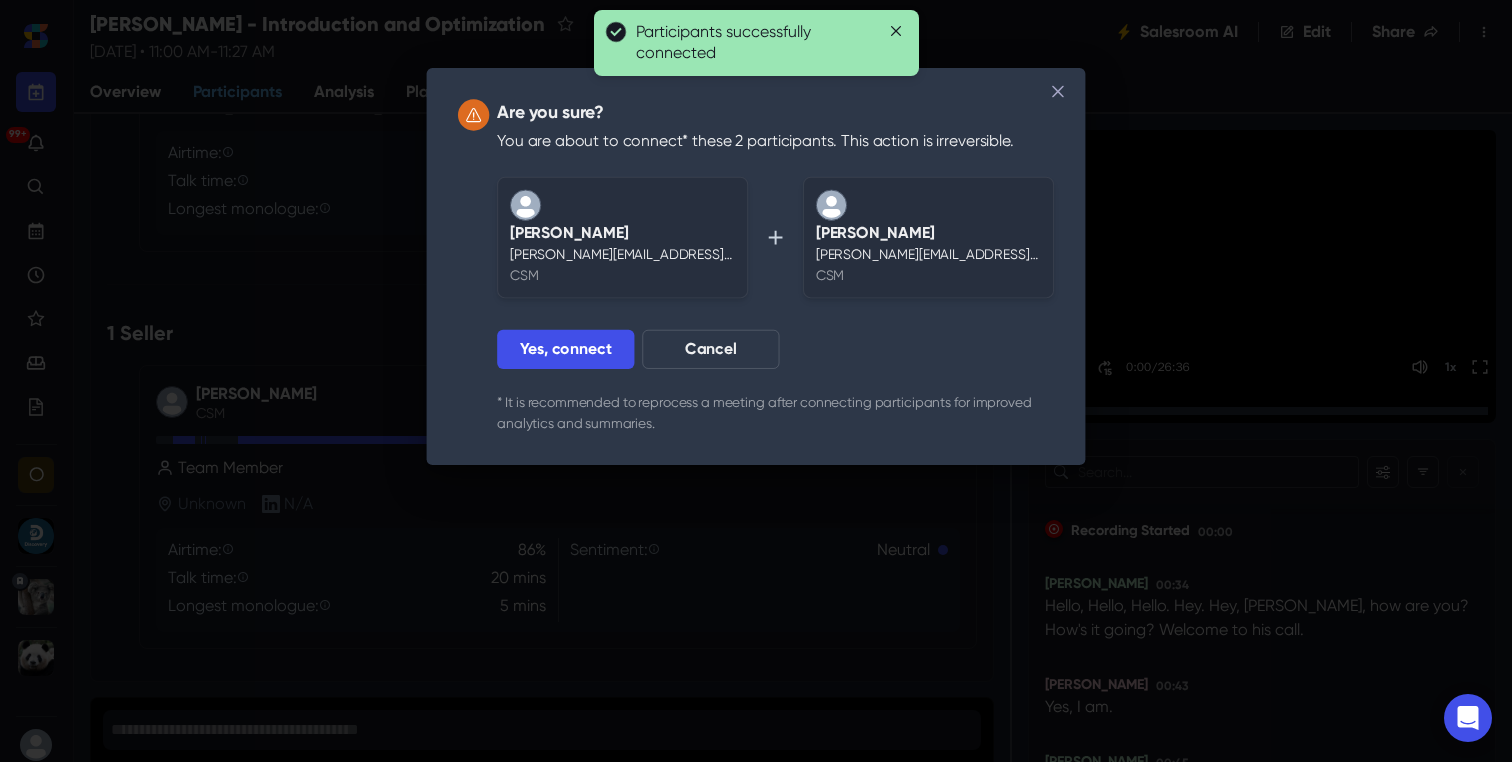 scroll, scrollTop: 186, scrollLeft: 0, axis: vertical 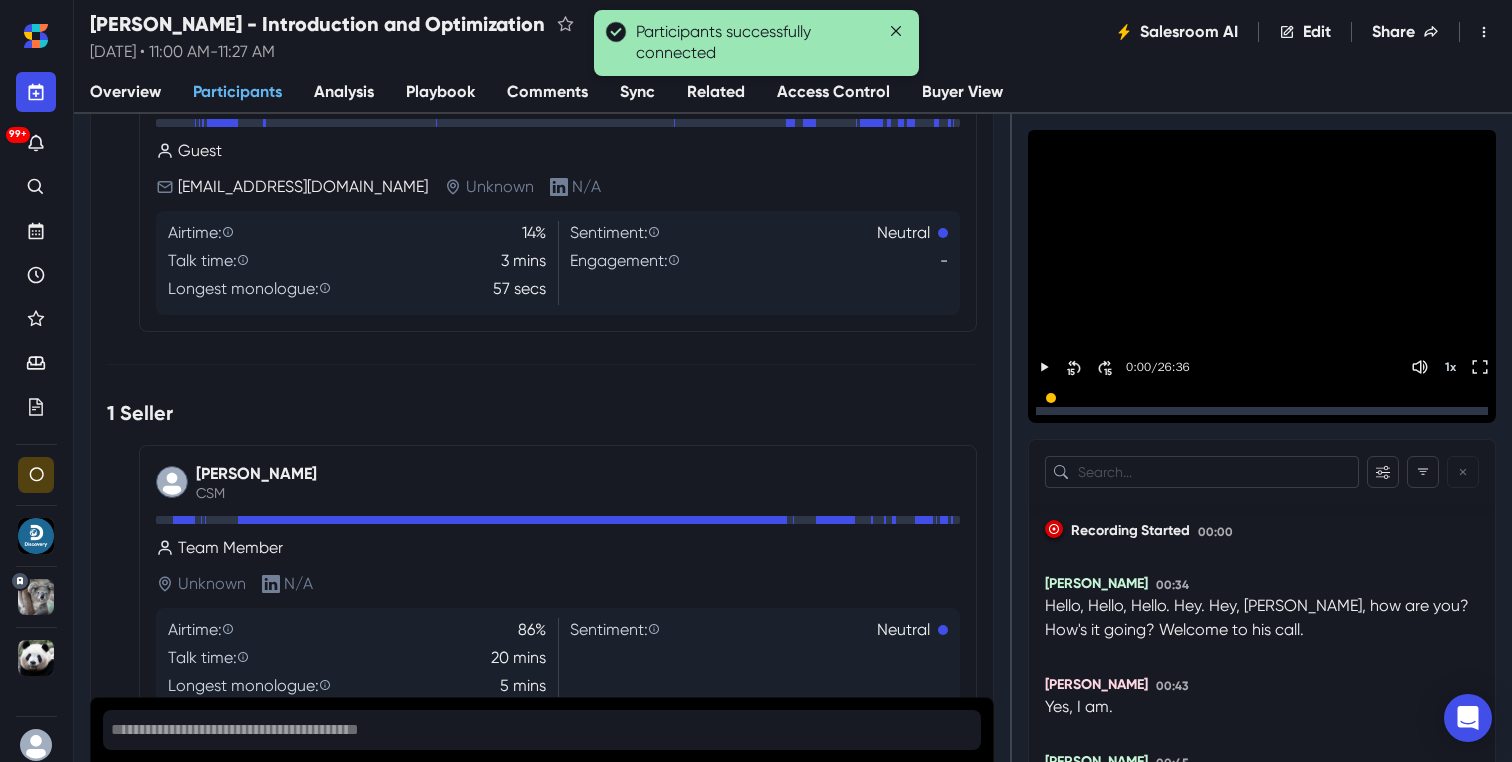 click on "Sync" at bounding box center (637, 93) 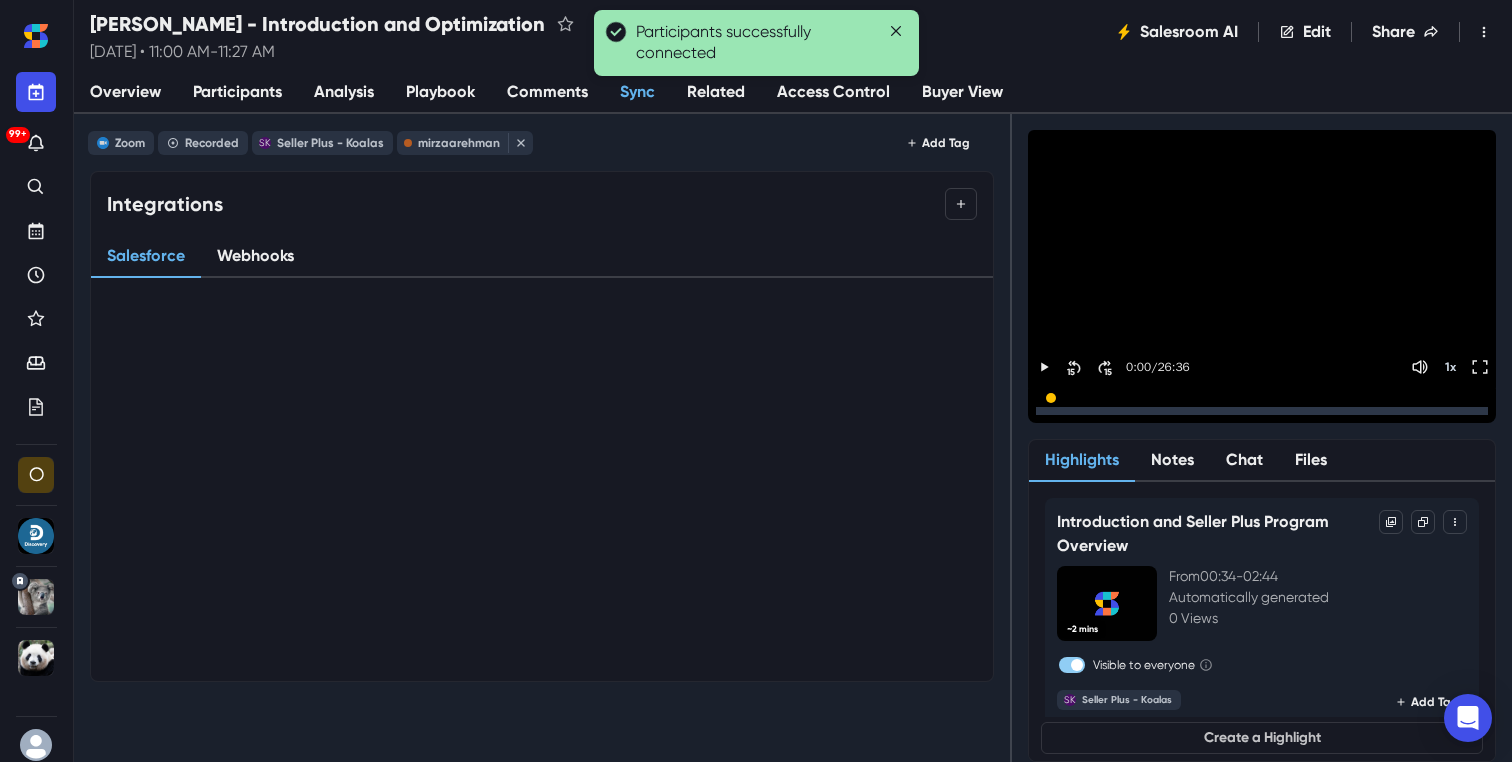 scroll, scrollTop: 0, scrollLeft: 0, axis: both 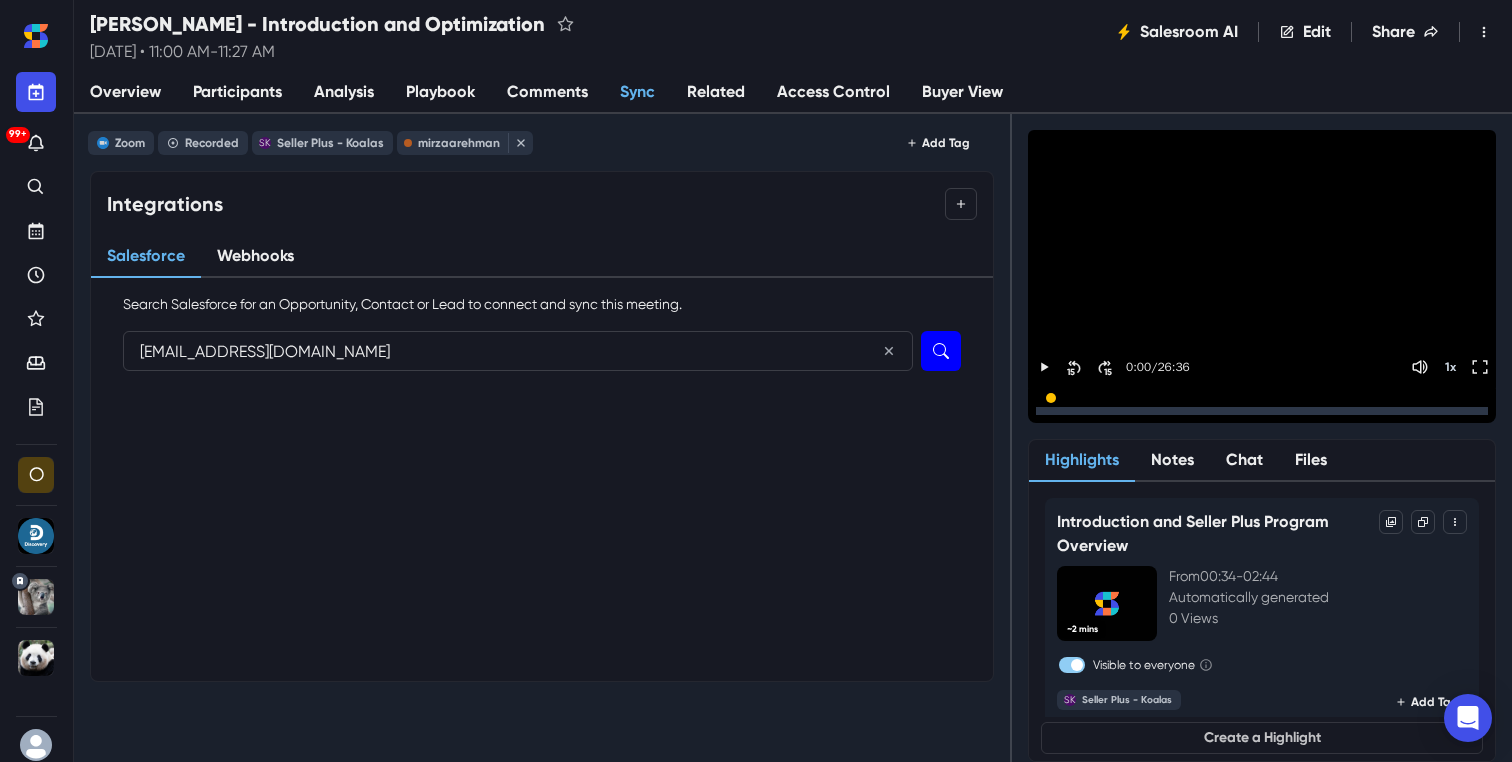 type on "[EMAIL_ADDRESS][DOMAIN_NAME]" 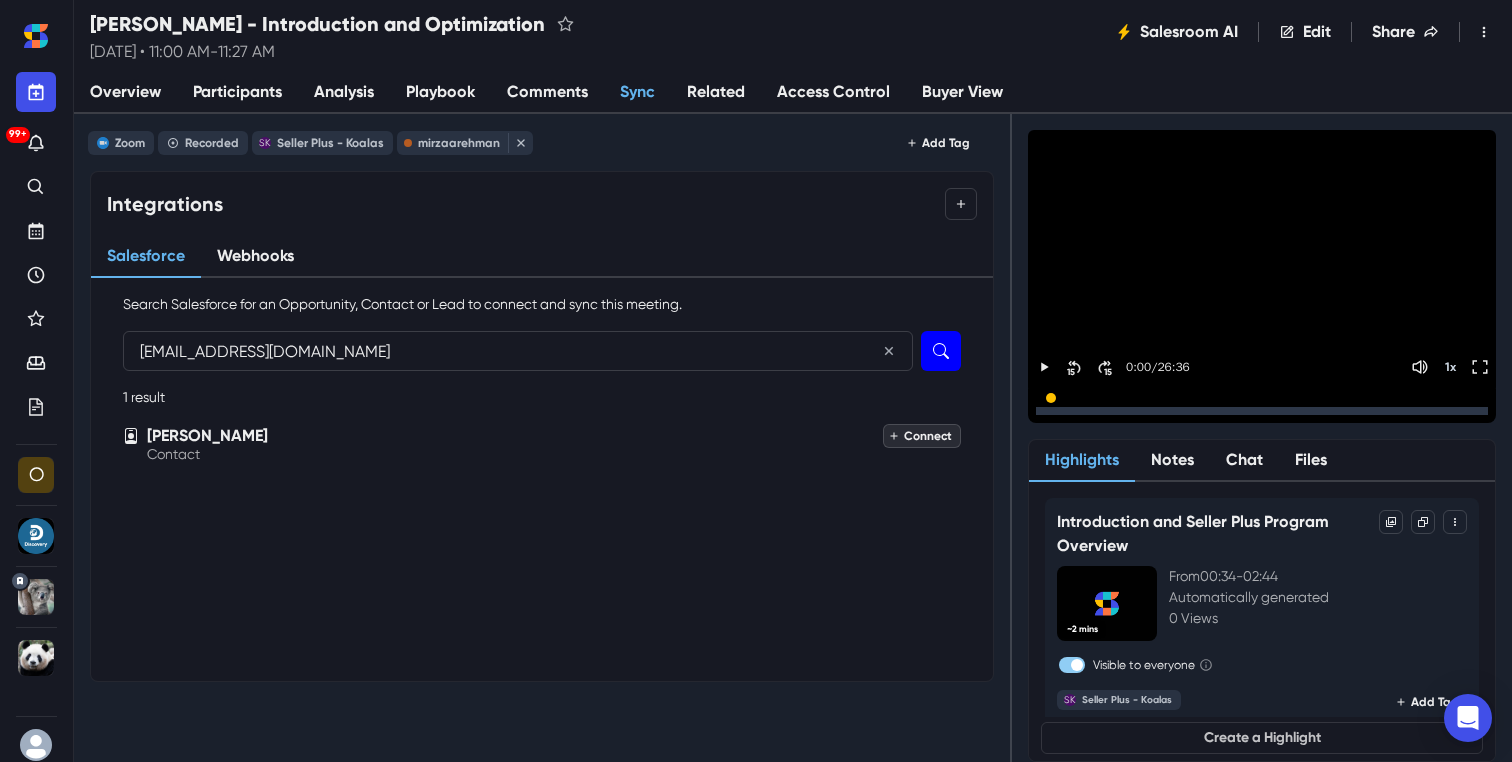 click on "Connect" at bounding box center (922, 436) 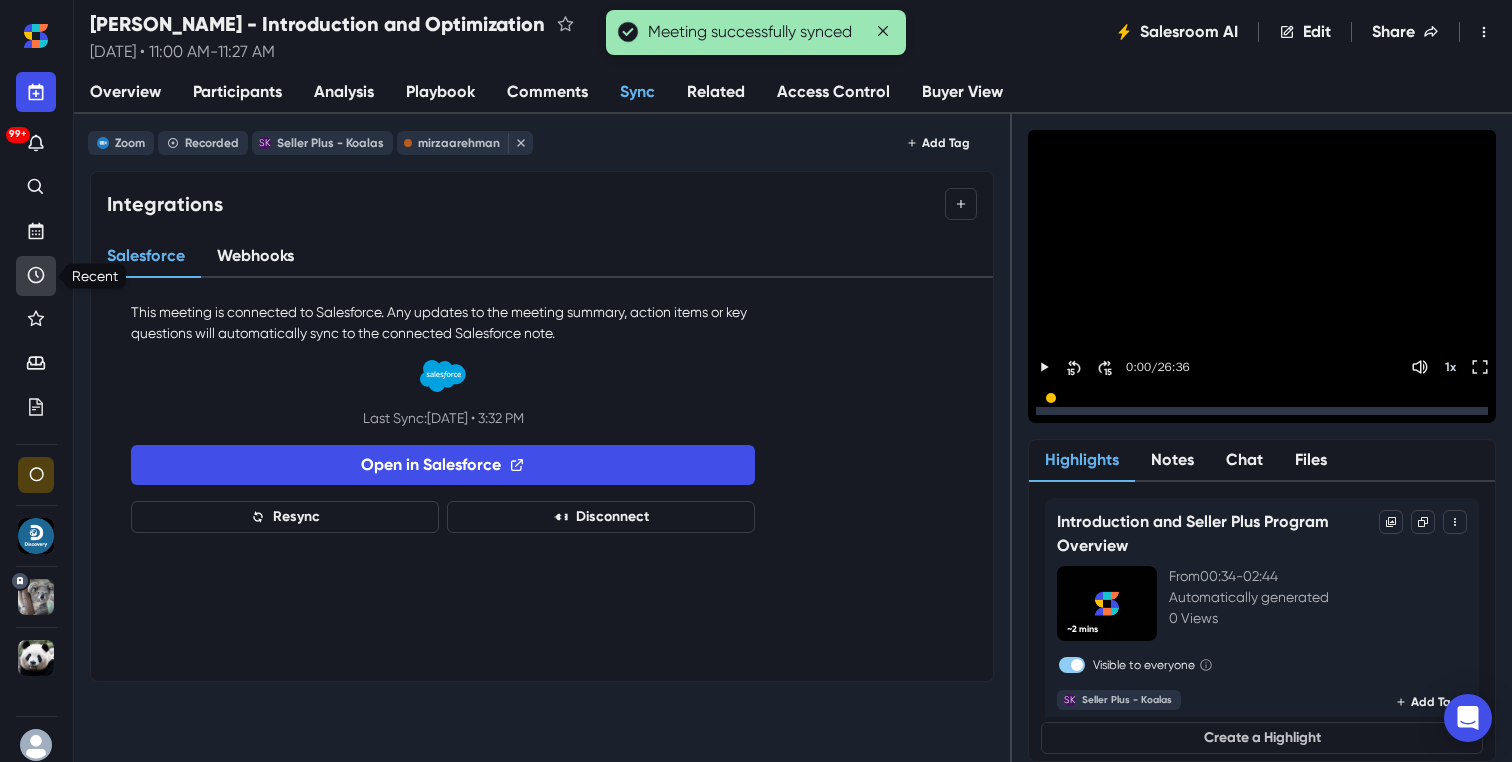 click 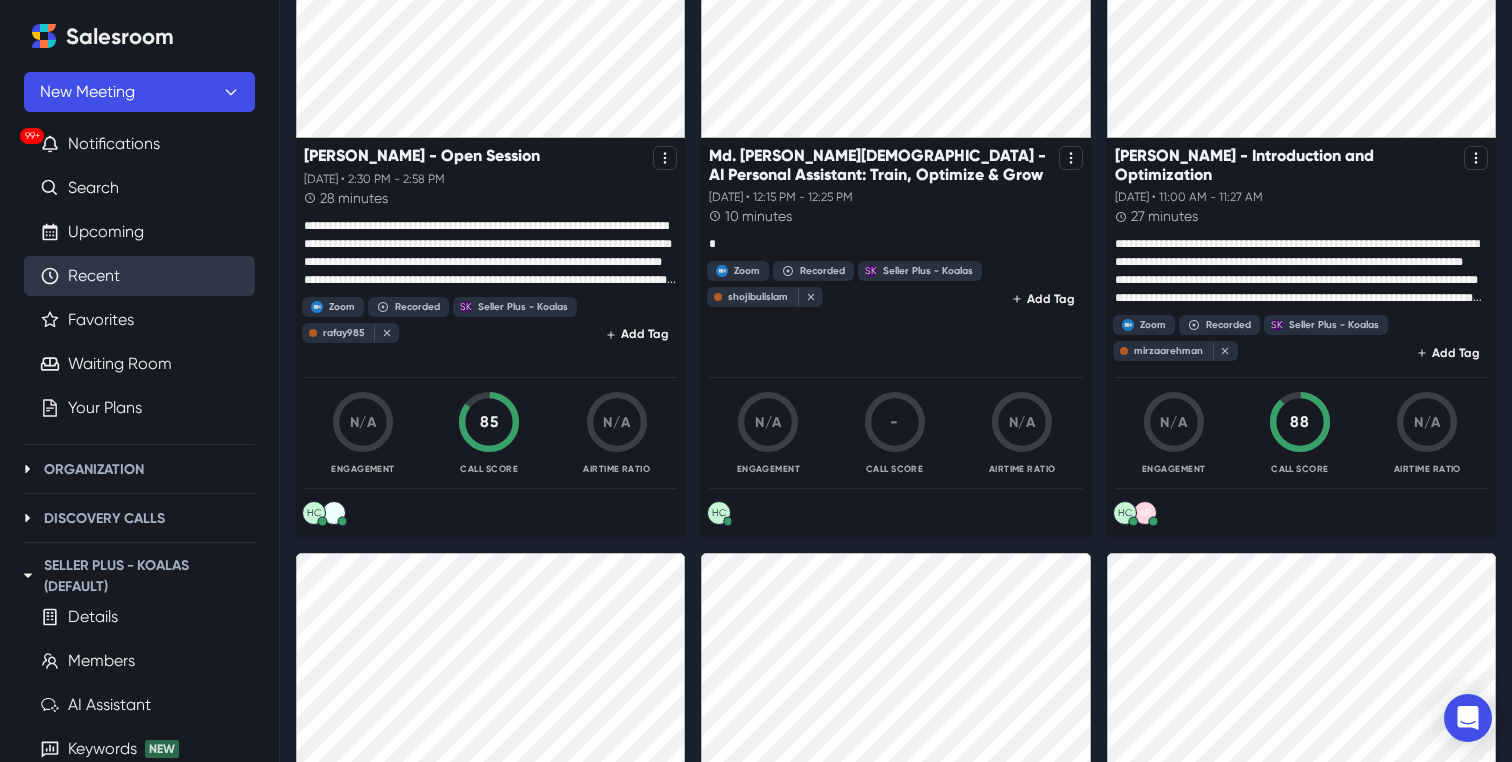 scroll, scrollTop: 2040, scrollLeft: 0, axis: vertical 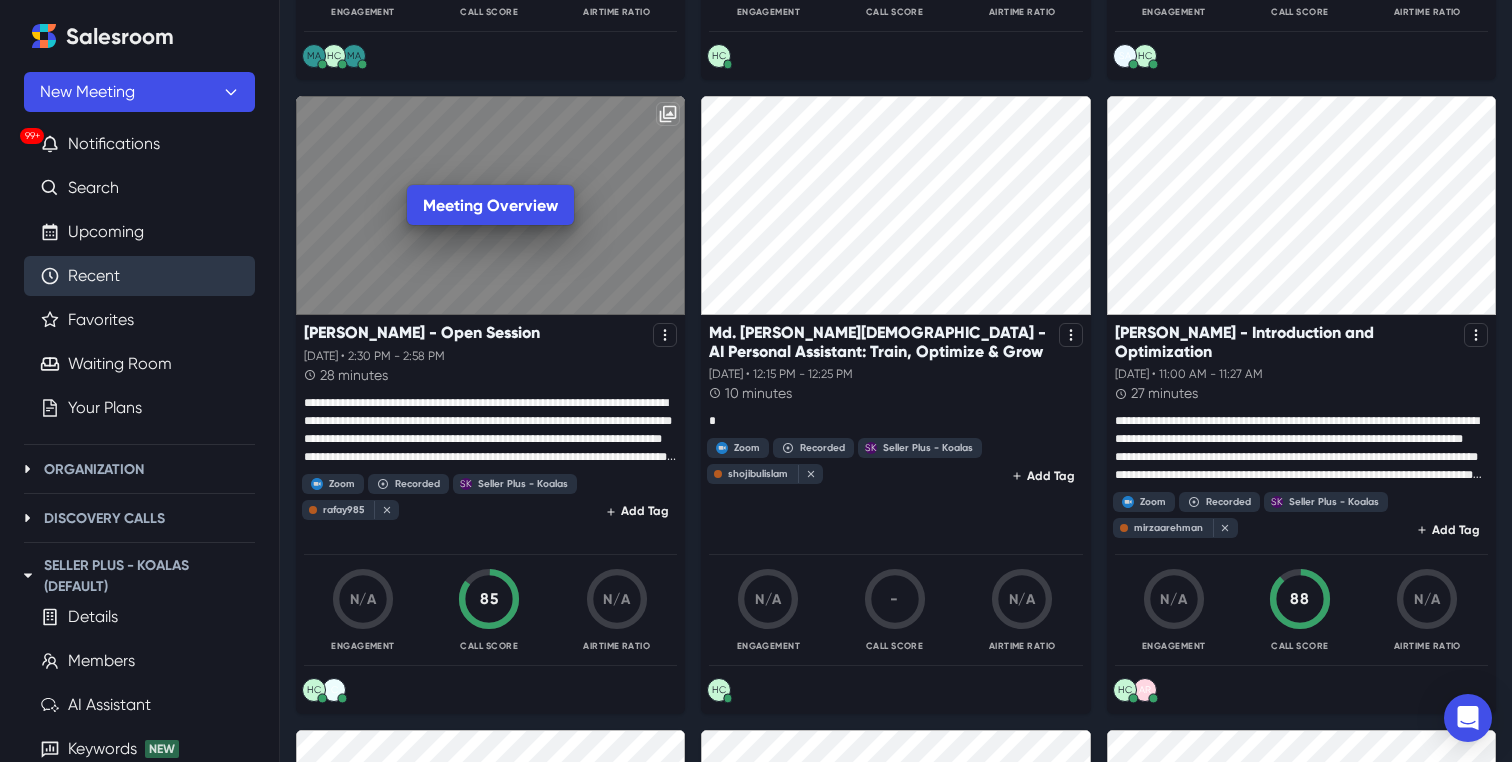 click on "Meeting Overview" at bounding box center [490, 205] 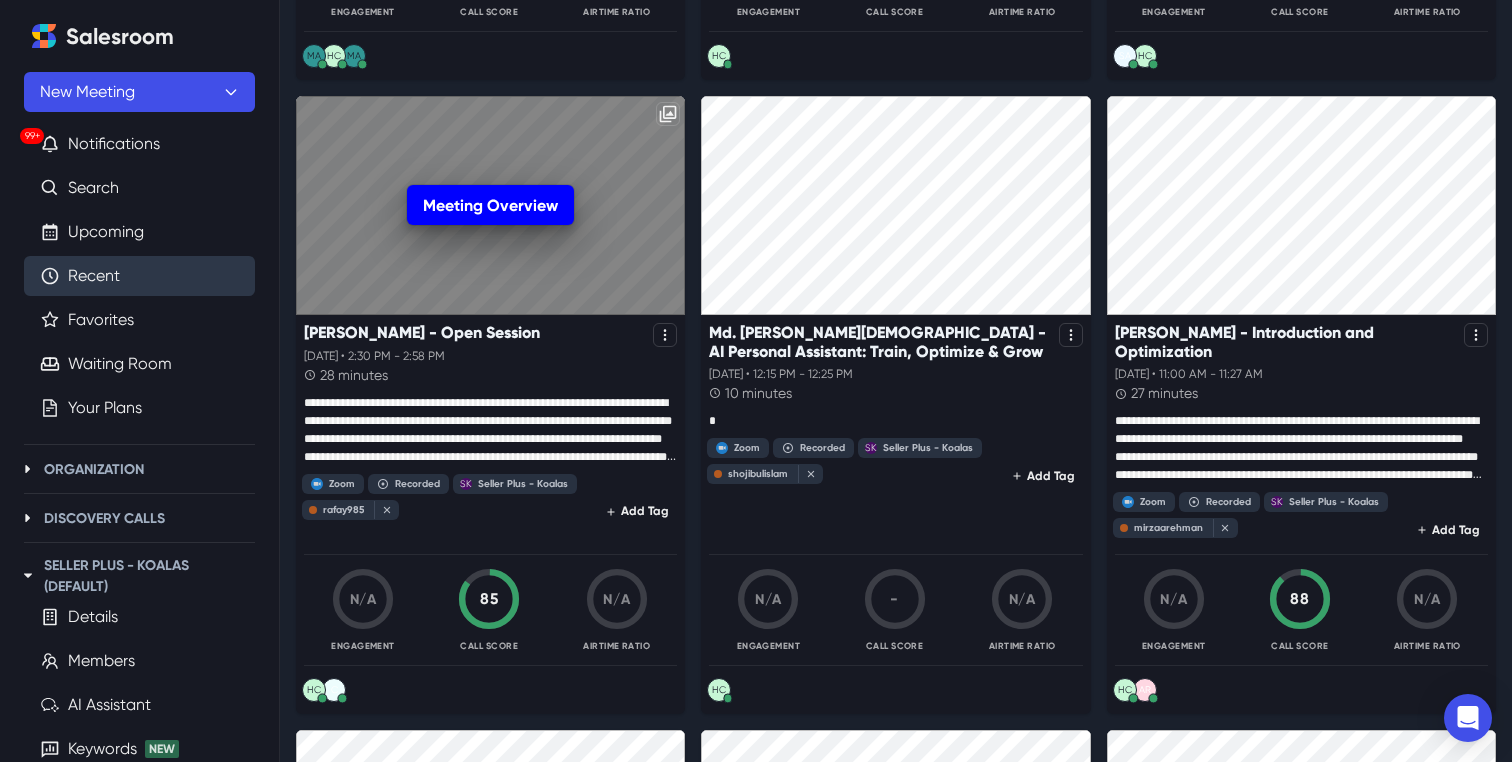 click on "Meeting Overview" at bounding box center [490, 205] 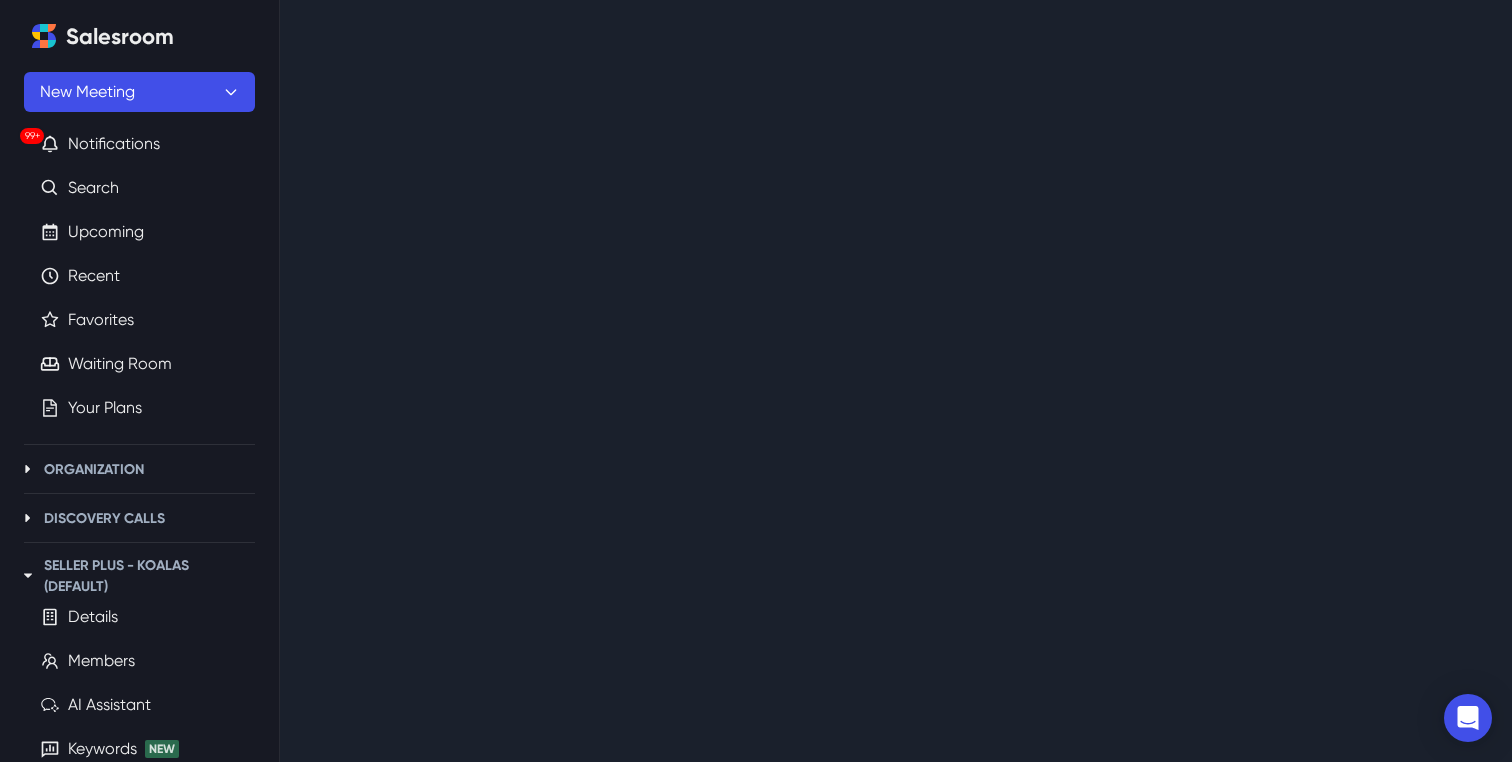 scroll, scrollTop: 0, scrollLeft: 0, axis: both 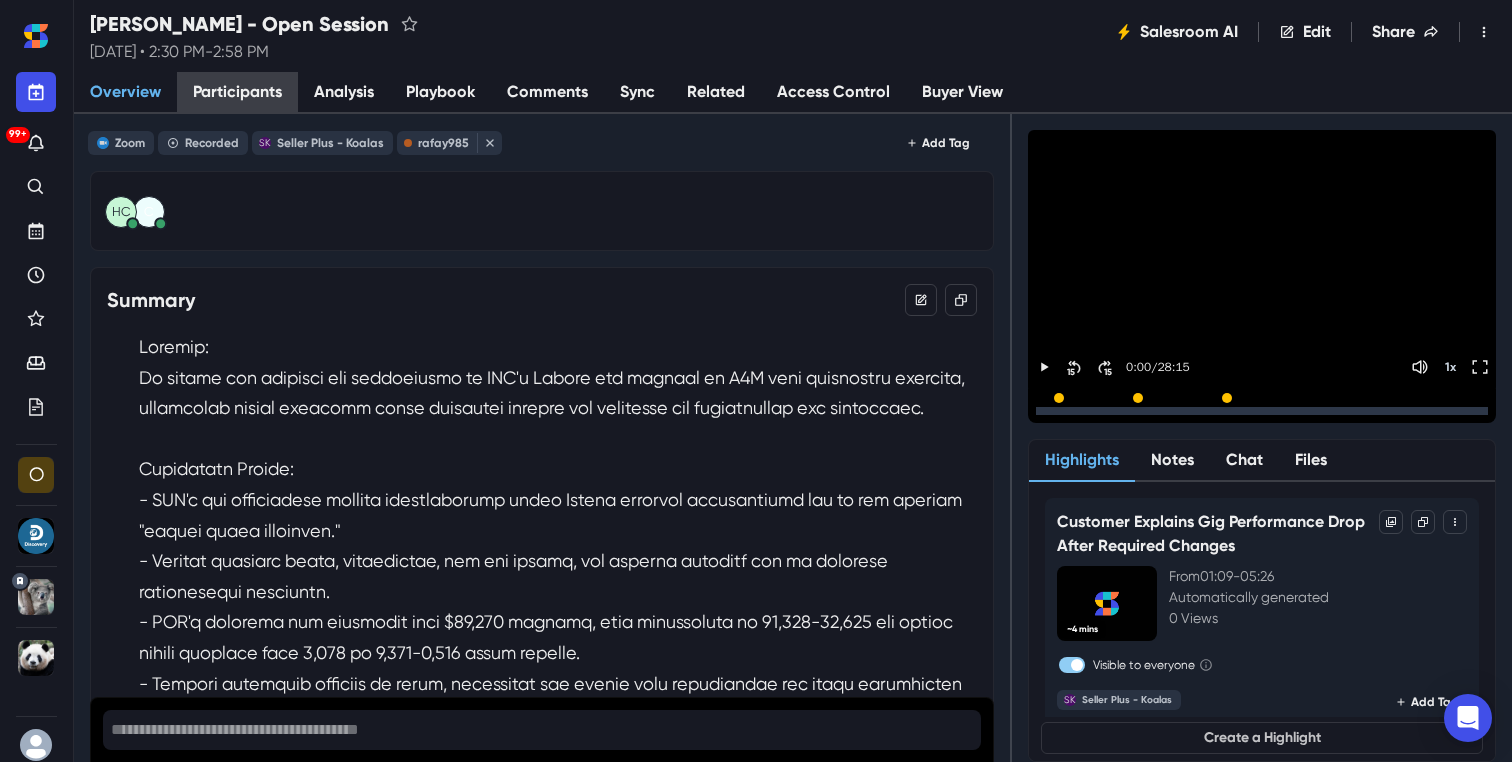 click on "Participants" at bounding box center (237, 92) 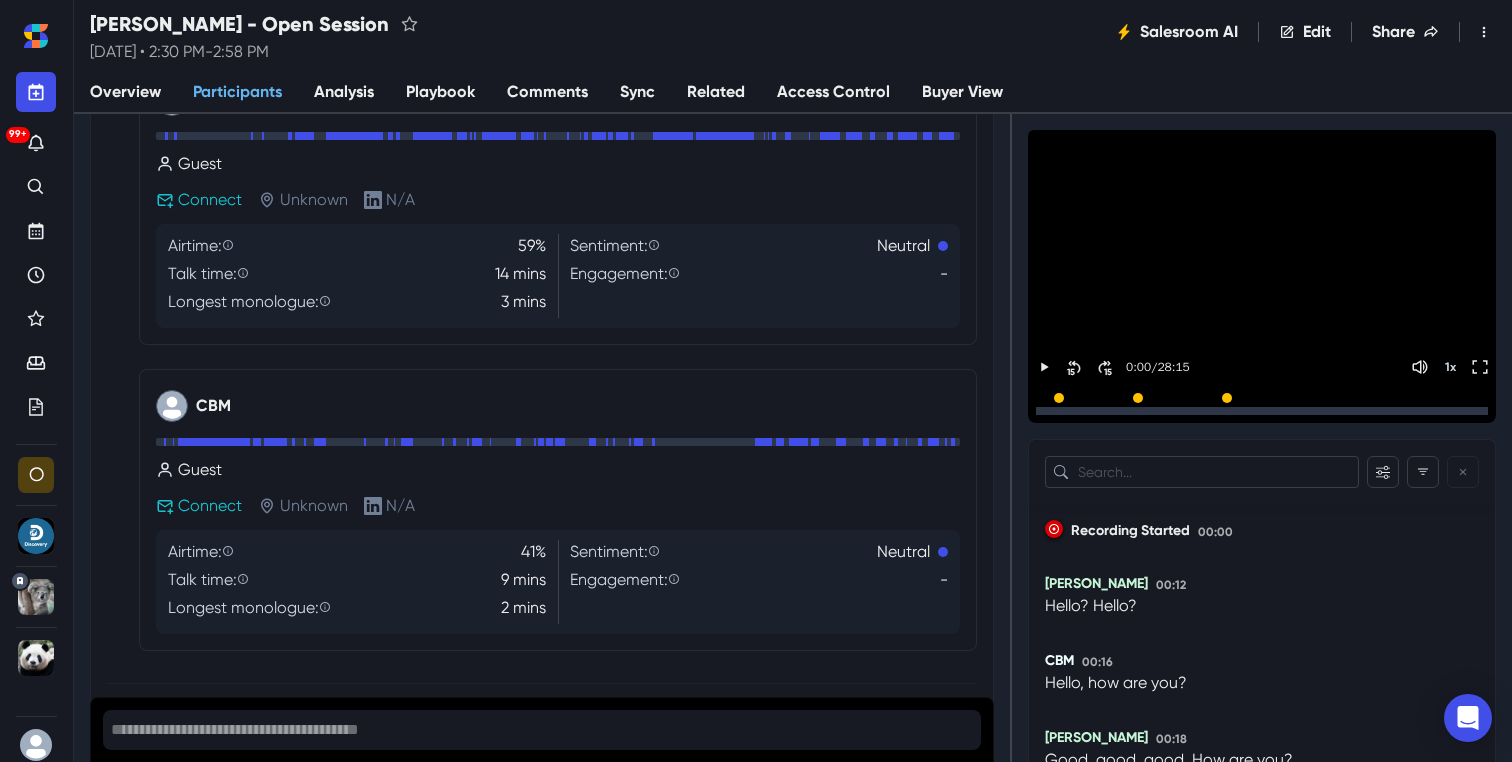 scroll, scrollTop: 486, scrollLeft: 0, axis: vertical 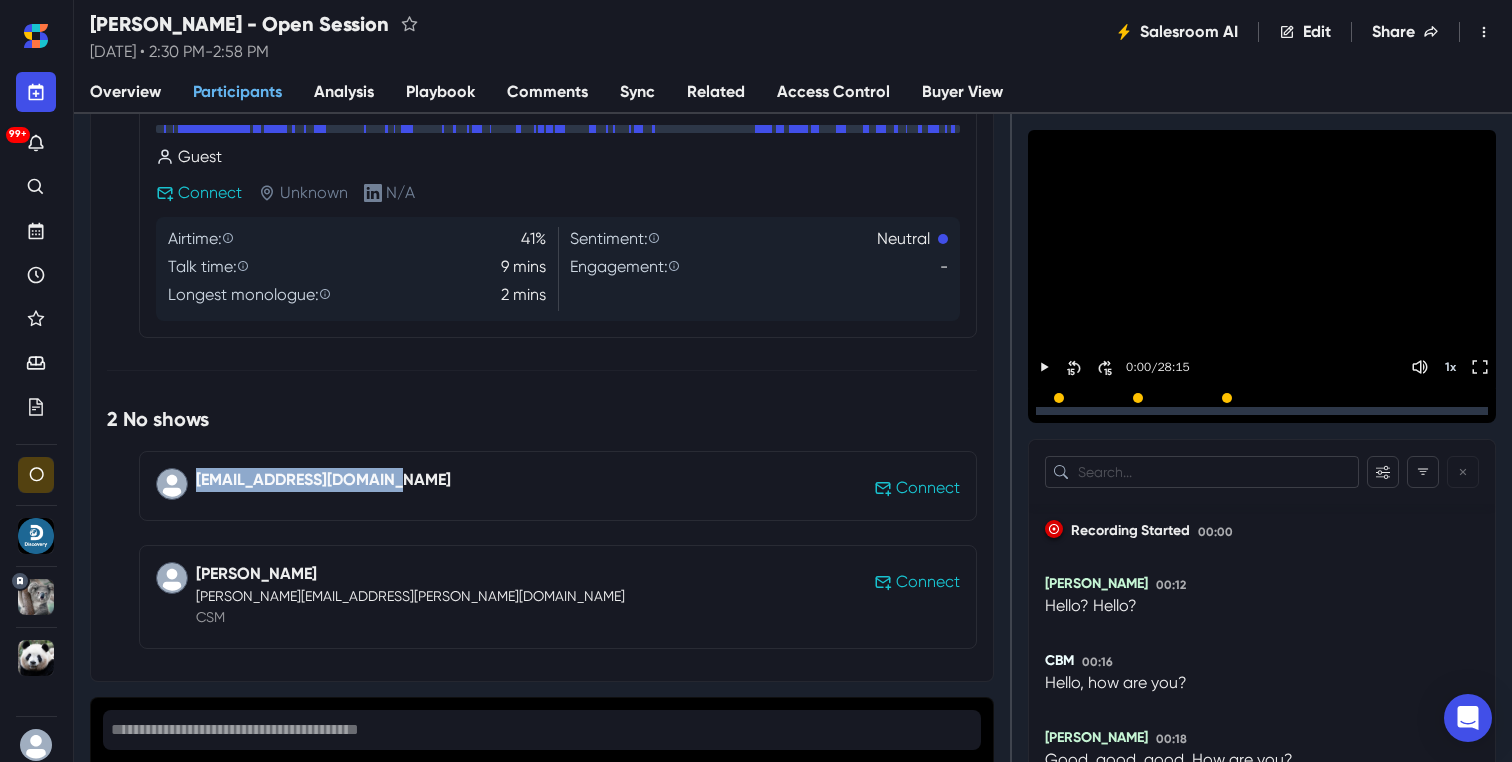 drag, startPoint x: 456, startPoint y: 485, endPoint x: 196, endPoint y: 479, distance: 260.0692 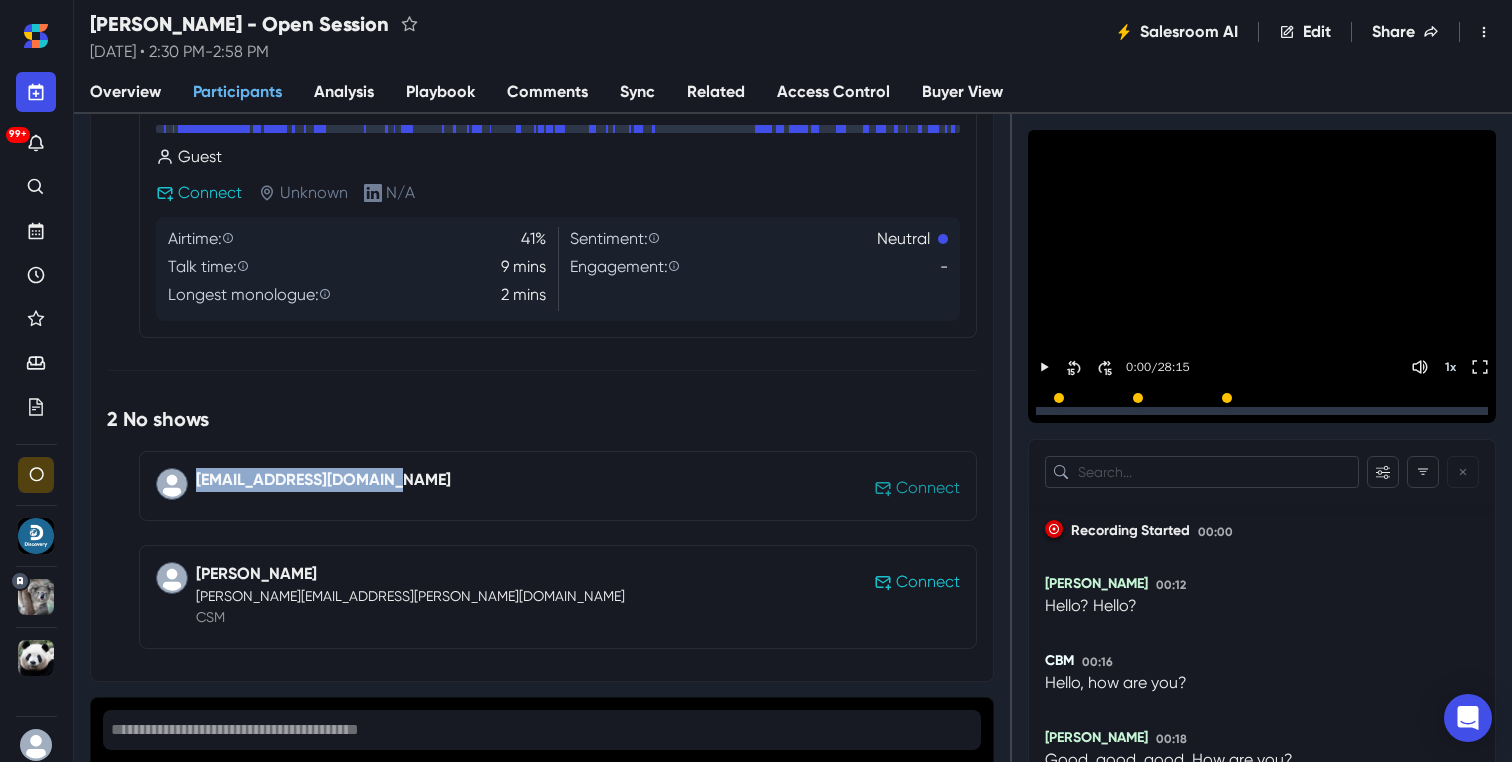 click 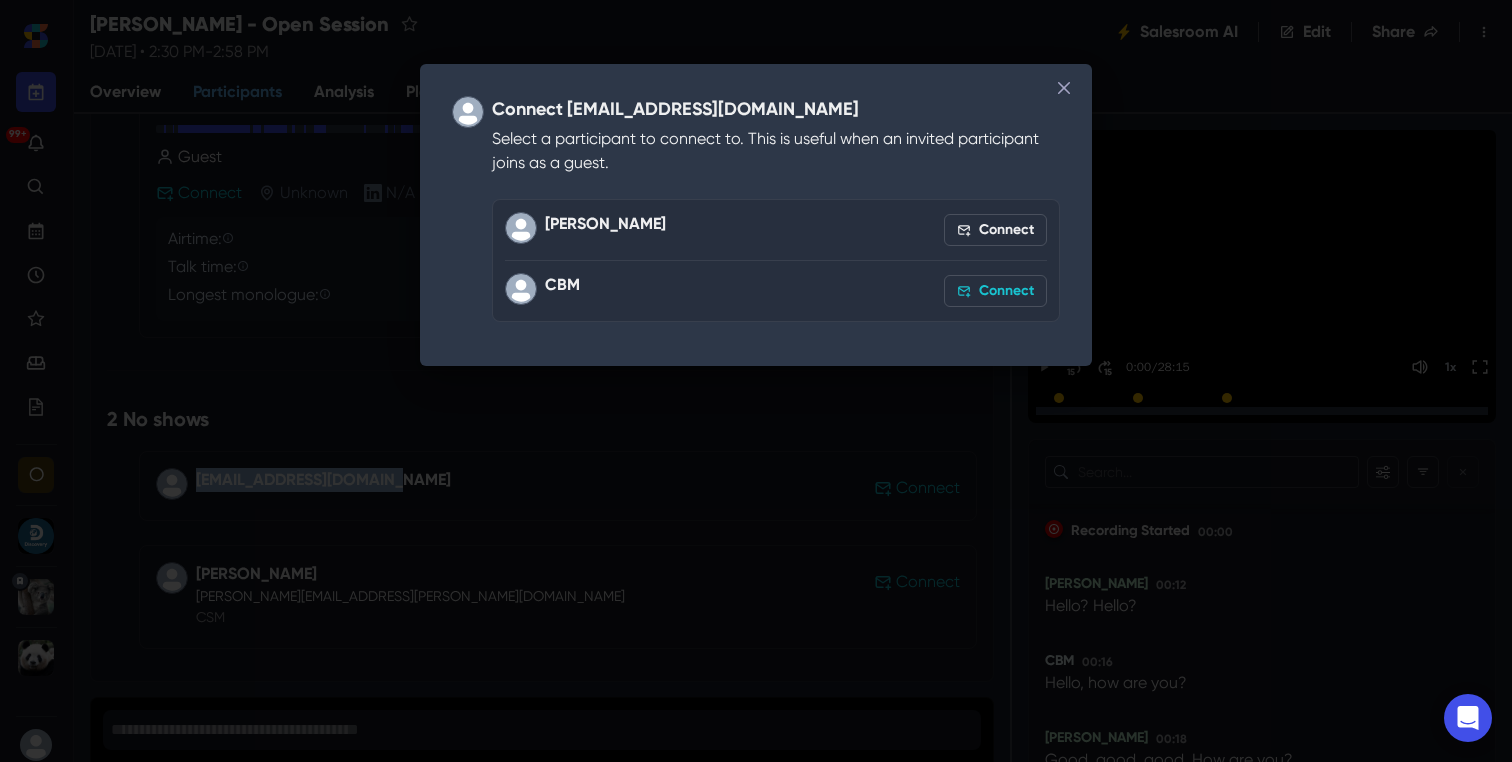 click on "Connect" at bounding box center [995, 291] 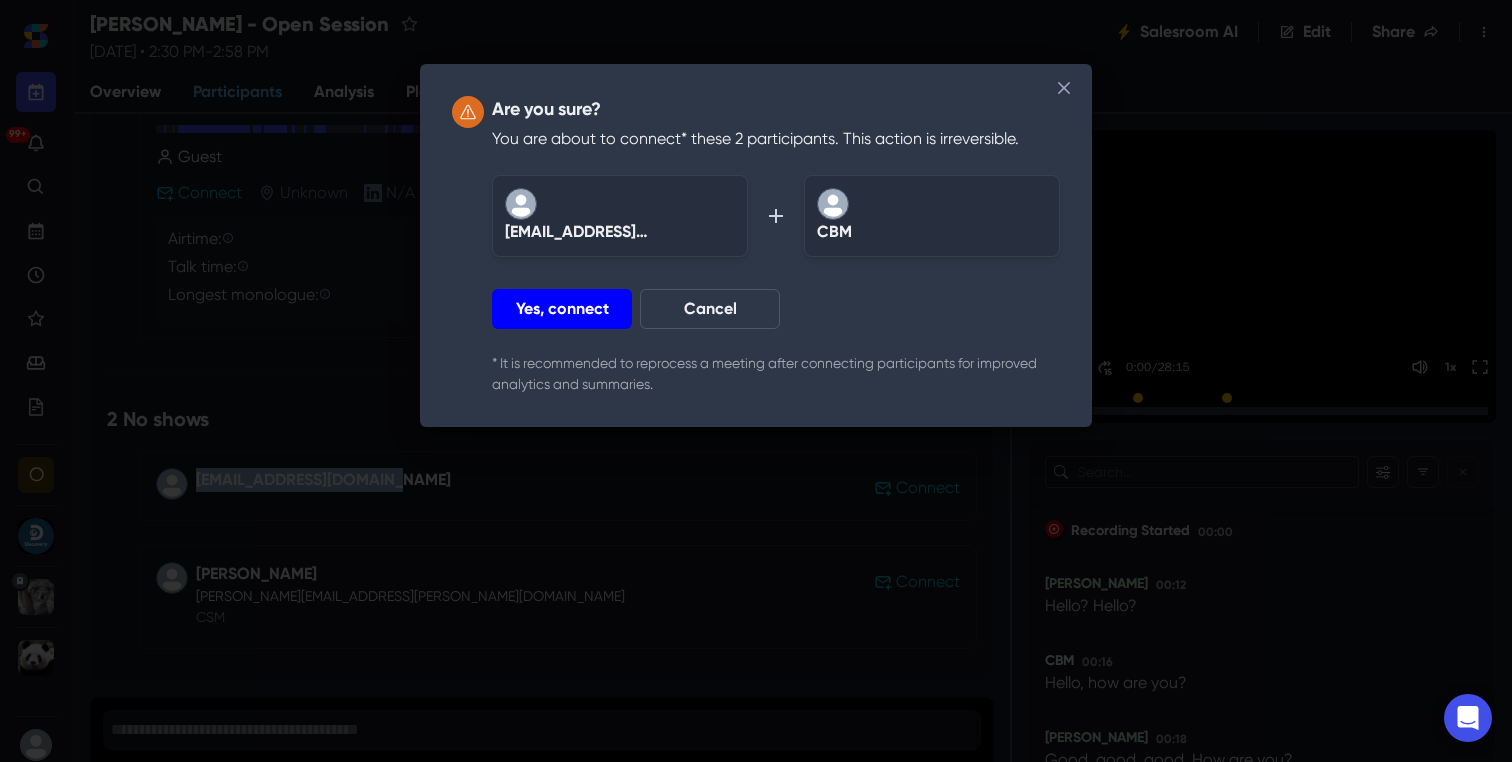 click on "Yes, connect" at bounding box center [562, 309] 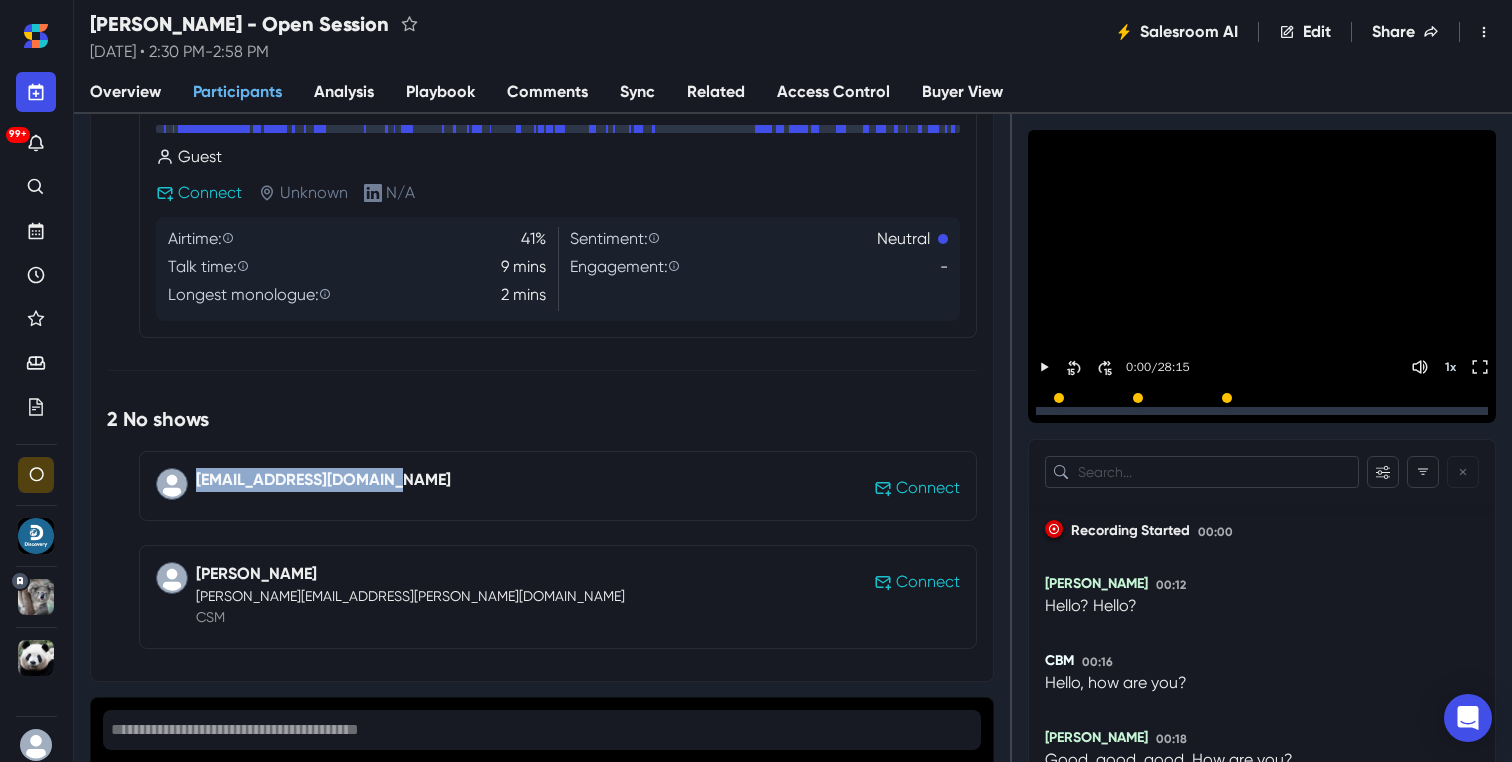 scroll, scrollTop: 392, scrollLeft: 0, axis: vertical 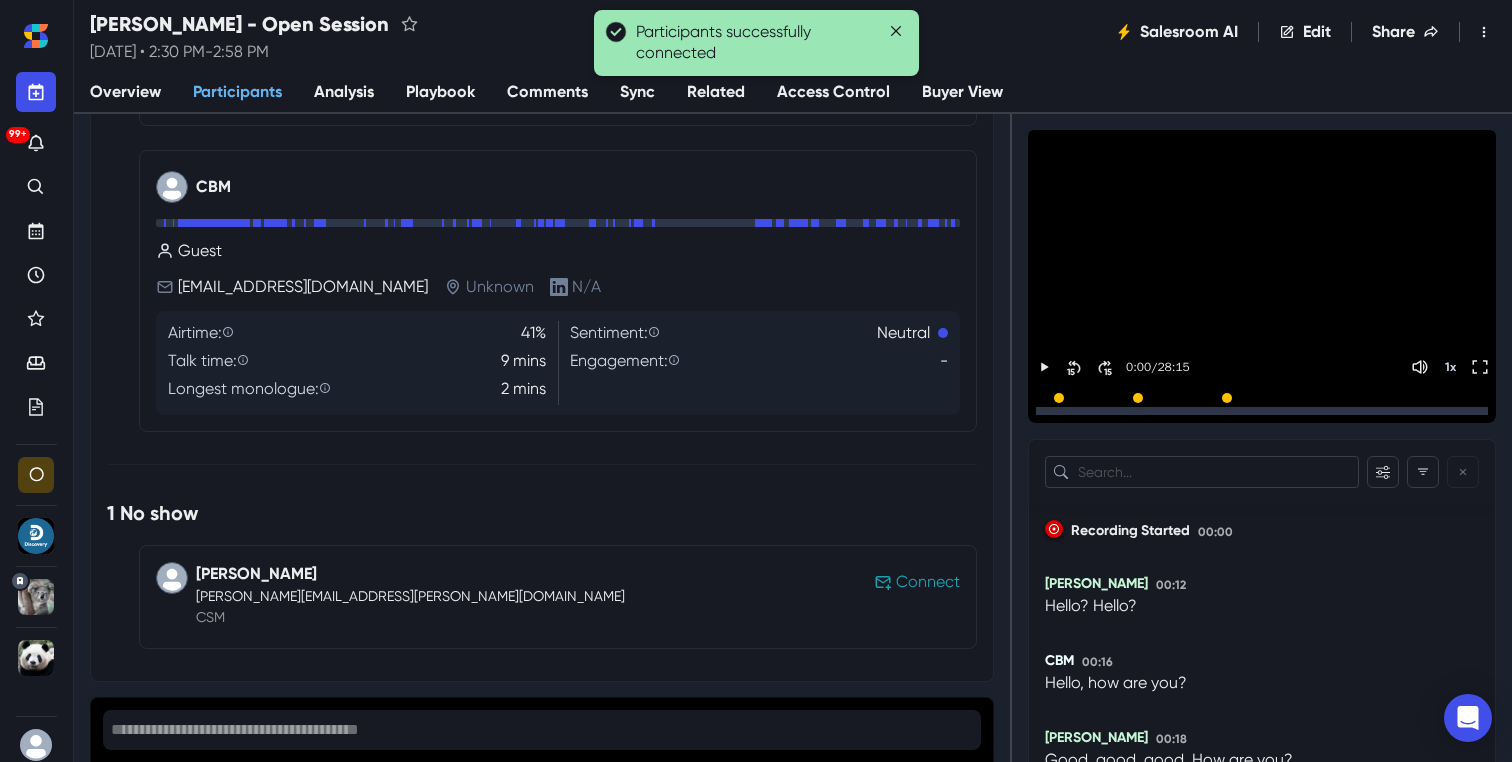 click on "Connect" at bounding box center (928, 582) 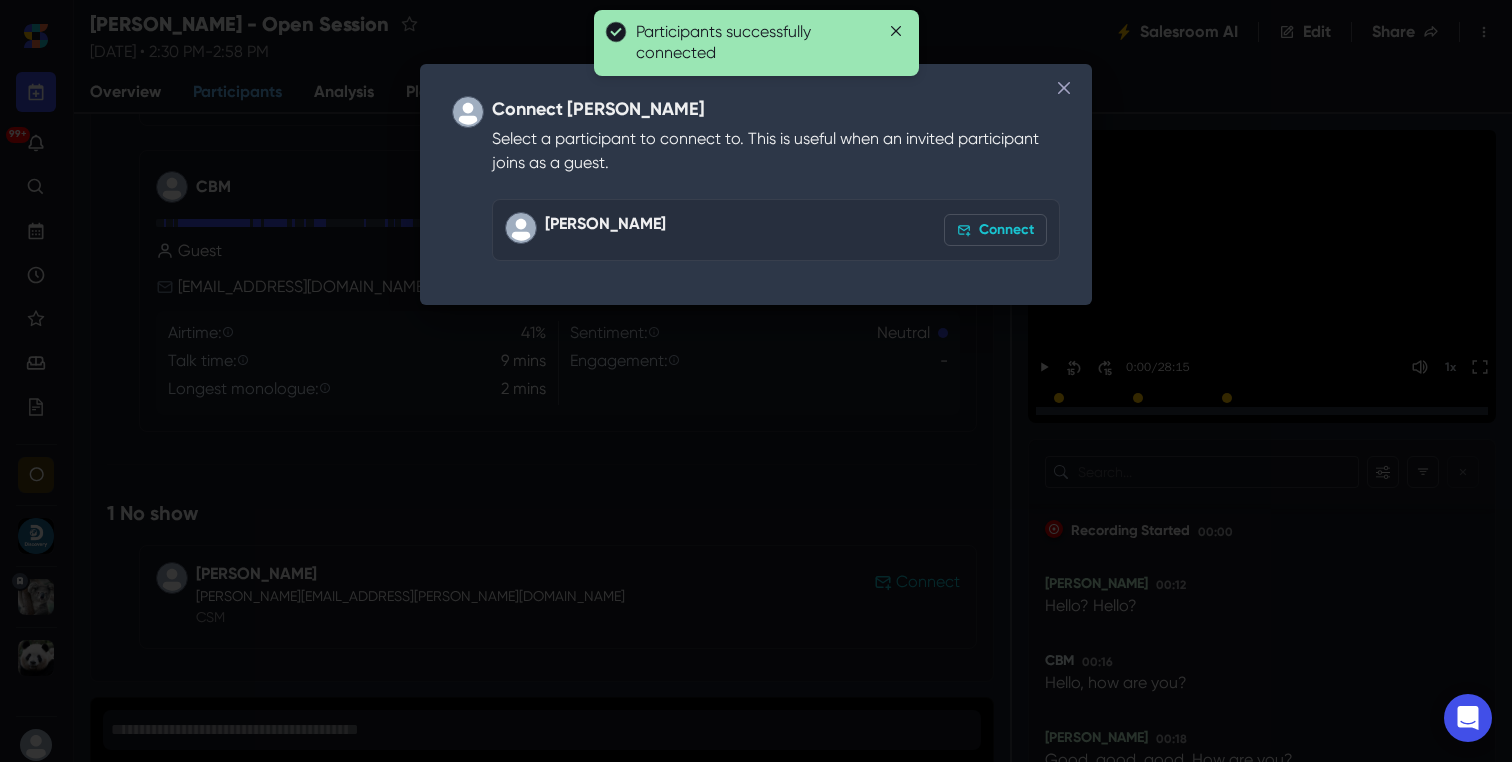 click on "Connect" at bounding box center (995, 230) 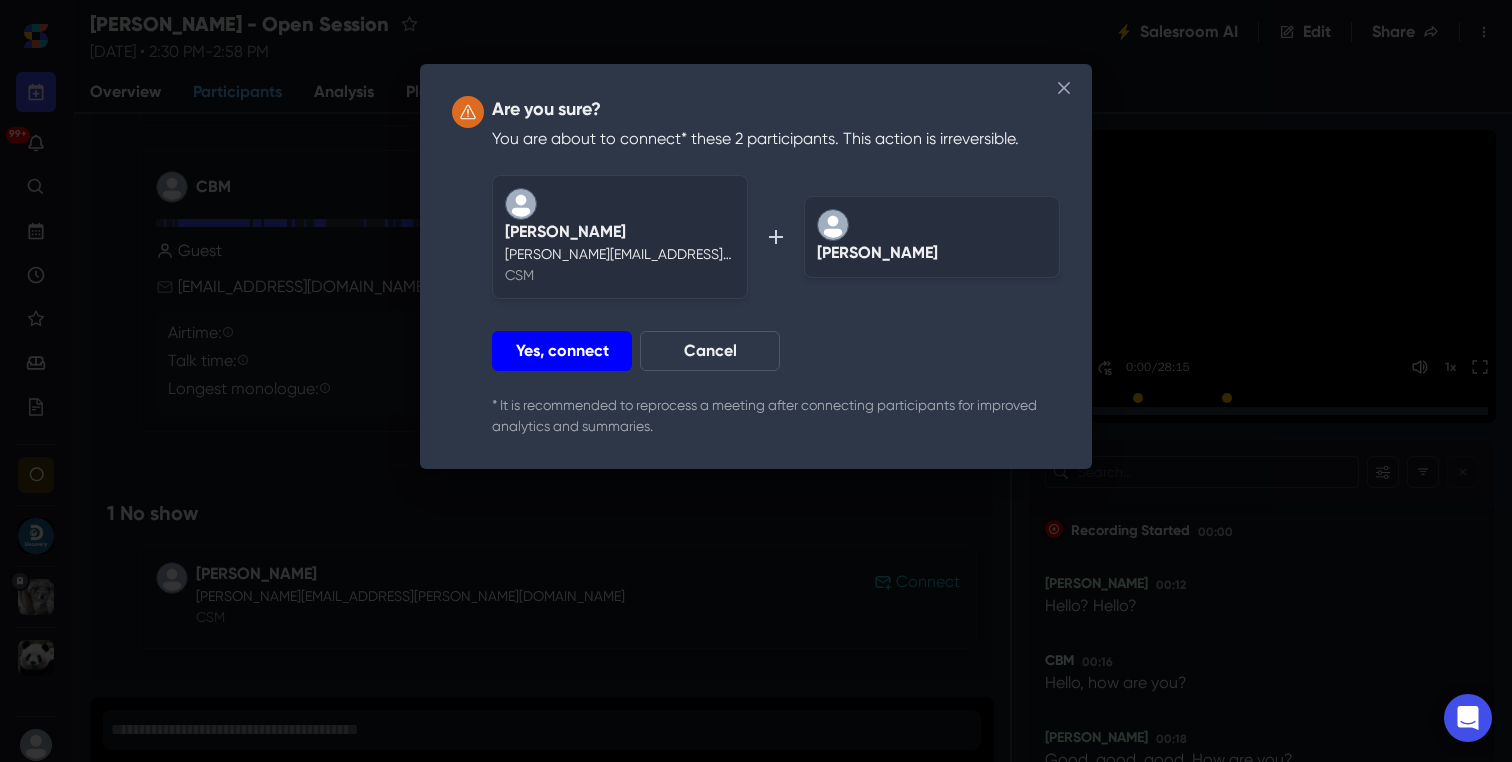 click on "Yes, connect" at bounding box center [562, 351] 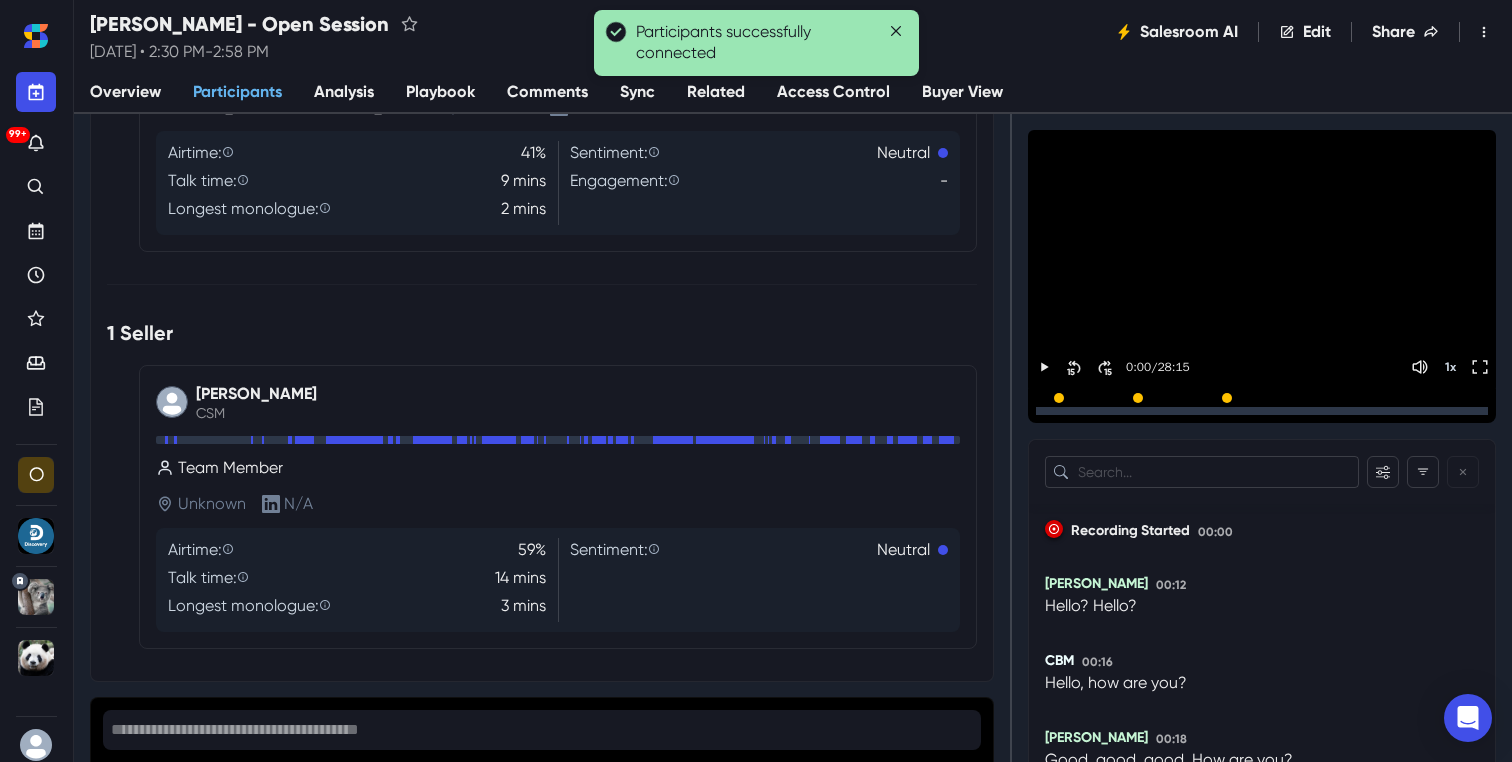scroll, scrollTop: 86, scrollLeft: 0, axis: vertical 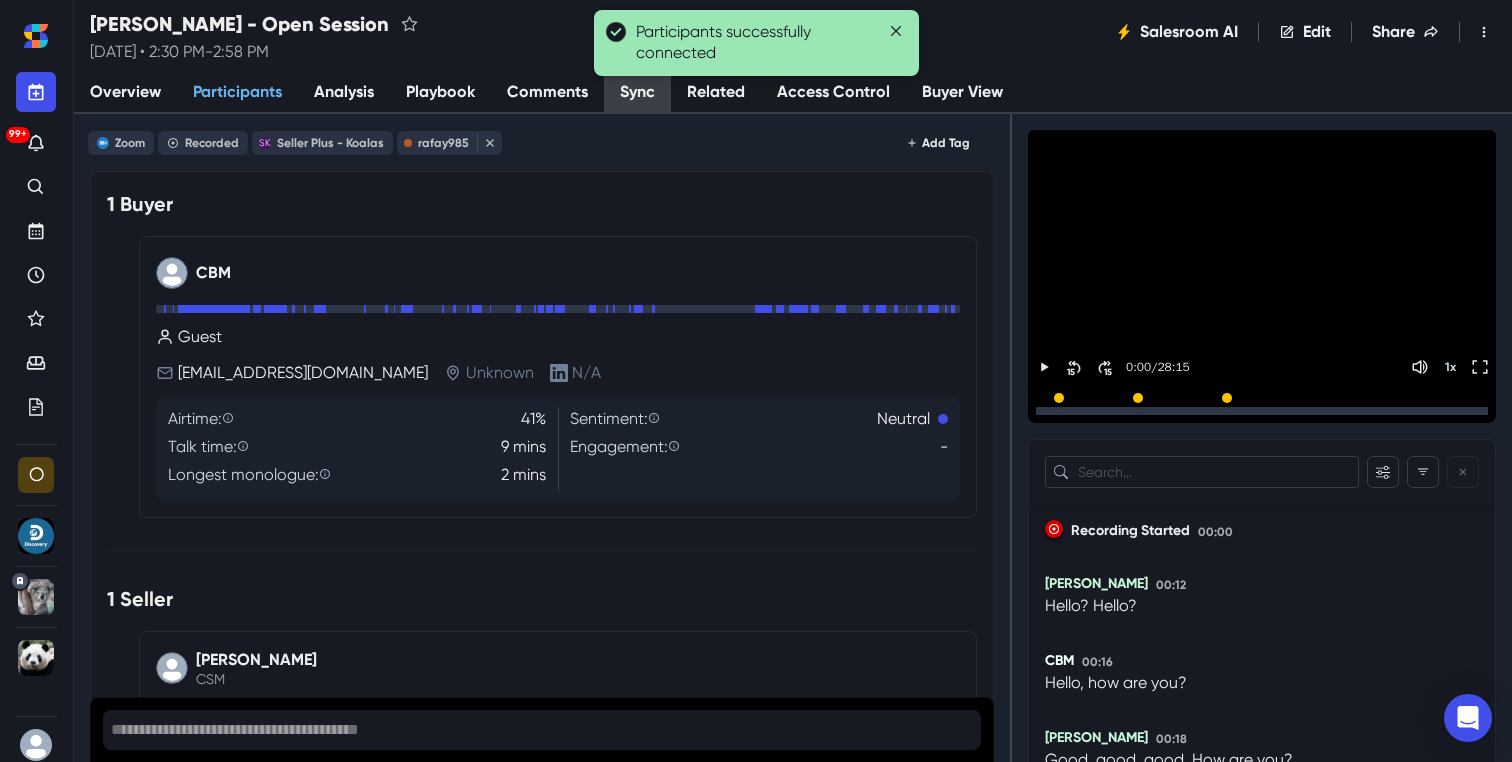 click on "Sync" at bounding box center (637, 93) 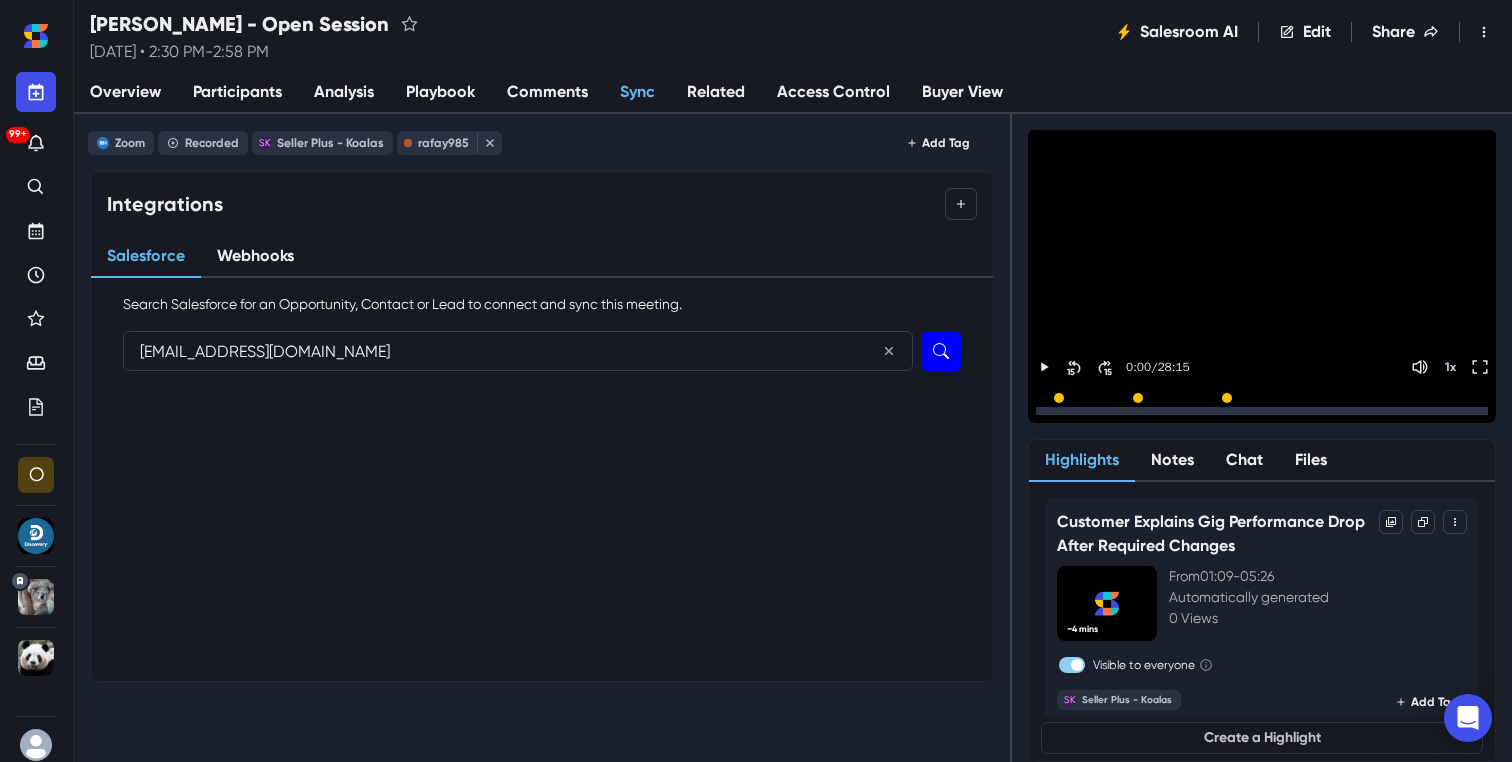 type on "[EMAIL_ADDRESS][DOMAIN_NAME]" 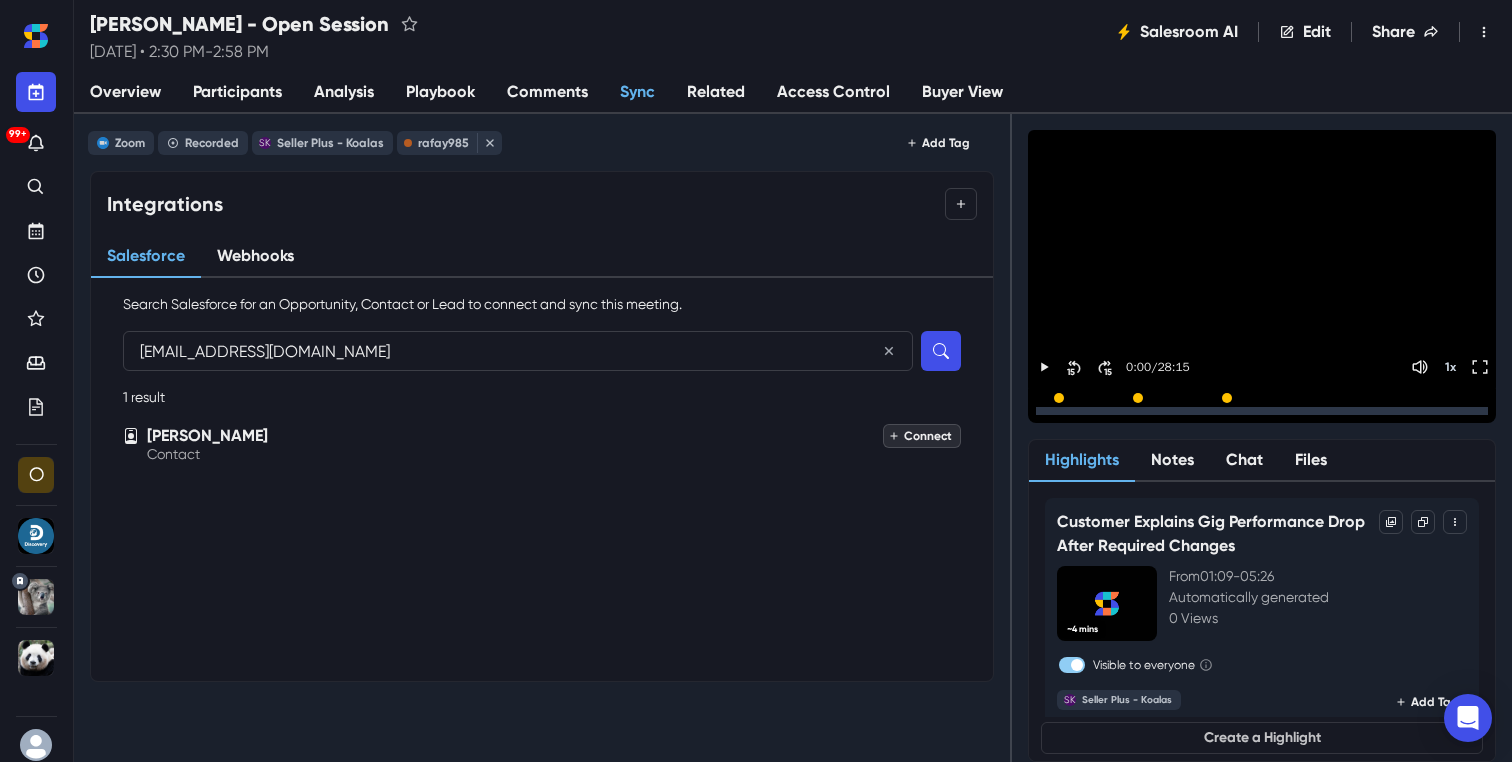 click on "Connect" at bounding box center [922, 436] 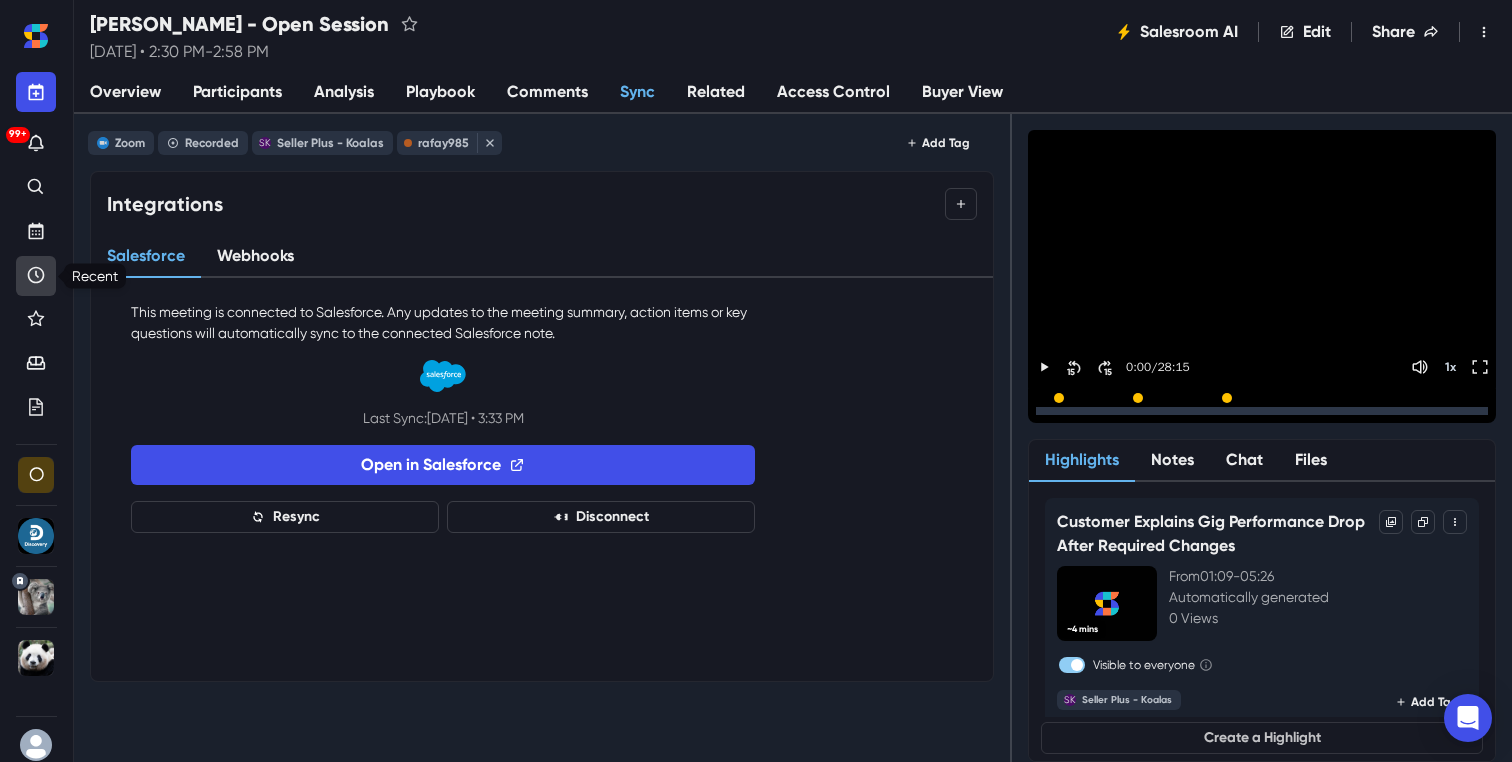 click 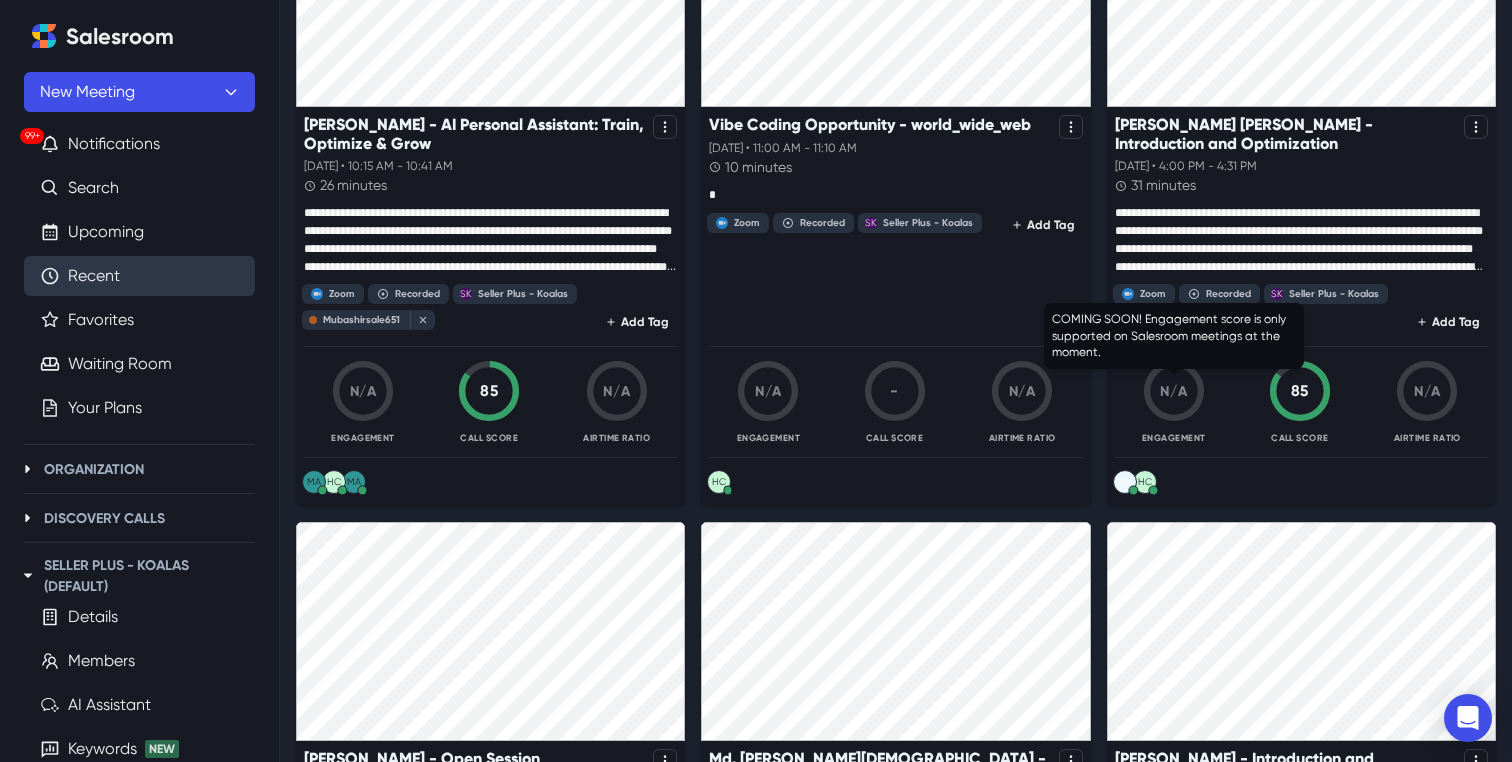 scroll, scrollTop: 1603, scrollLeft: 0, axis: vertical 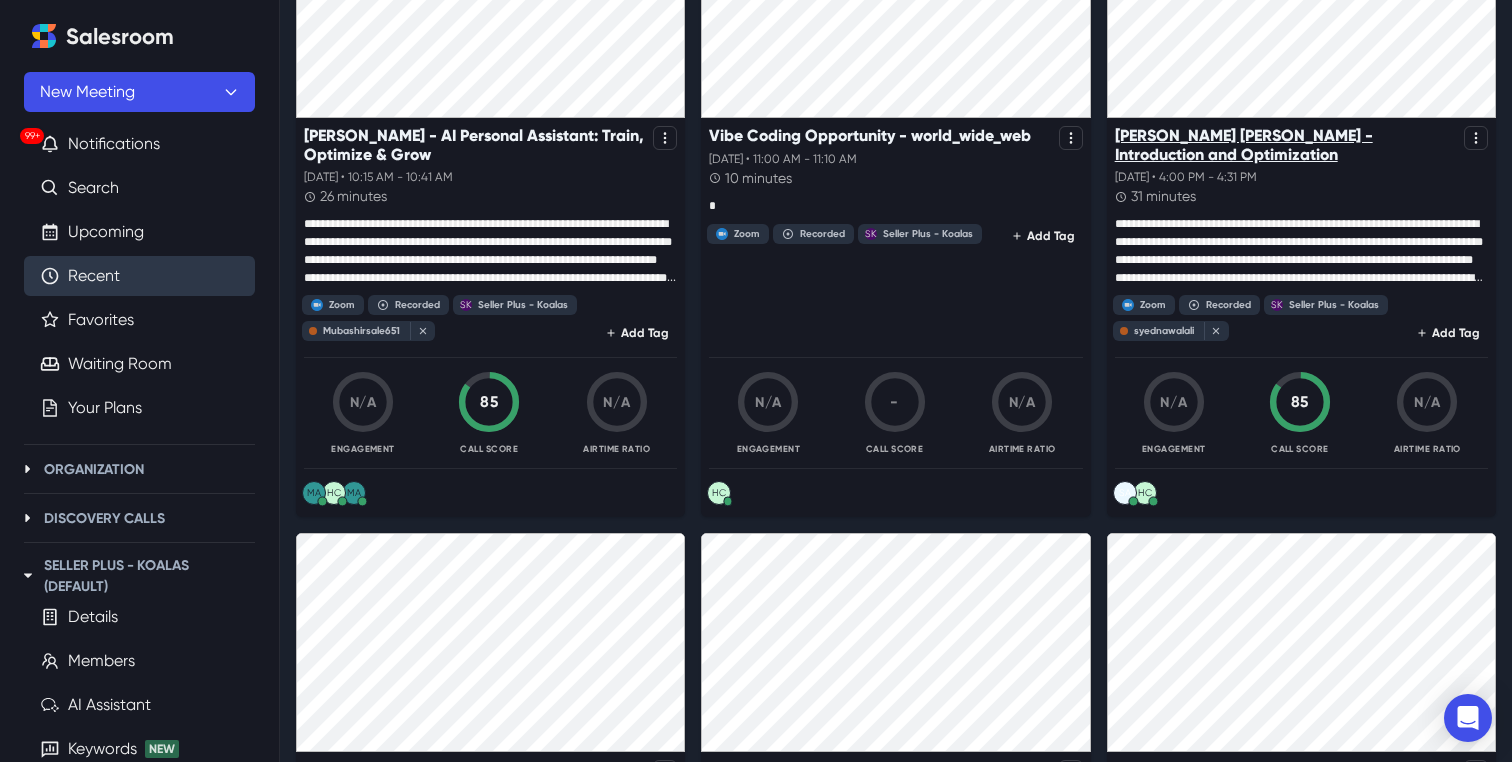 click on "[PERSON_NAME] [PERSON_NAME] - Introduction and Optimization" at bounding box center (1285, 145) 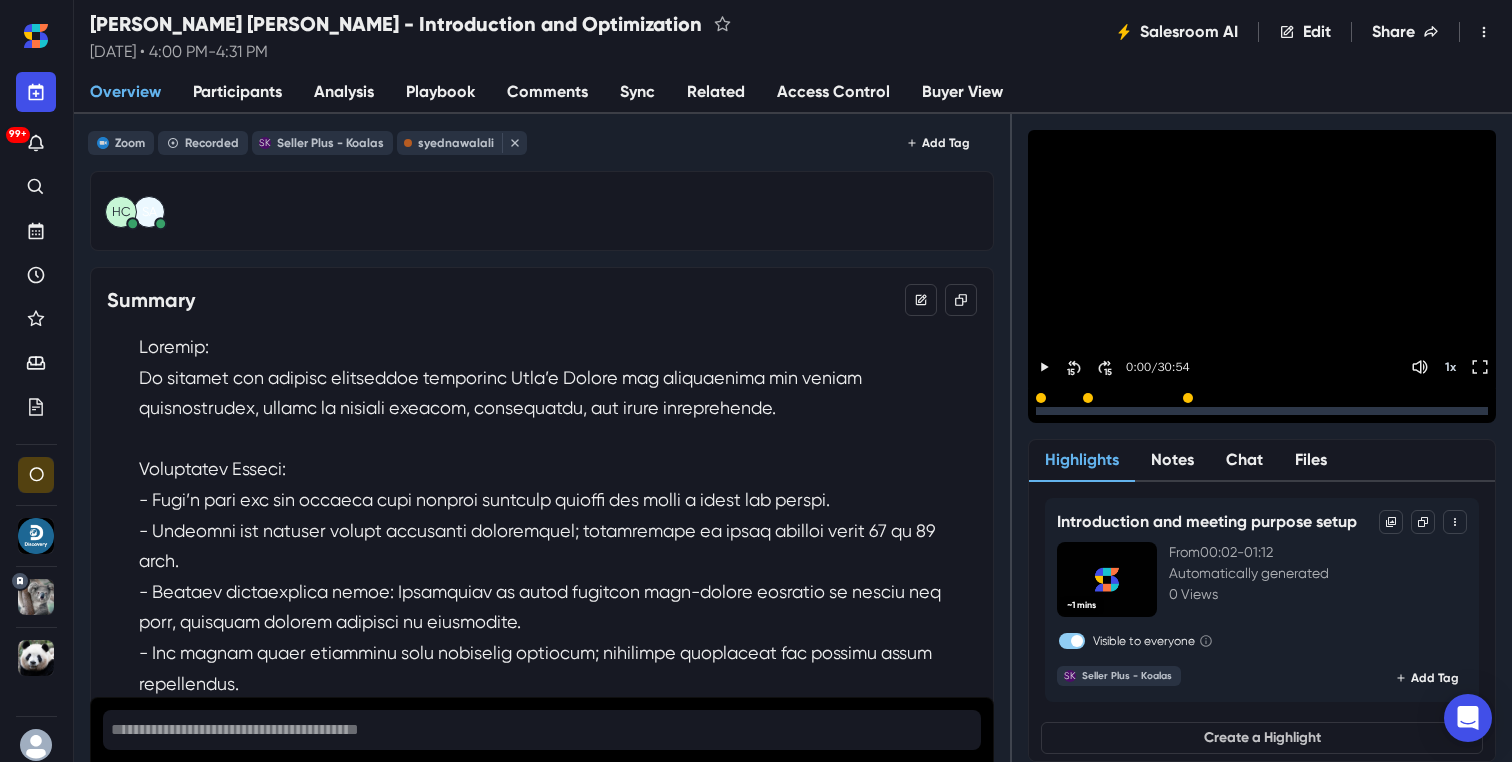 click on "Participants" at bounding box center (237, 92) 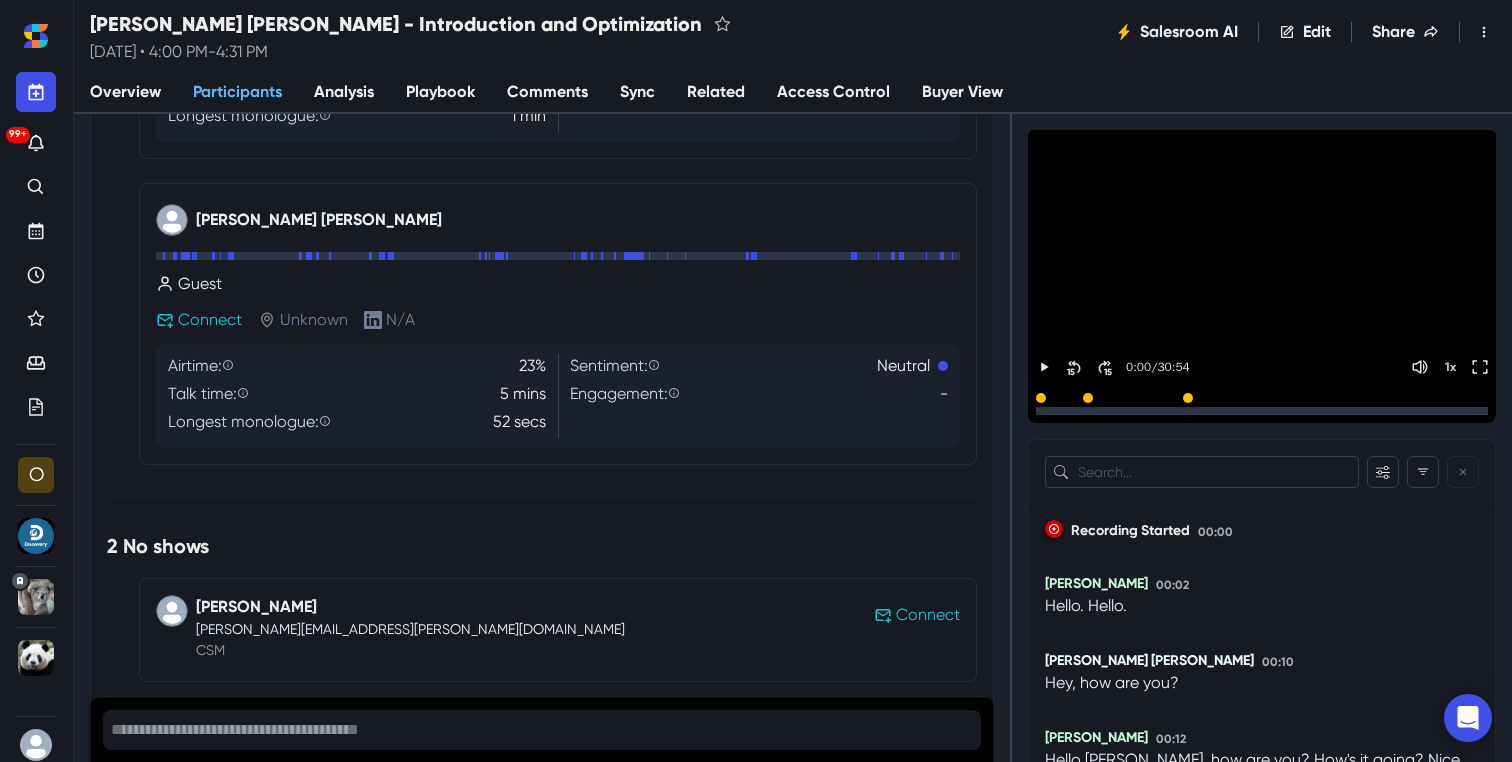 scroll, scrollTop: 486, scrollLeft: 0, axis: vertical 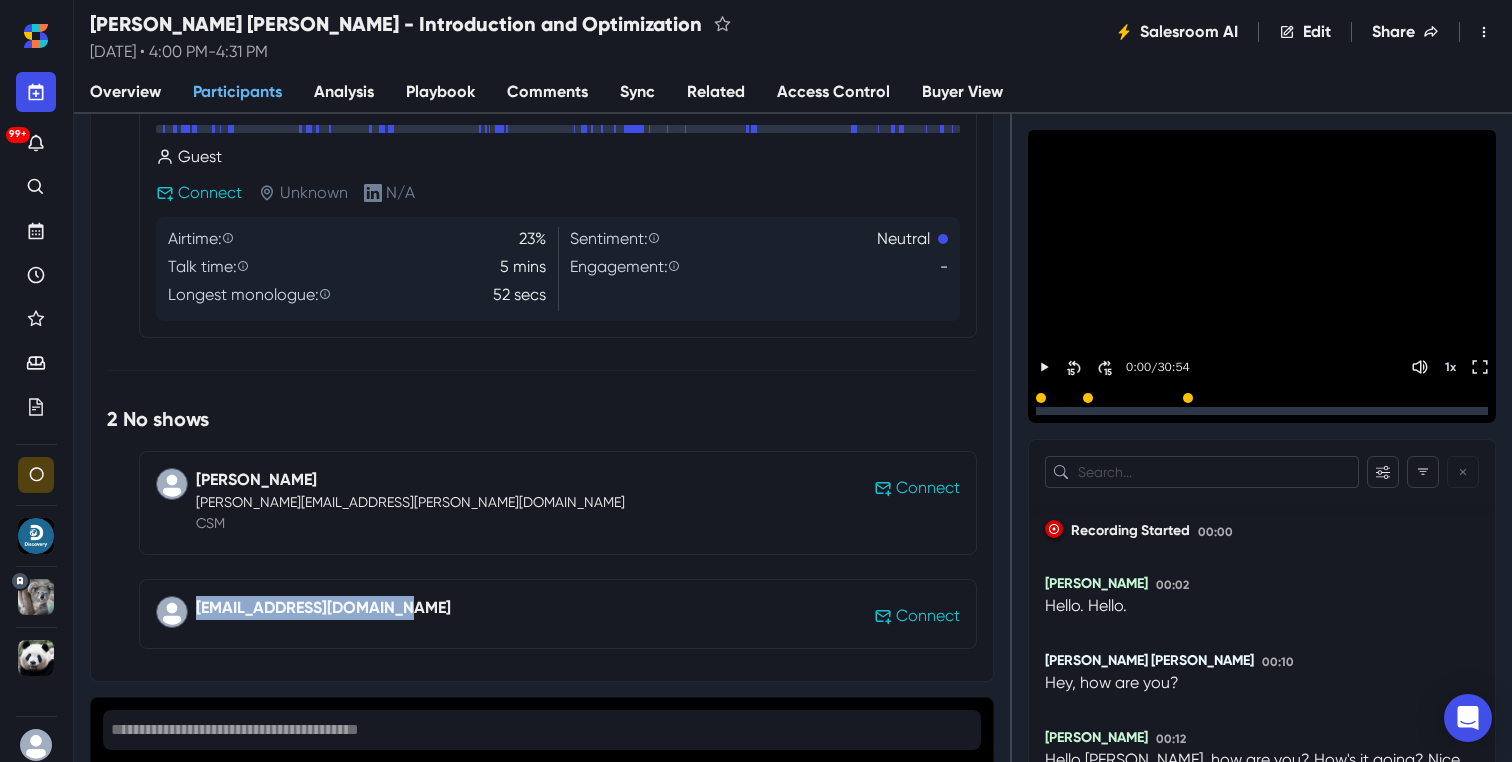 drag, startPoint x: 416, startPoint y: 607, endPoint x: 179, endPoint y: 608, distance: 237.0021 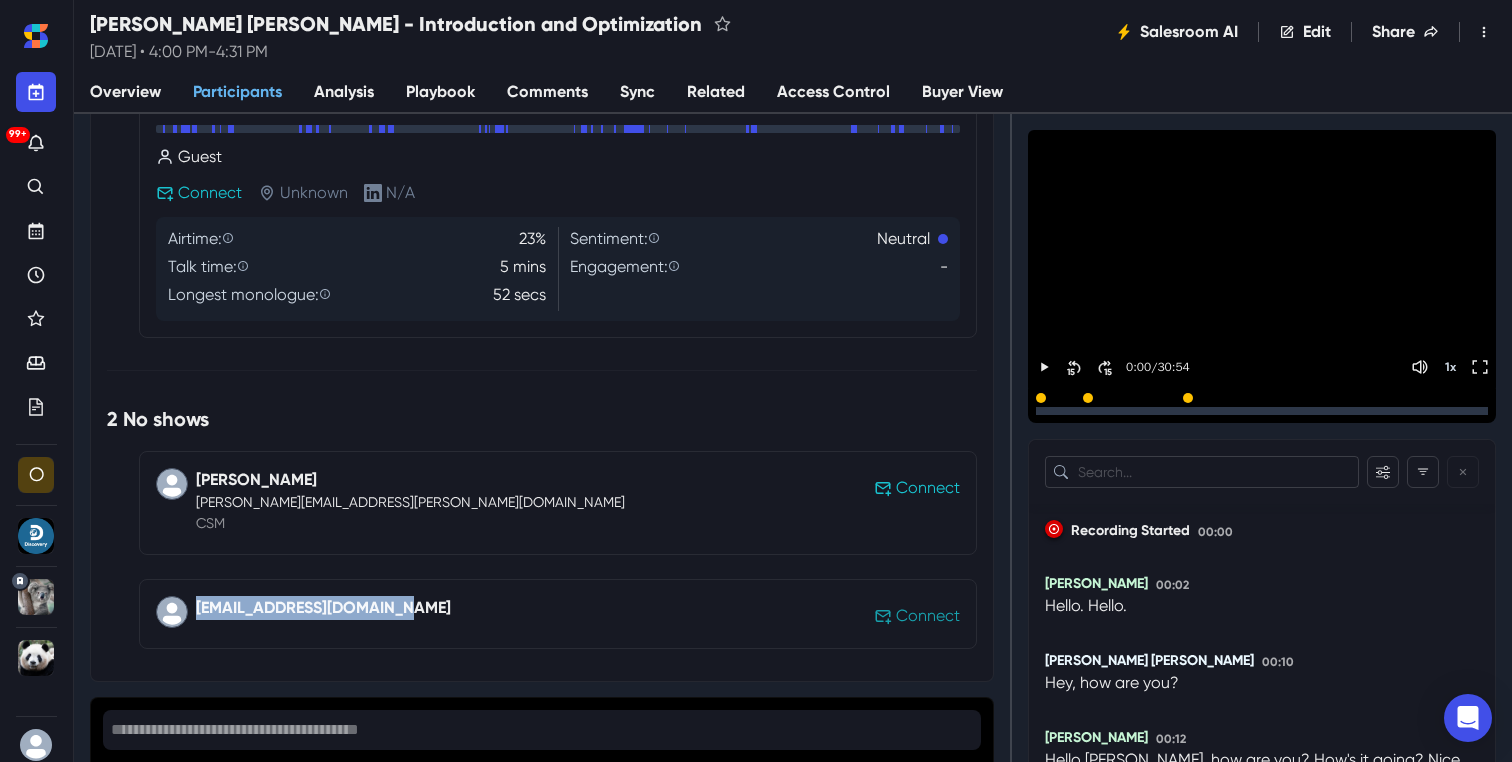 type 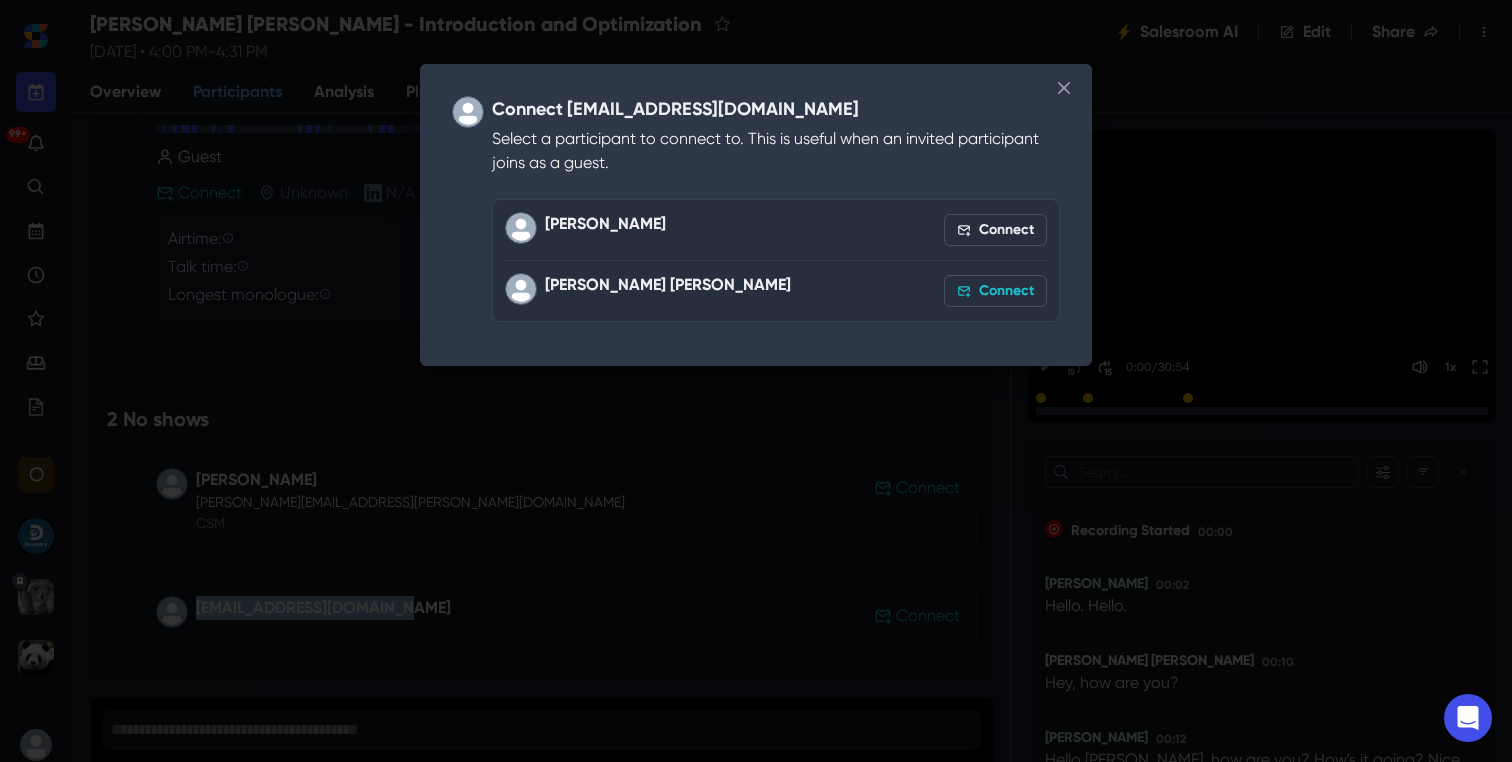 click on "Connect" at bounding box center (995, 291) 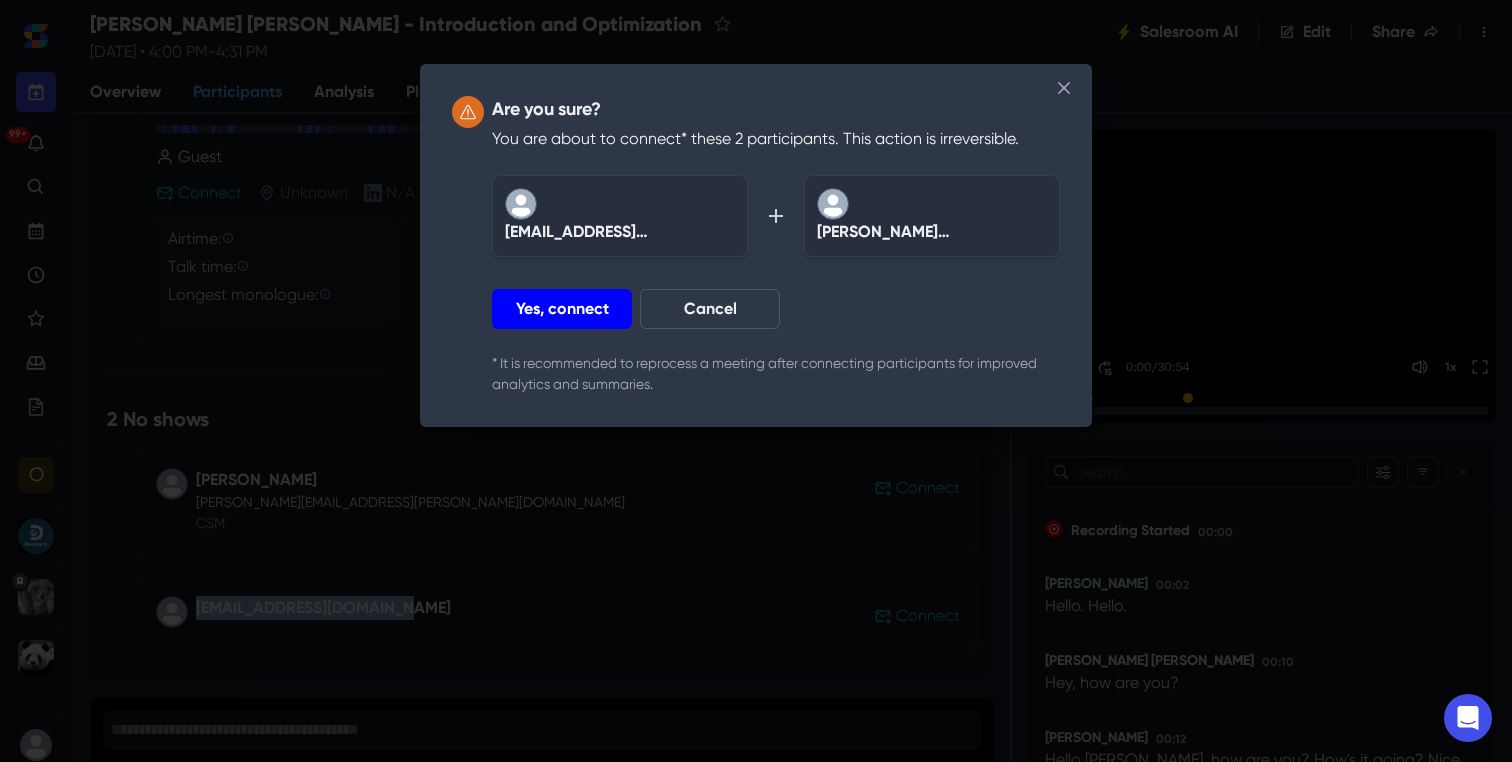 click on "Yes, connect" at bounding box center [562, 309] 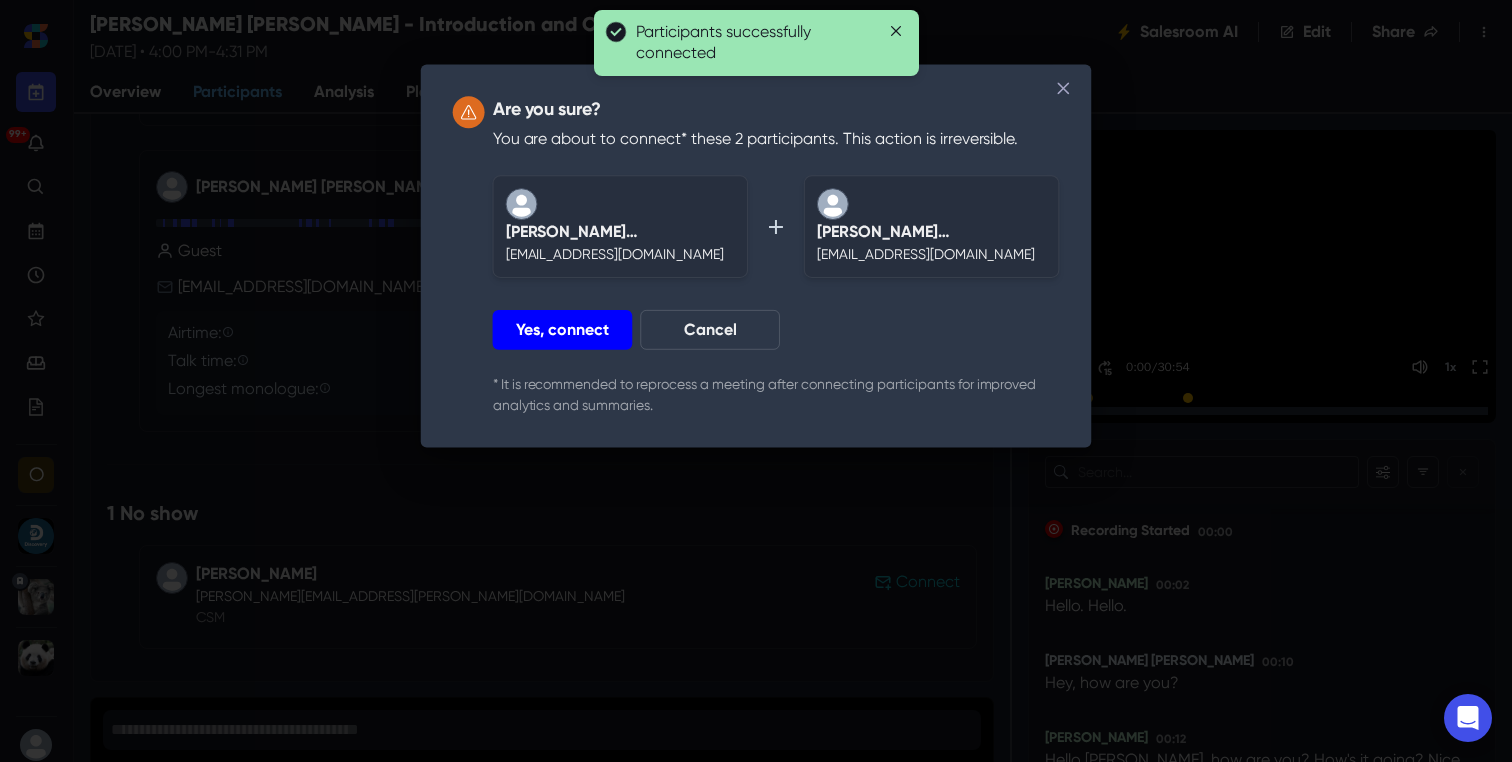 scroll, scrollTop: 392, scrollLeft: 0, axis: vertical 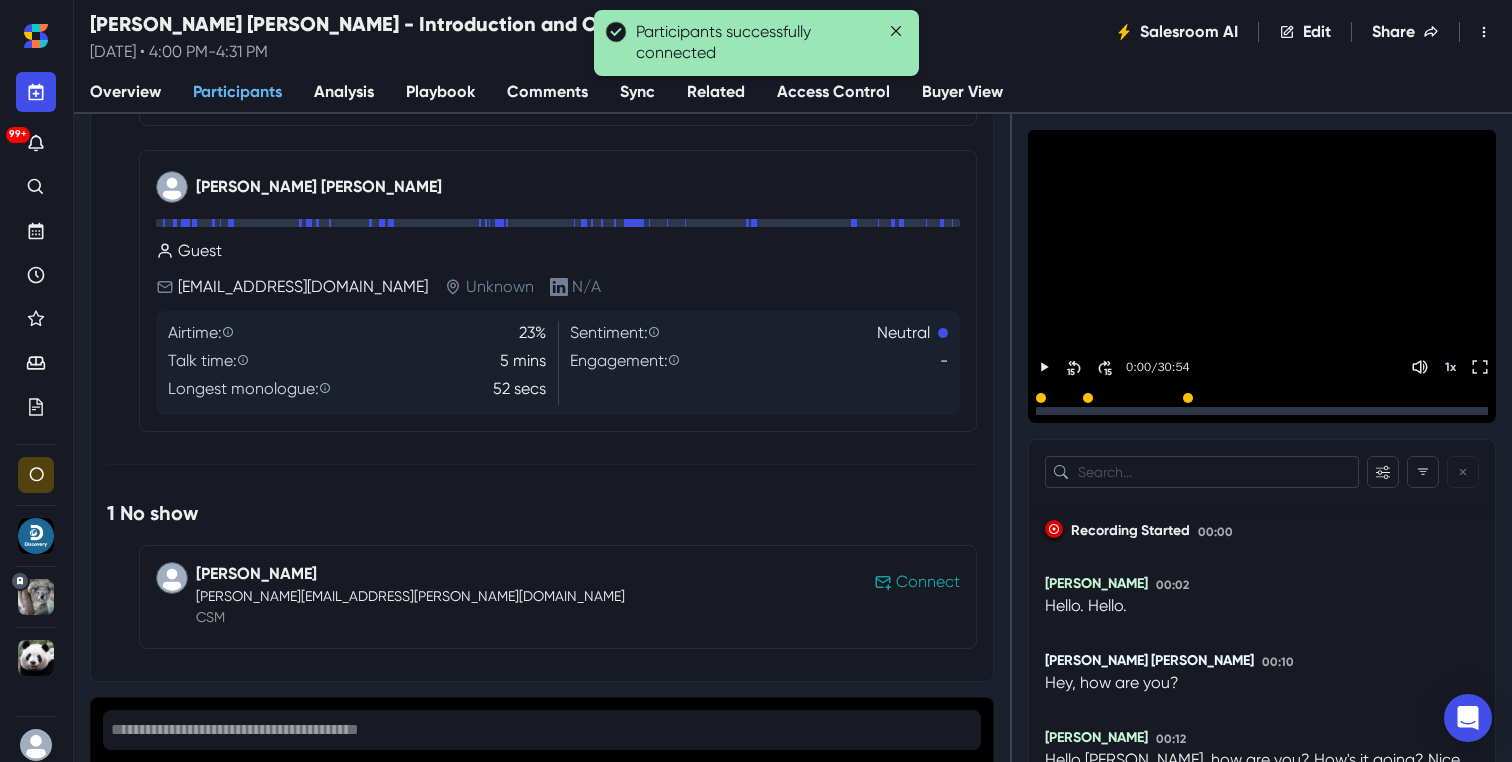 click on "Connect" at bounding box center (928, 582) 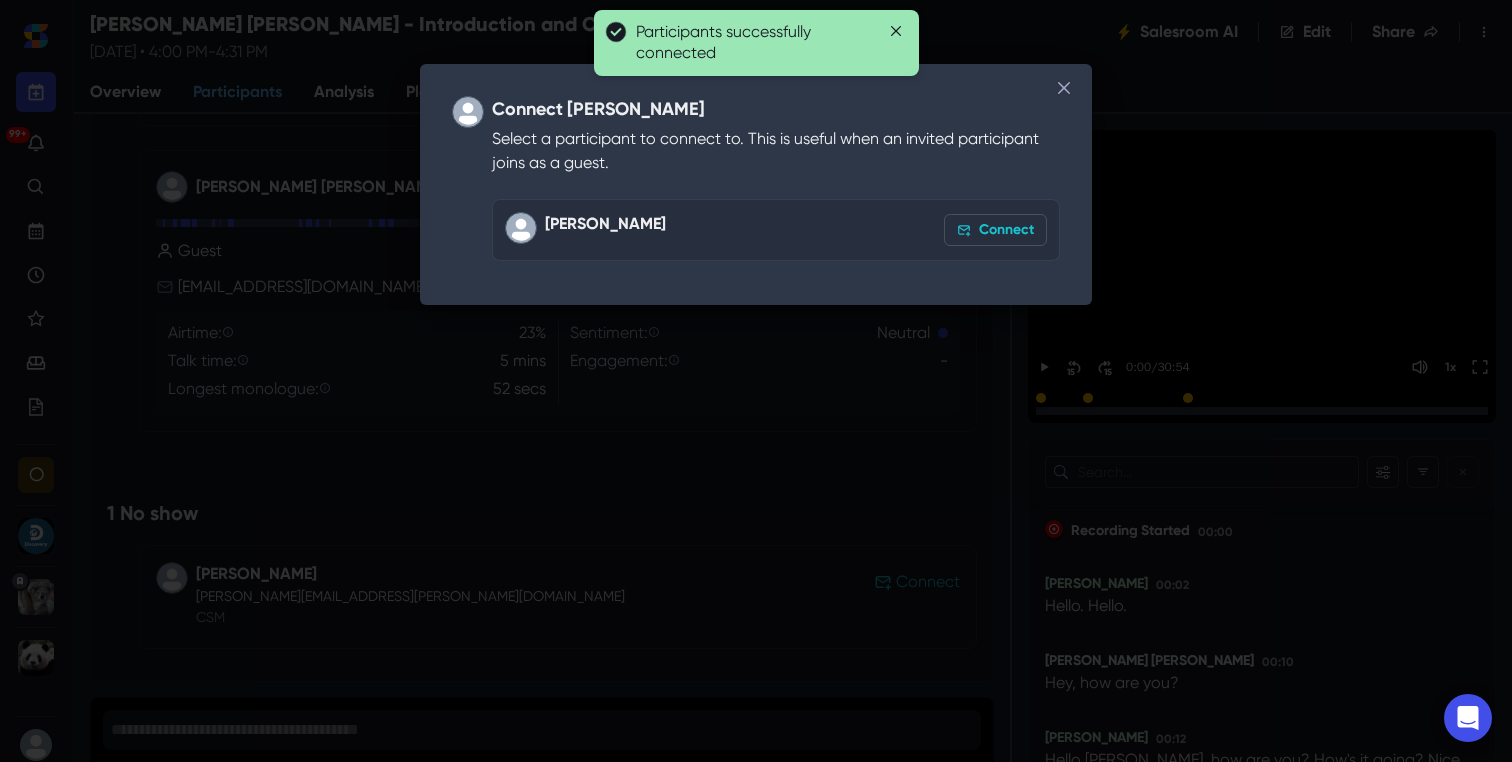 click on "Connect" at bounding box center [995, 230] 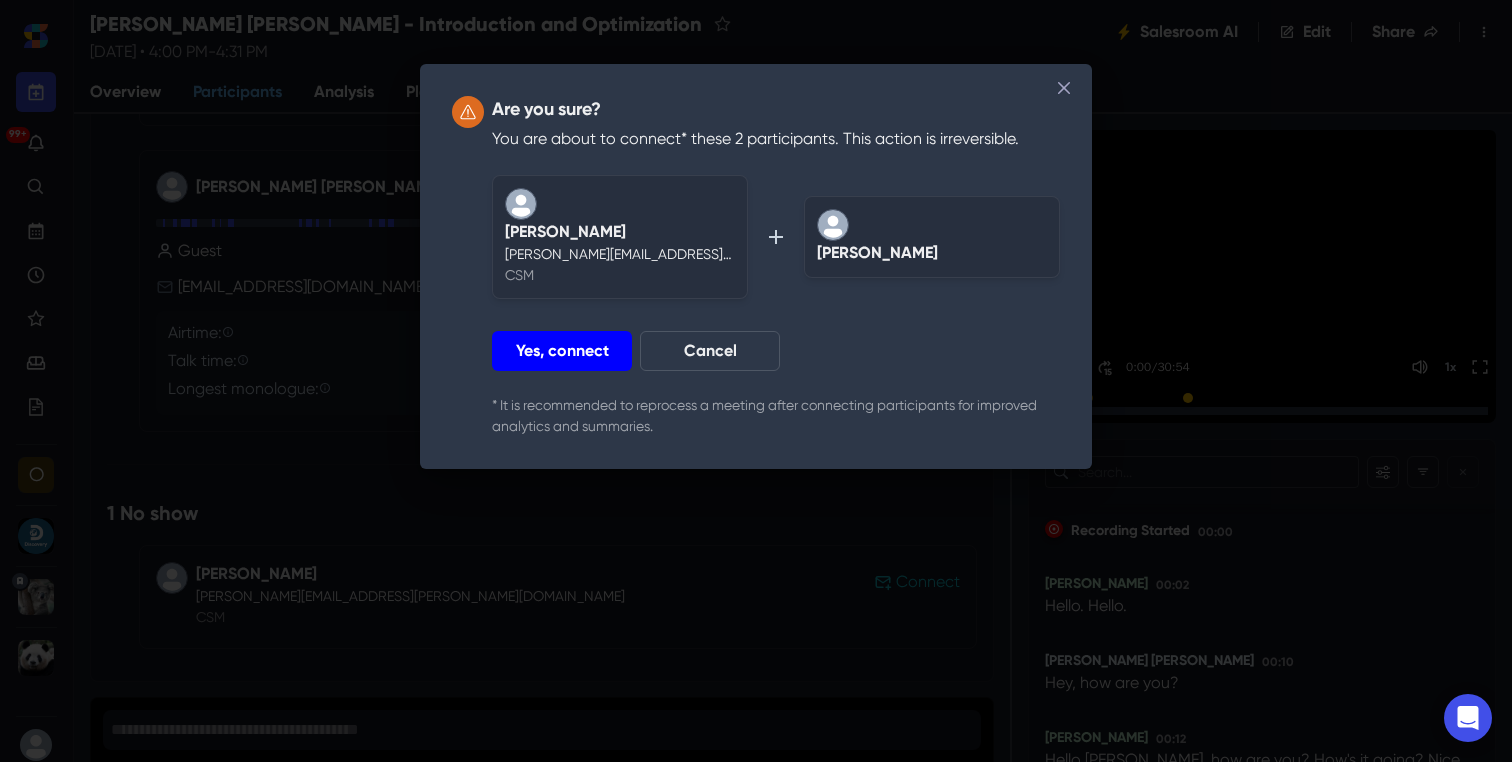 click on "Yes, connect" at bounding box center [562, 351] 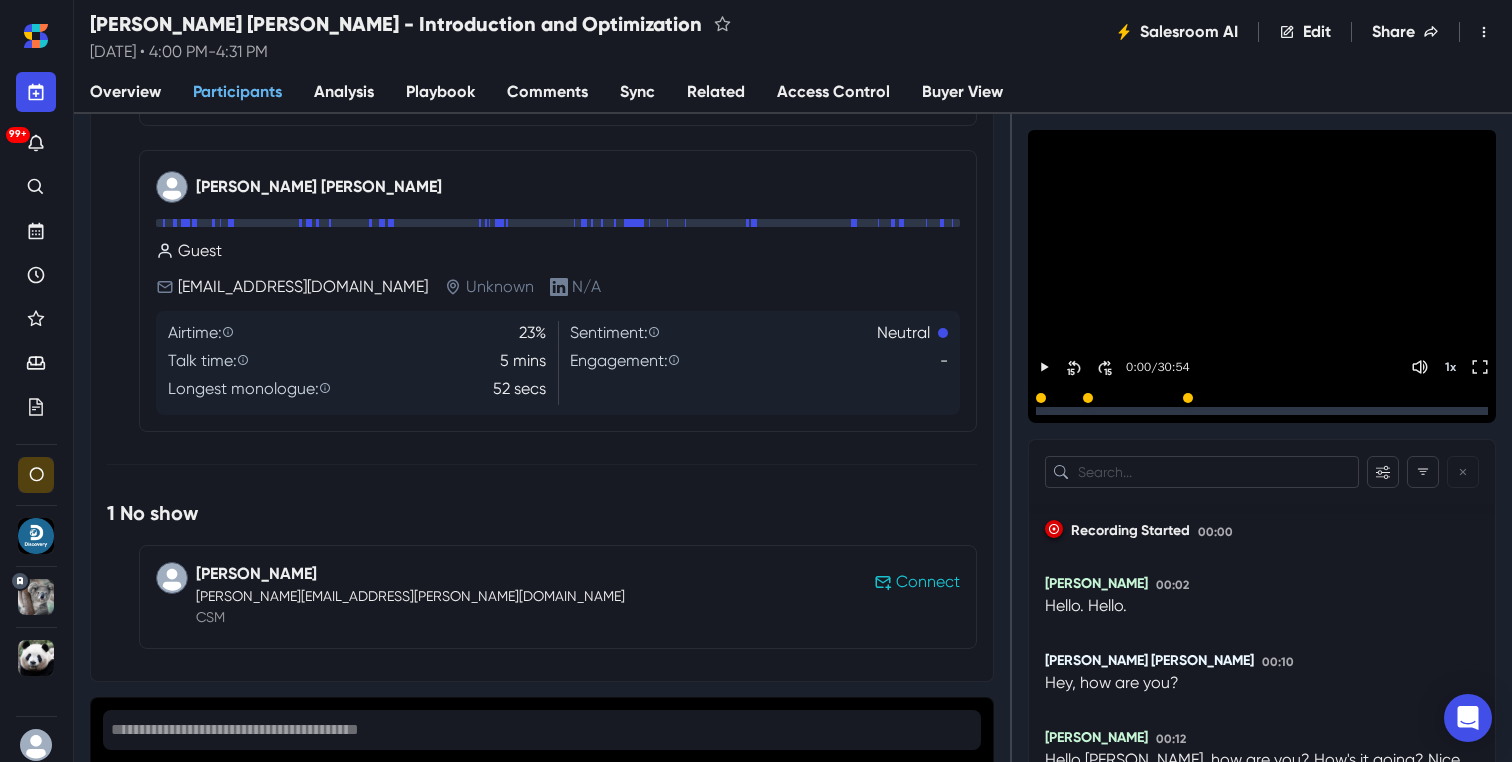 scroll, scrollTop: 86, scrollLeft: 0, axis: vertical 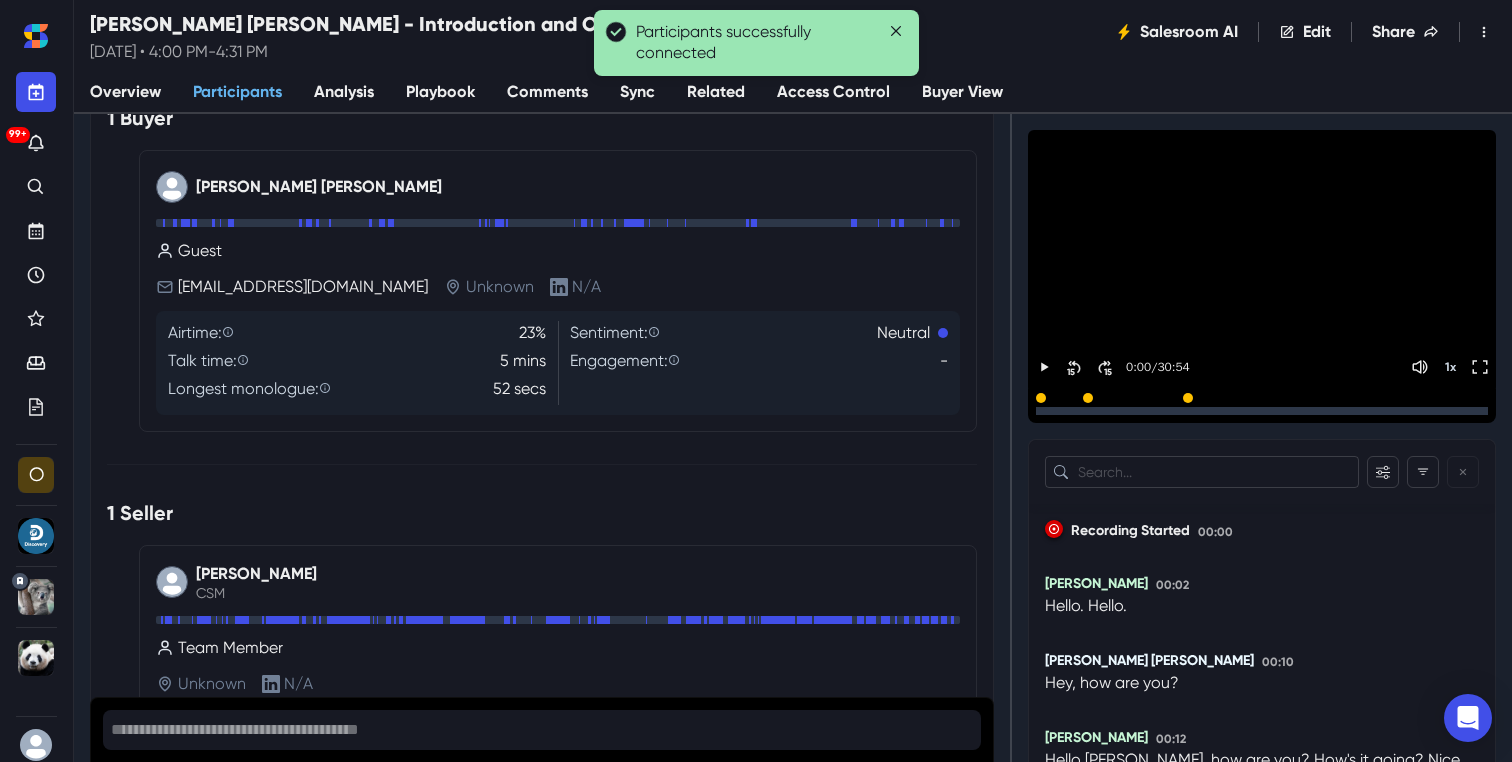 click on "Sync" at bounding box center (637, 93) 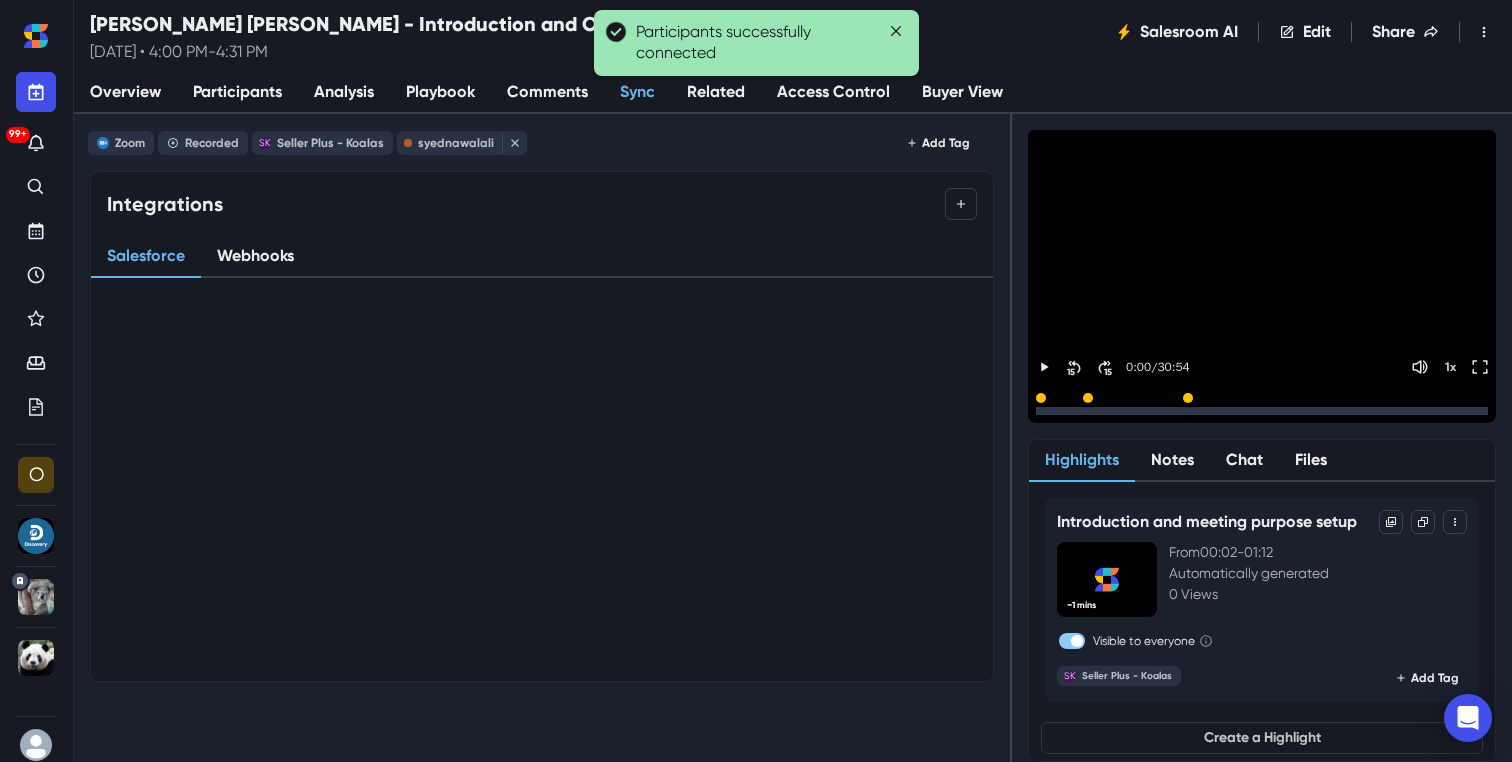 scroll, scrollTop: 0, scrollLeft: 0, axis: both 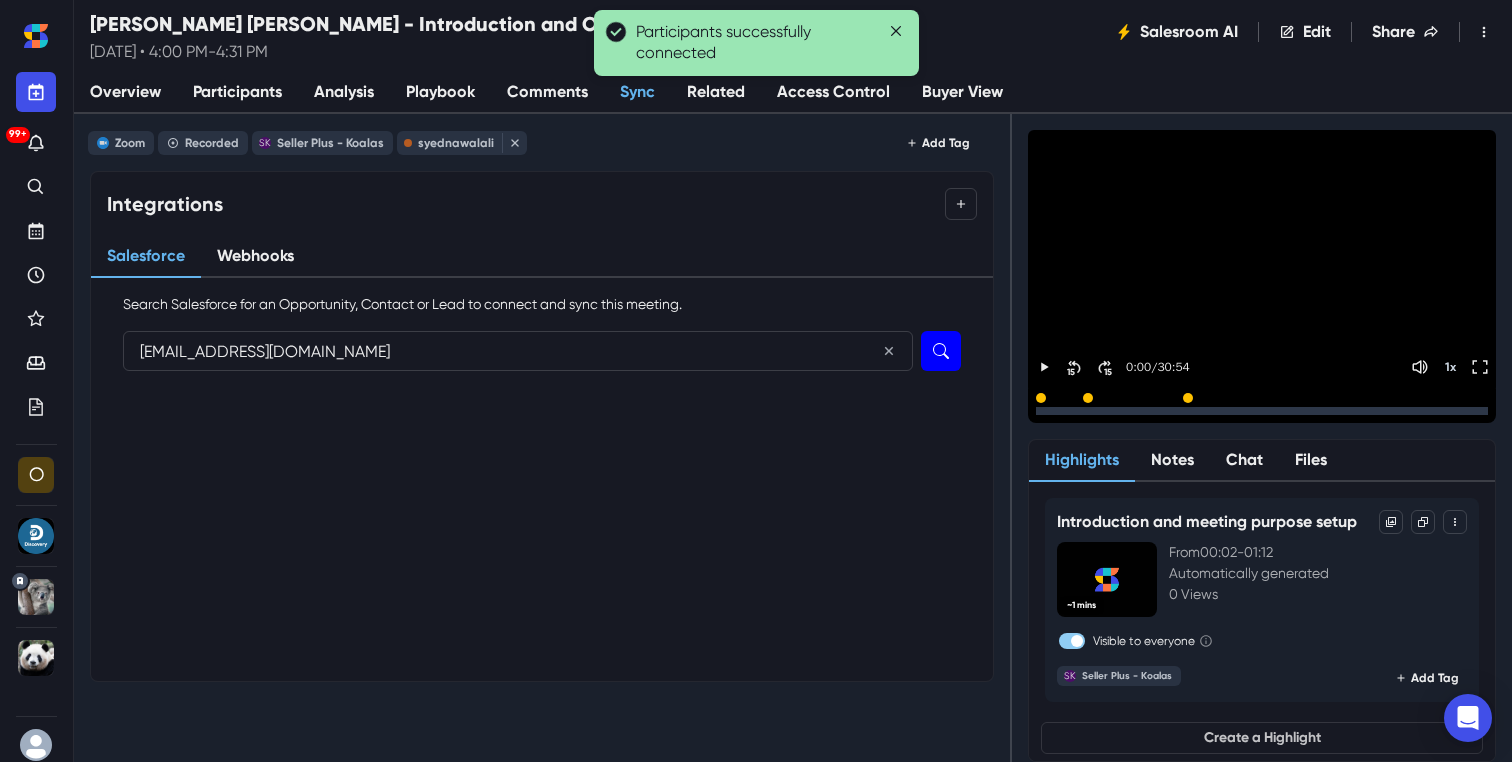 type on "[EMAIL_ADDRESS][DOMAIN_NAME]" 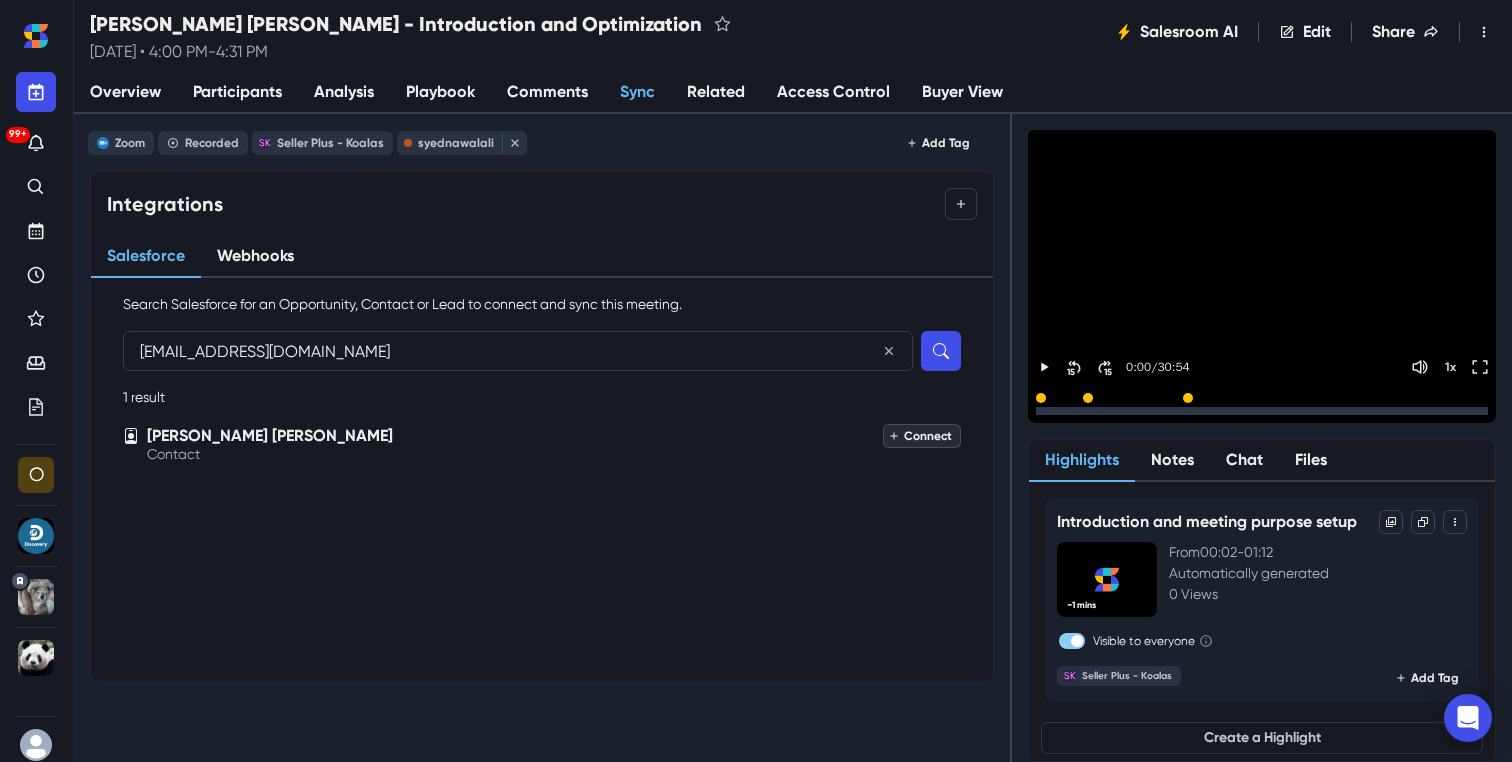 click on "Connect" at bounding box center [922, 436] 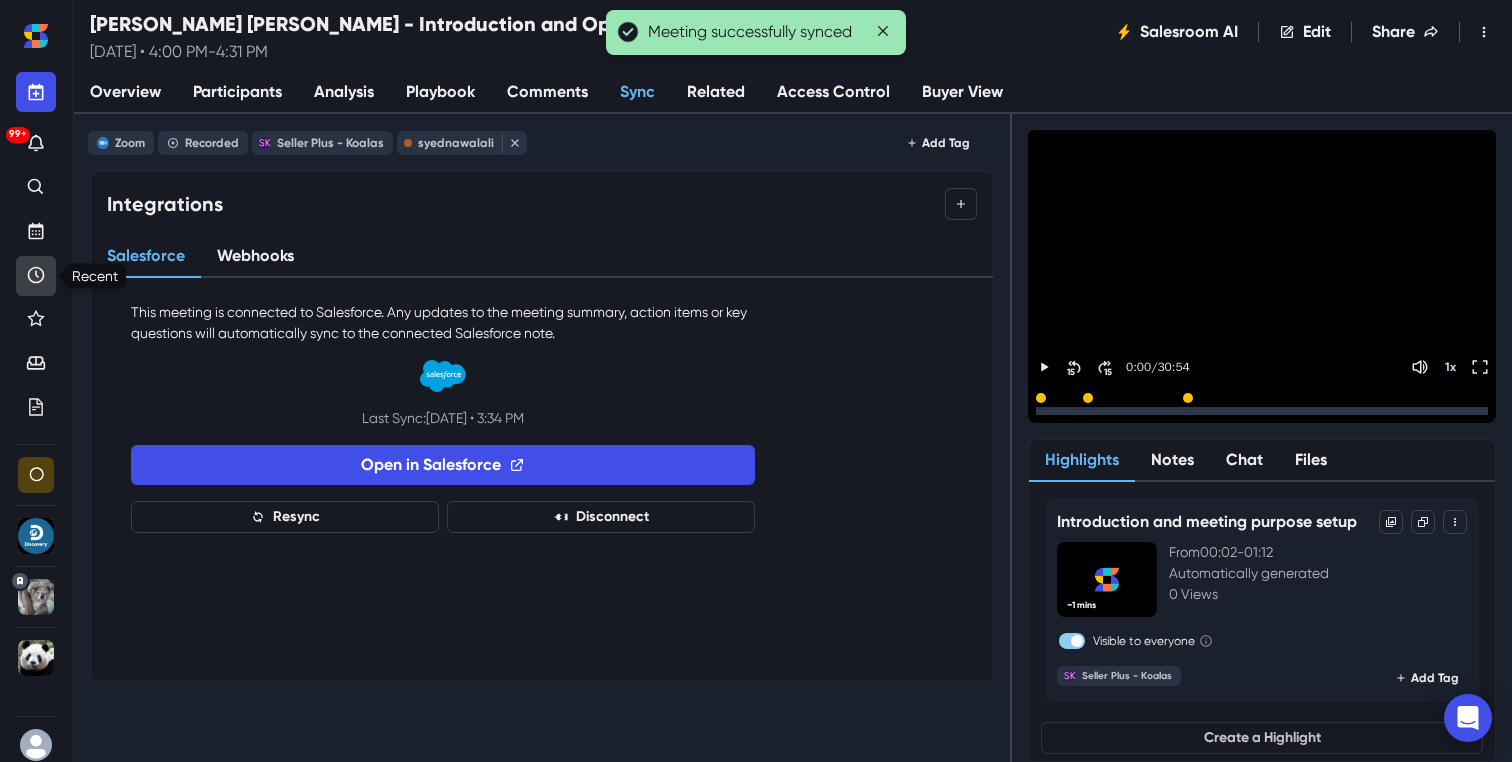 click 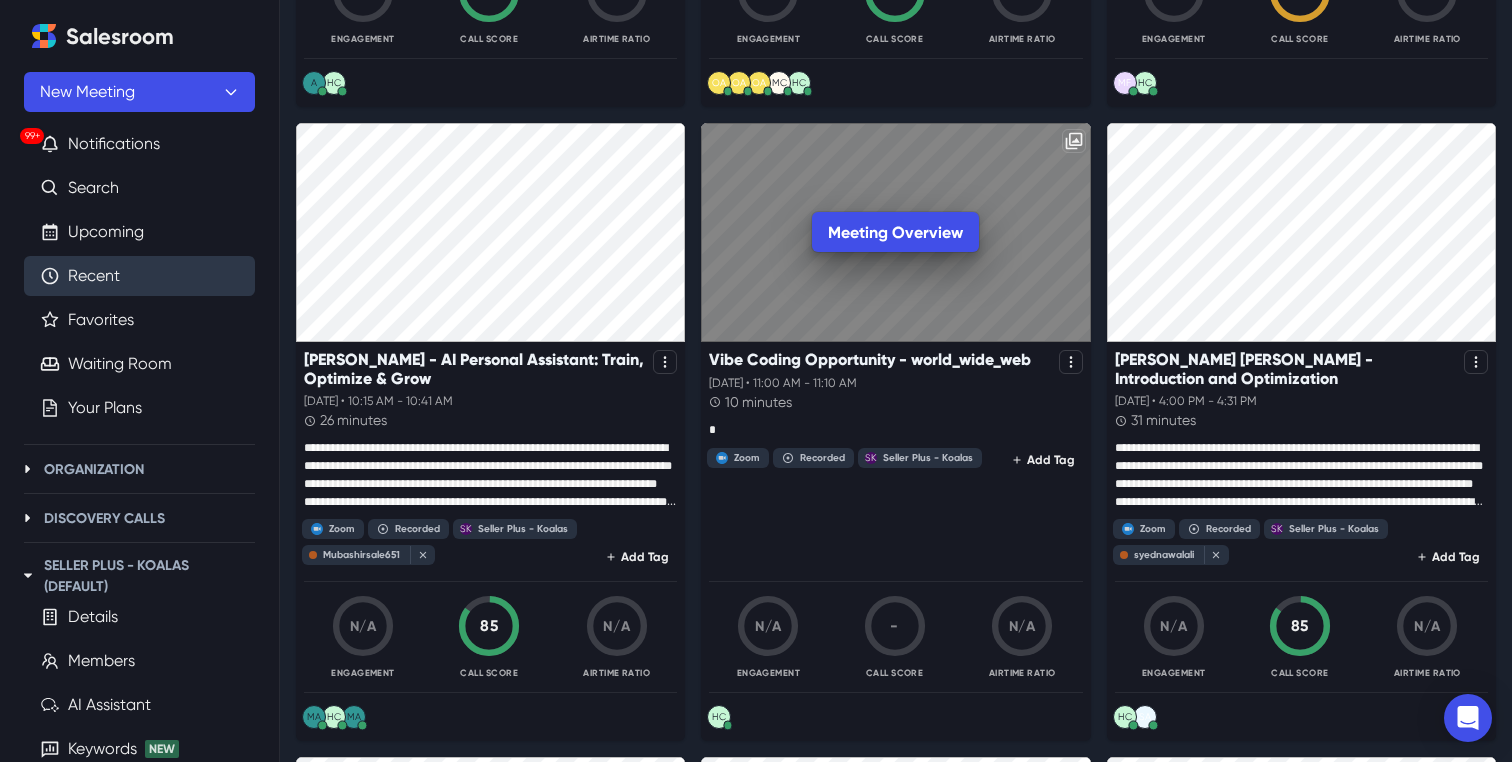 scroll, scrollTop: 1376, scrollLeft: 0, axis: vertical 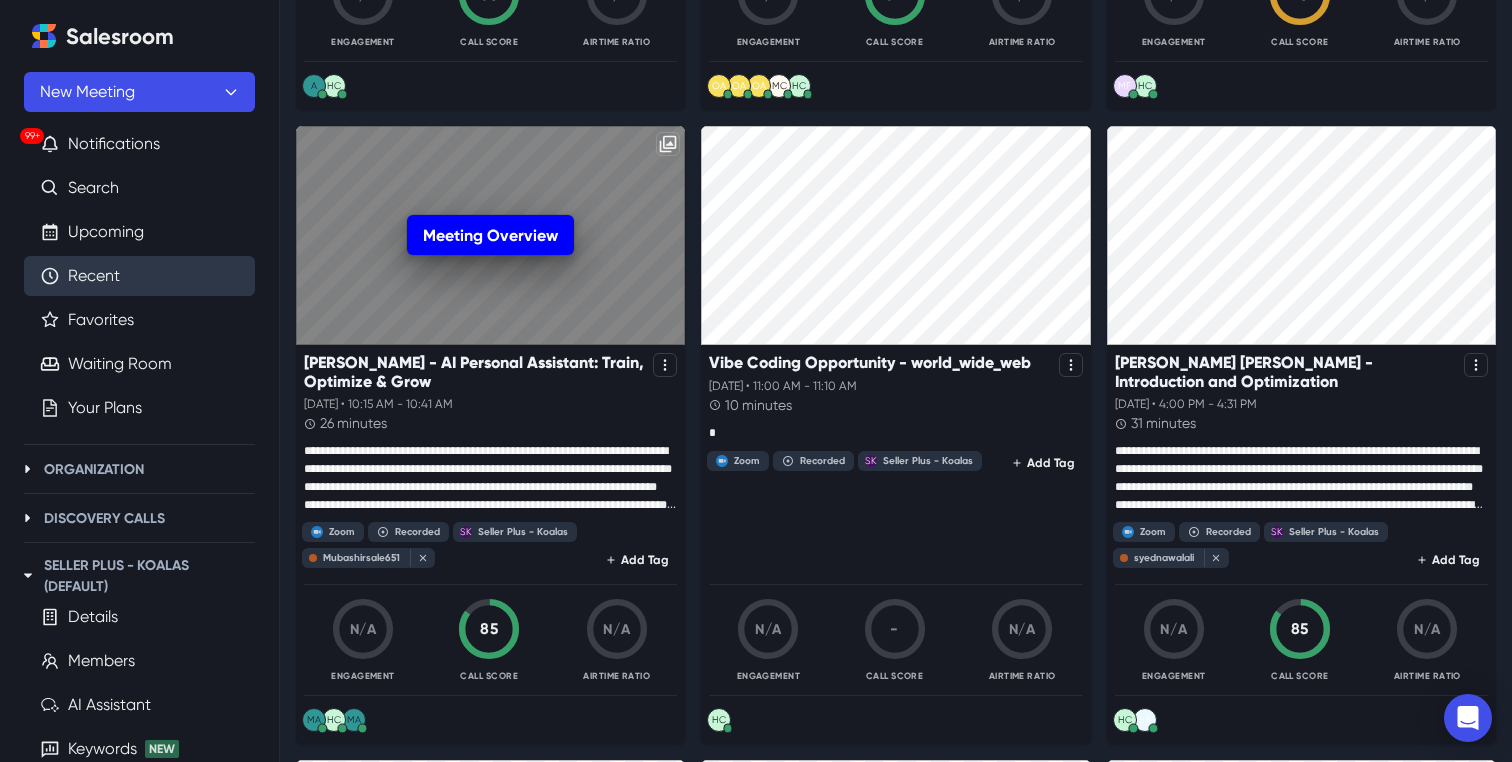click on "Meeting Overview" at bounding box center [490, 235] 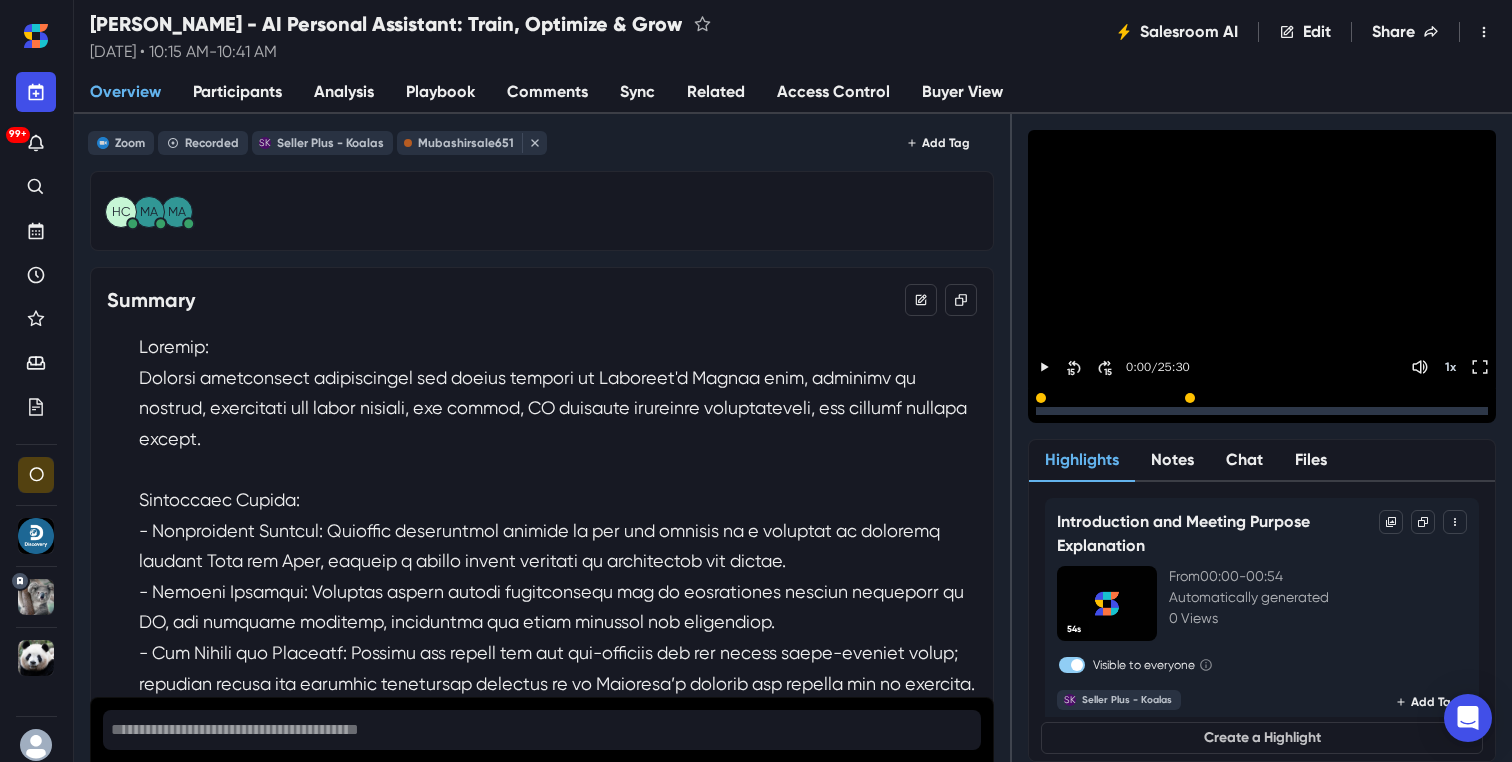 click on "Participants" at bounding box center [237, 92] 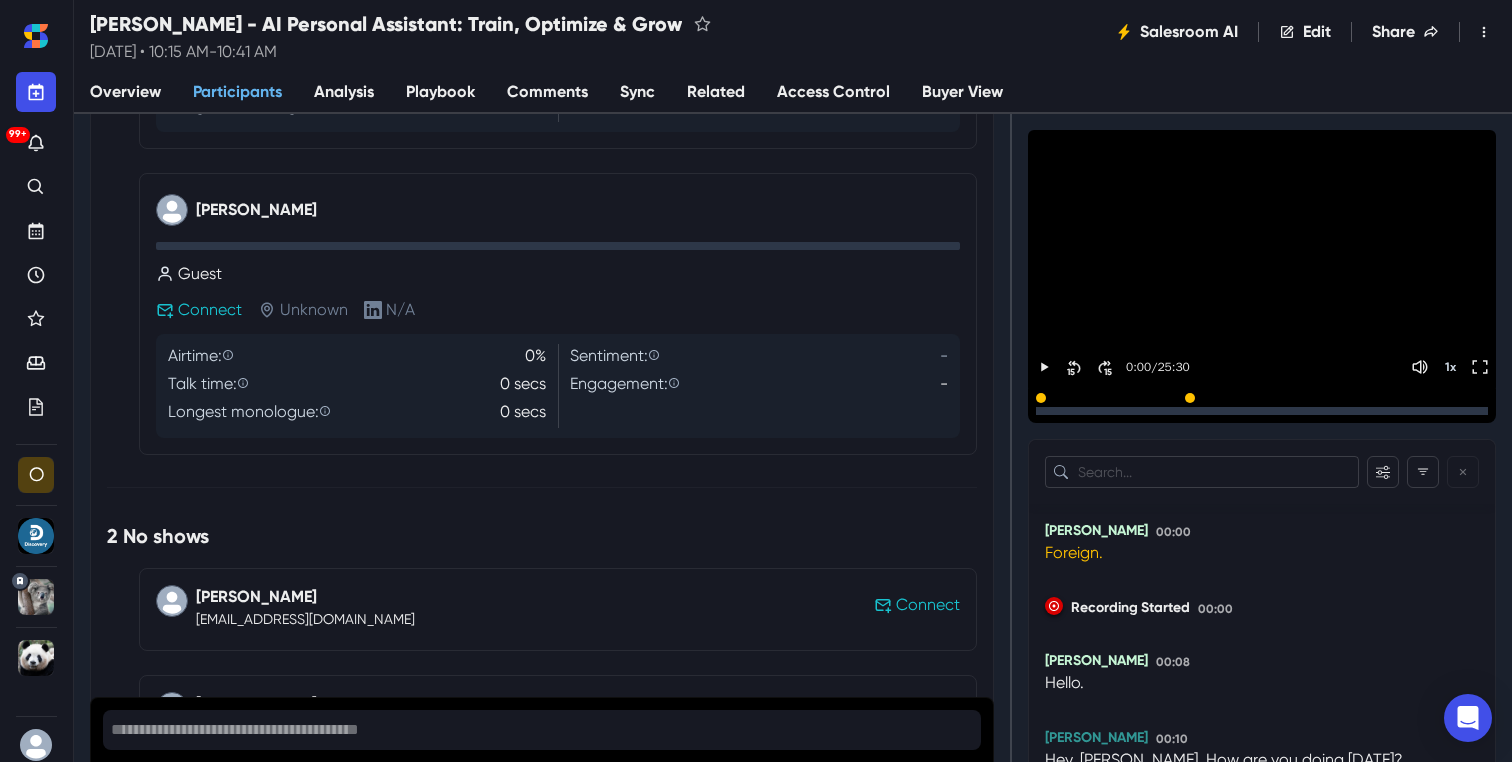 scroll, scrollTop: 805, scrollLeft: 0, axis: vertical 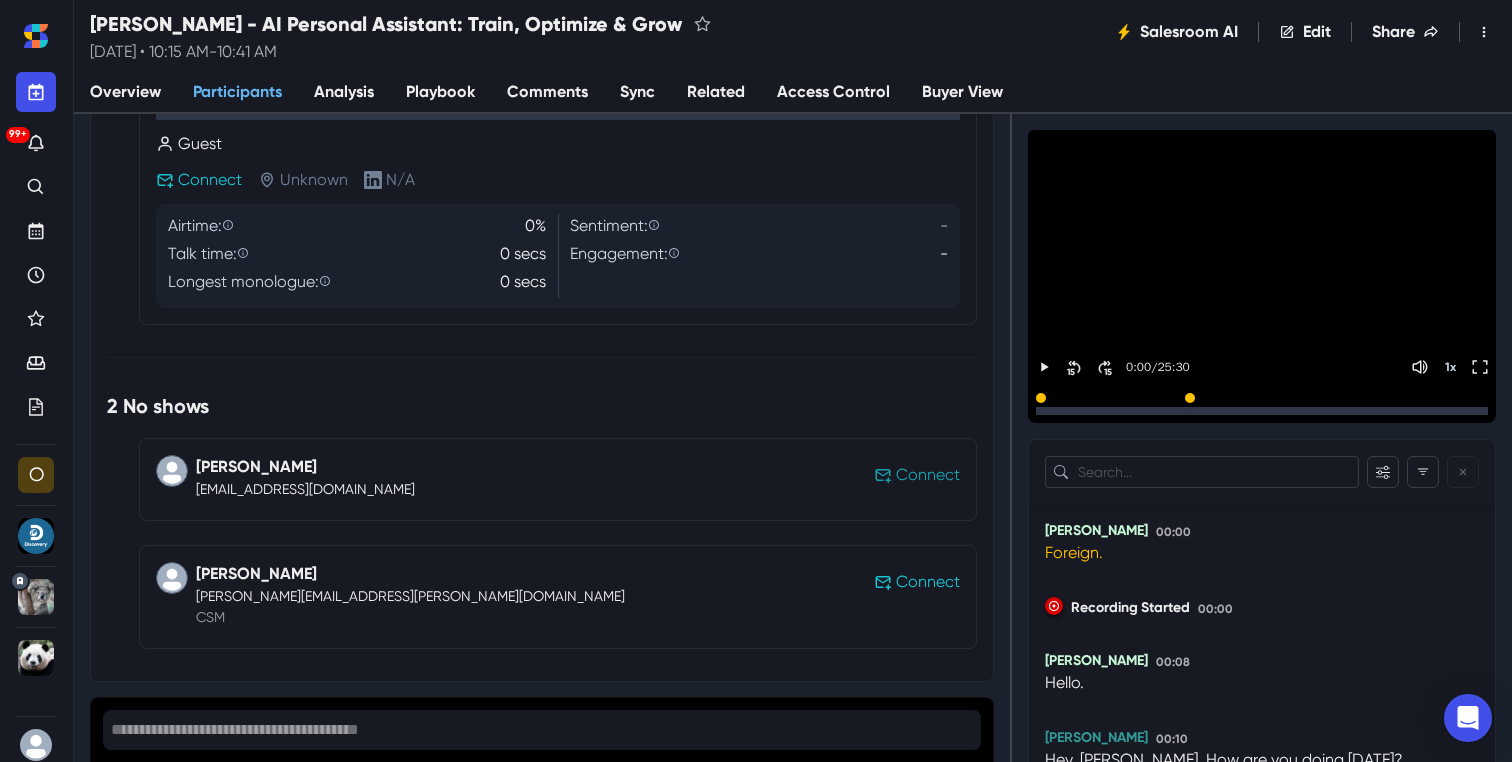 click 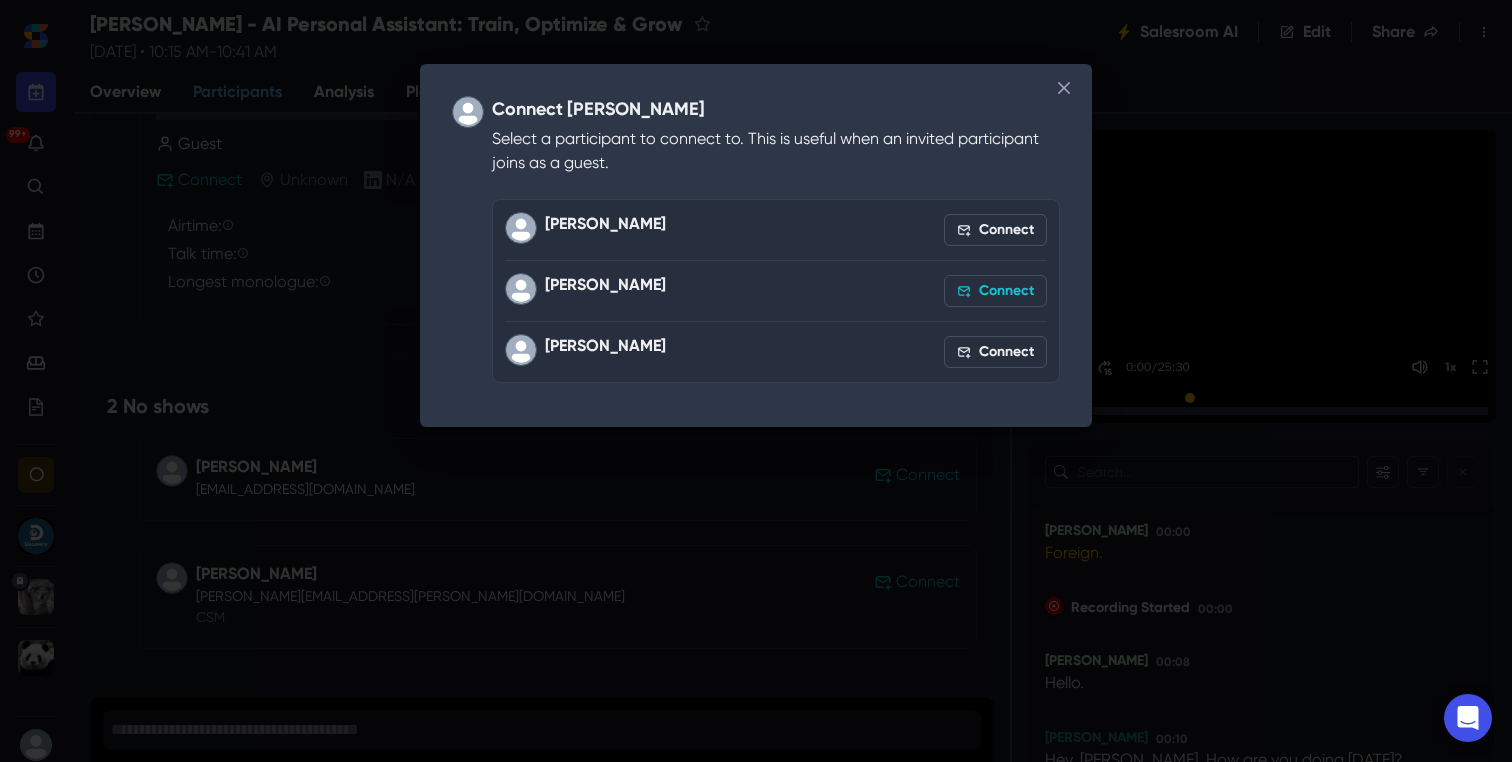 click on "Connect" at bounding box center [995, 291] 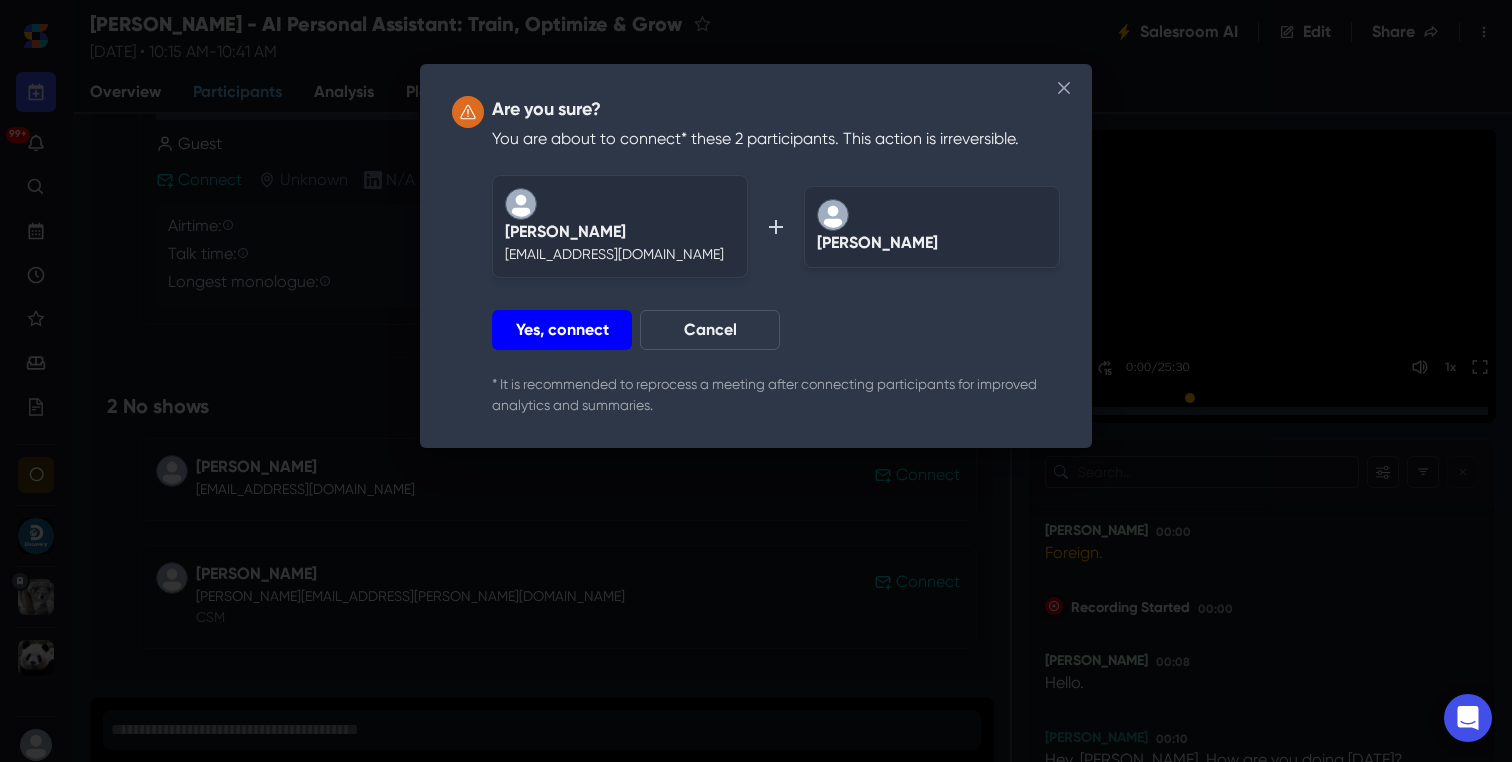 click on "Yes, connect" at bounding box center [562, 330] 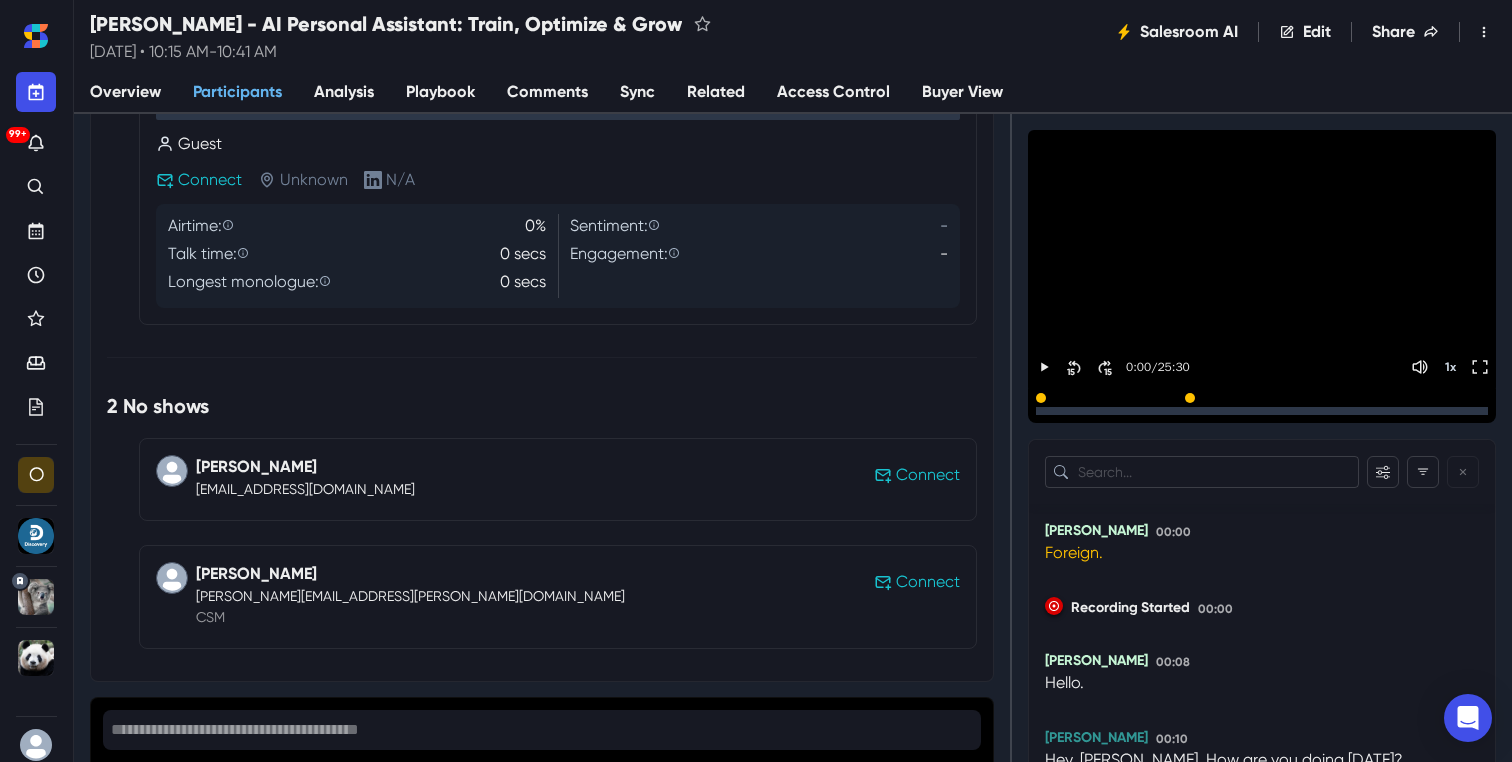 scroll, scrollTop: 698, scrollLeft: 0, axis: vertical 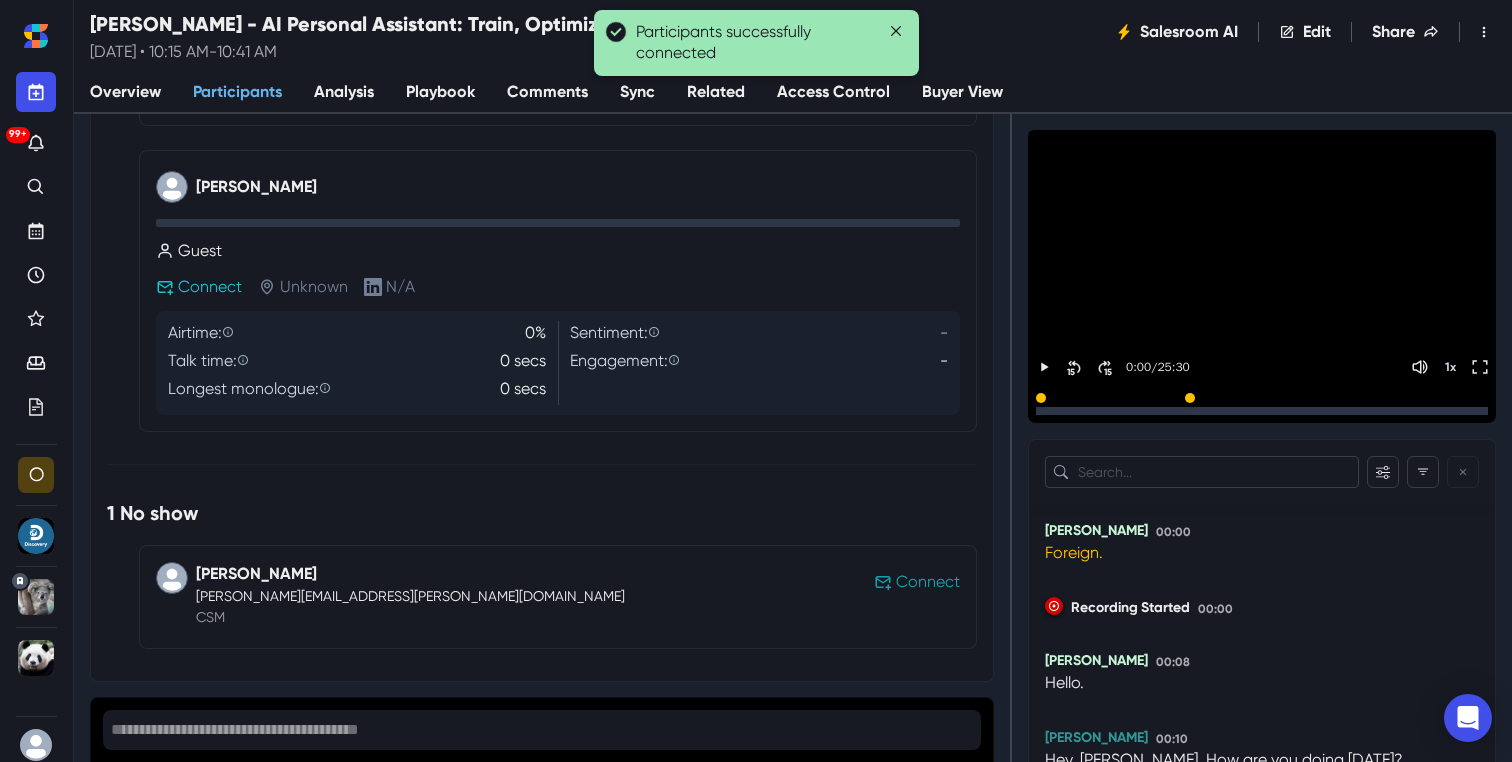 click on "Connect" at bounding box center [928, 582] 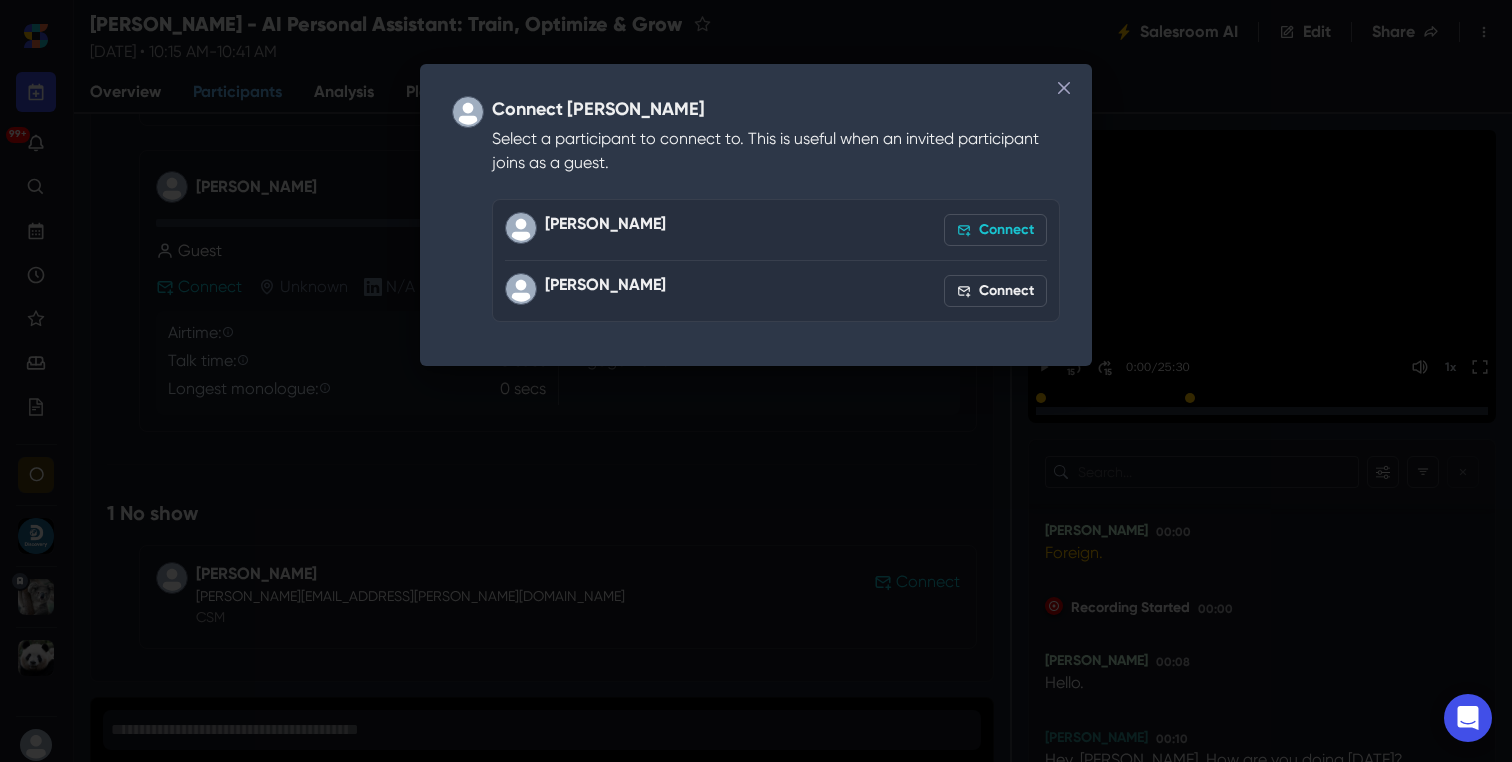click on "Connect" at bounding box center (995, 230) 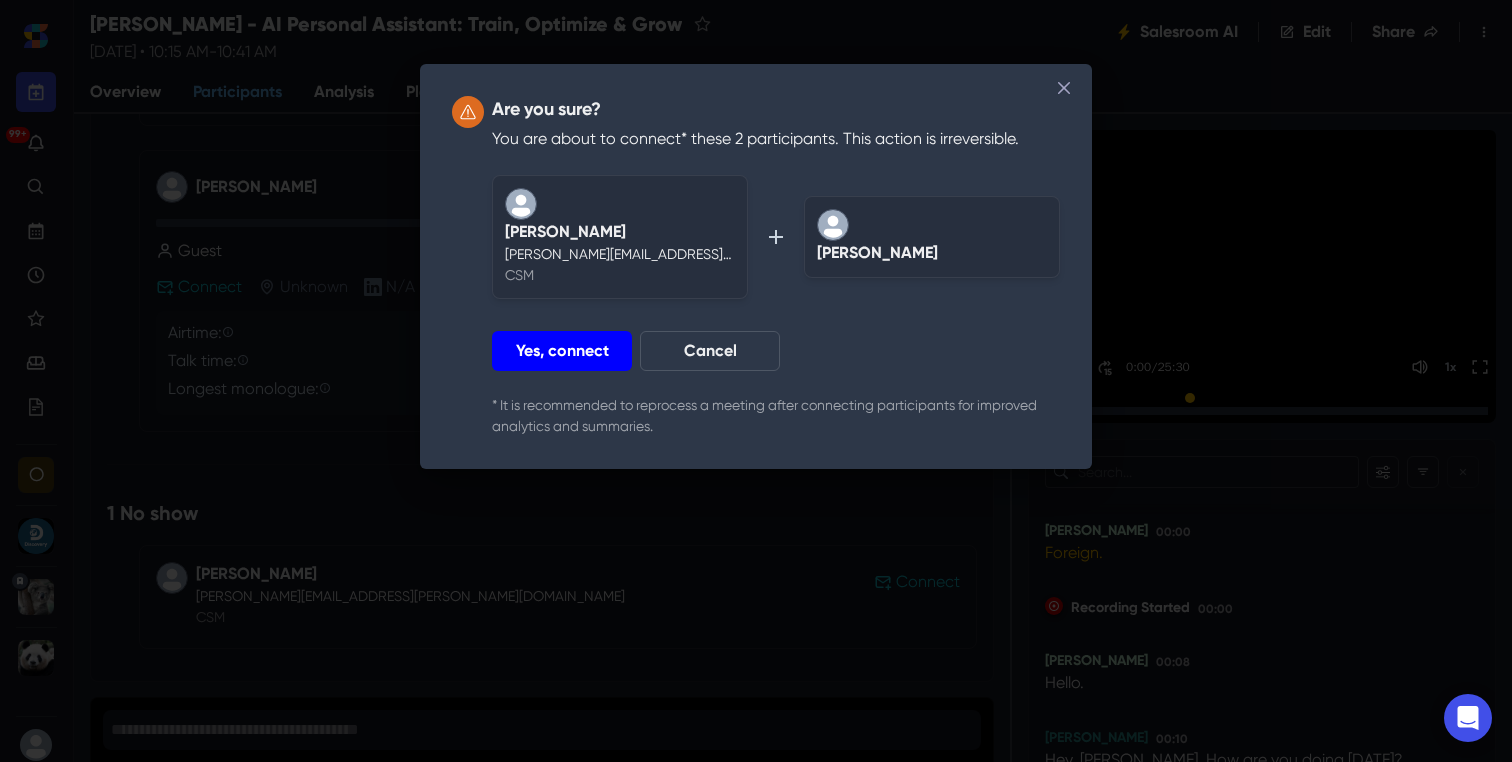 click on "Yes, connect" at bounding box center (562, 351) 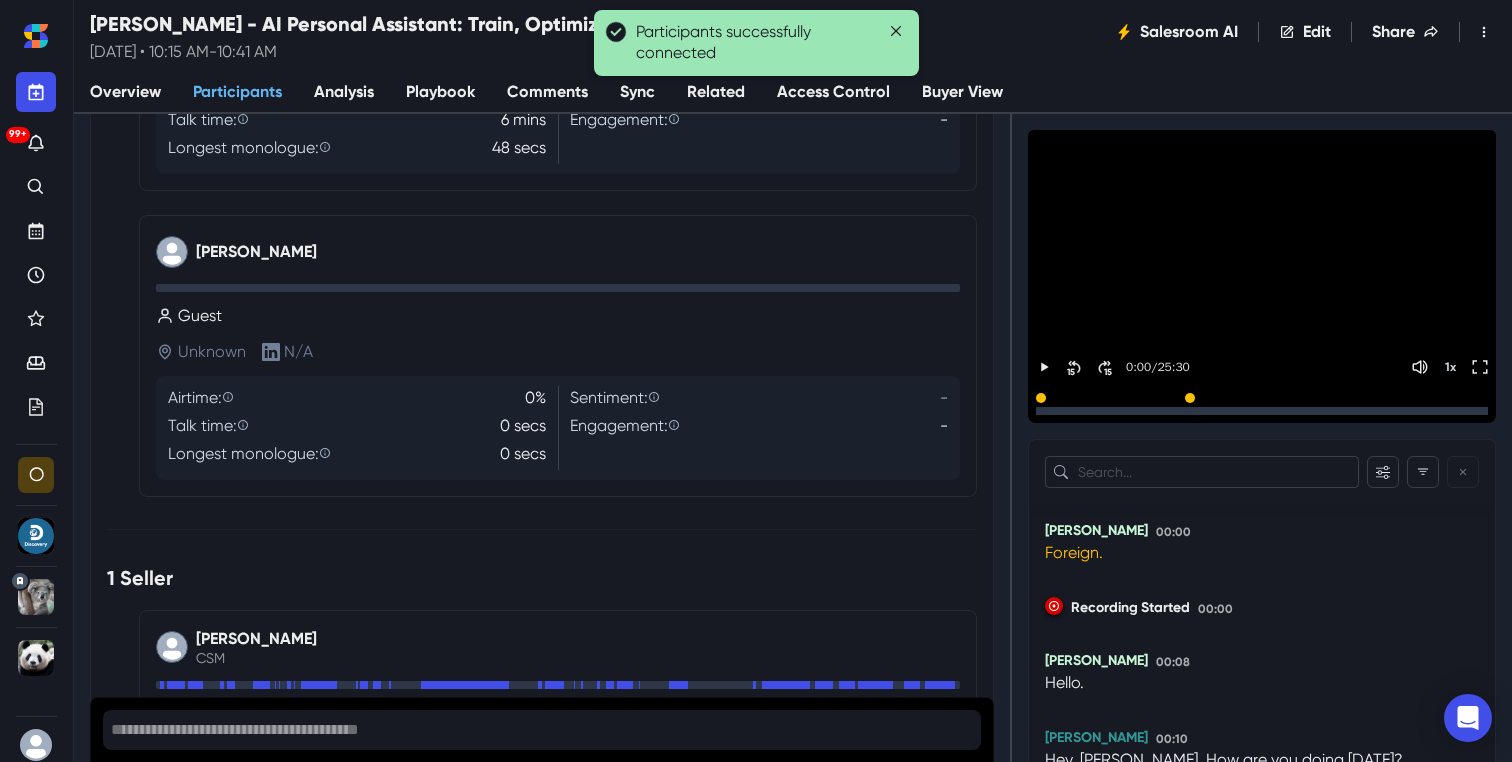scroll, scrollTop: 196, scrollLeft: 0, axis: vertical 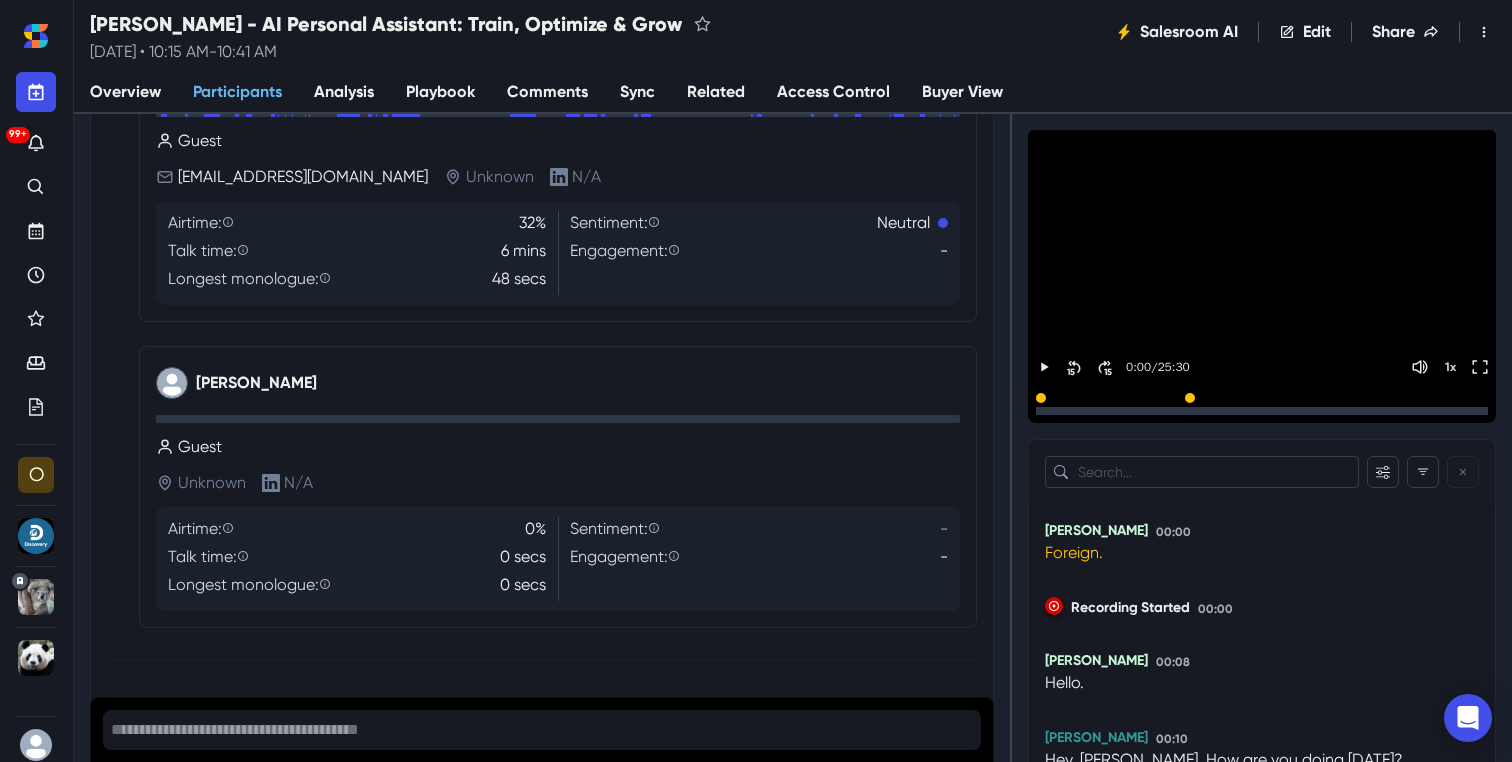 click on "[PERSON_NAME]" at bounding box center [256, 383] 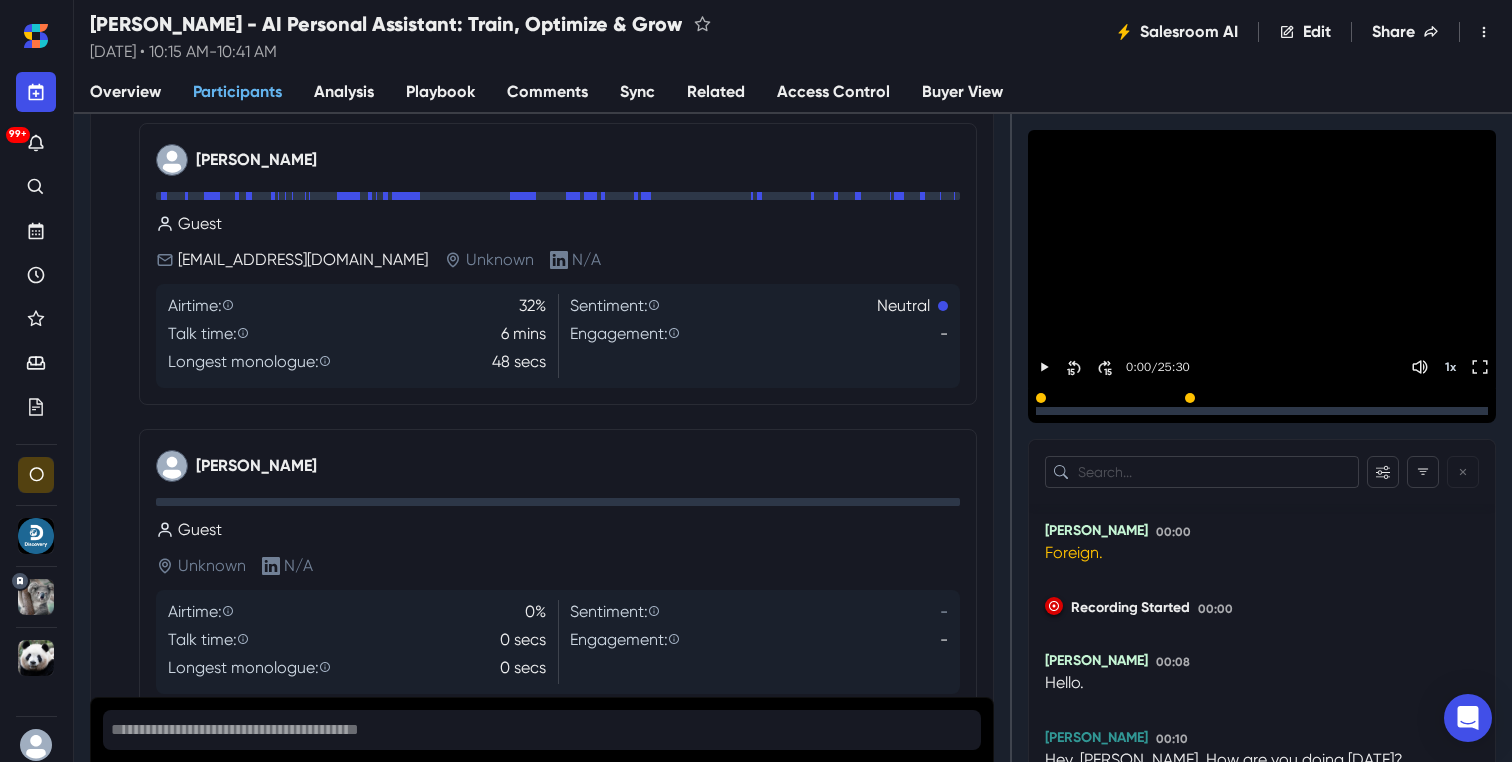 scroll, scrollTop: 106, scrollLeft: 0, axis: vertical 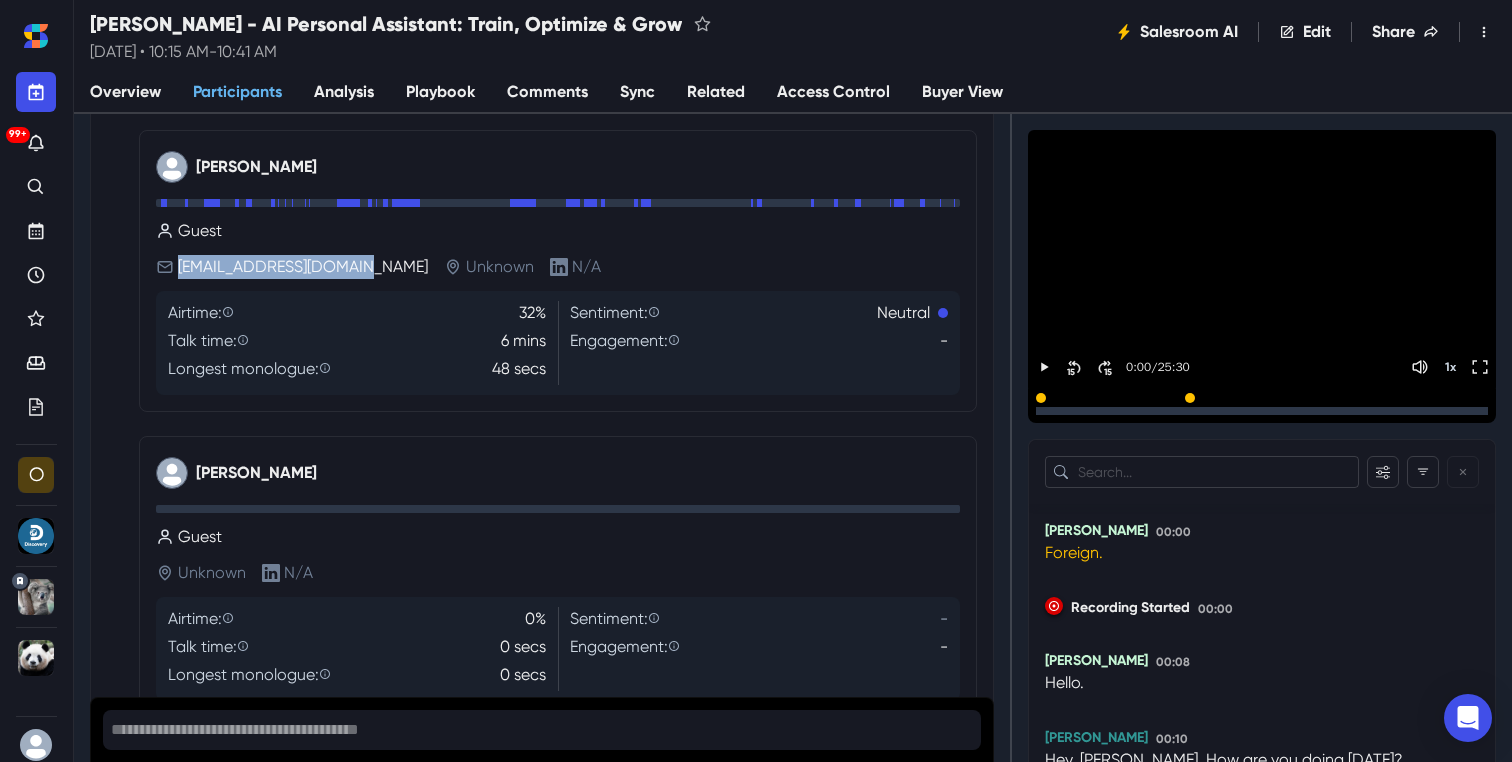 drag, startPoint x: 366, startPoint y: 269, endPoint x: 181, endPoint y: 273, distance: 185.04324 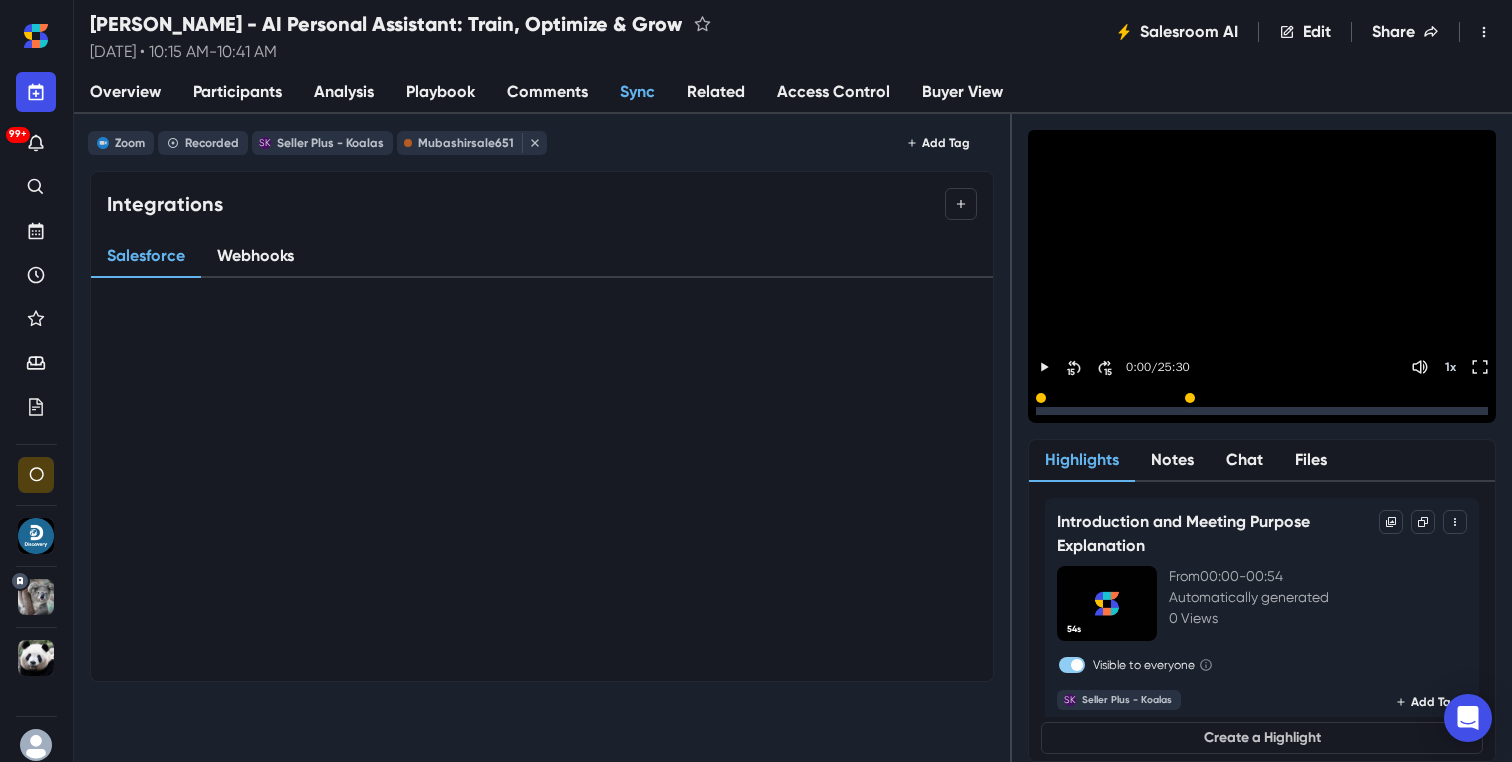 scroll, scrollTop: 0, scrollLeft: 0, axis: both 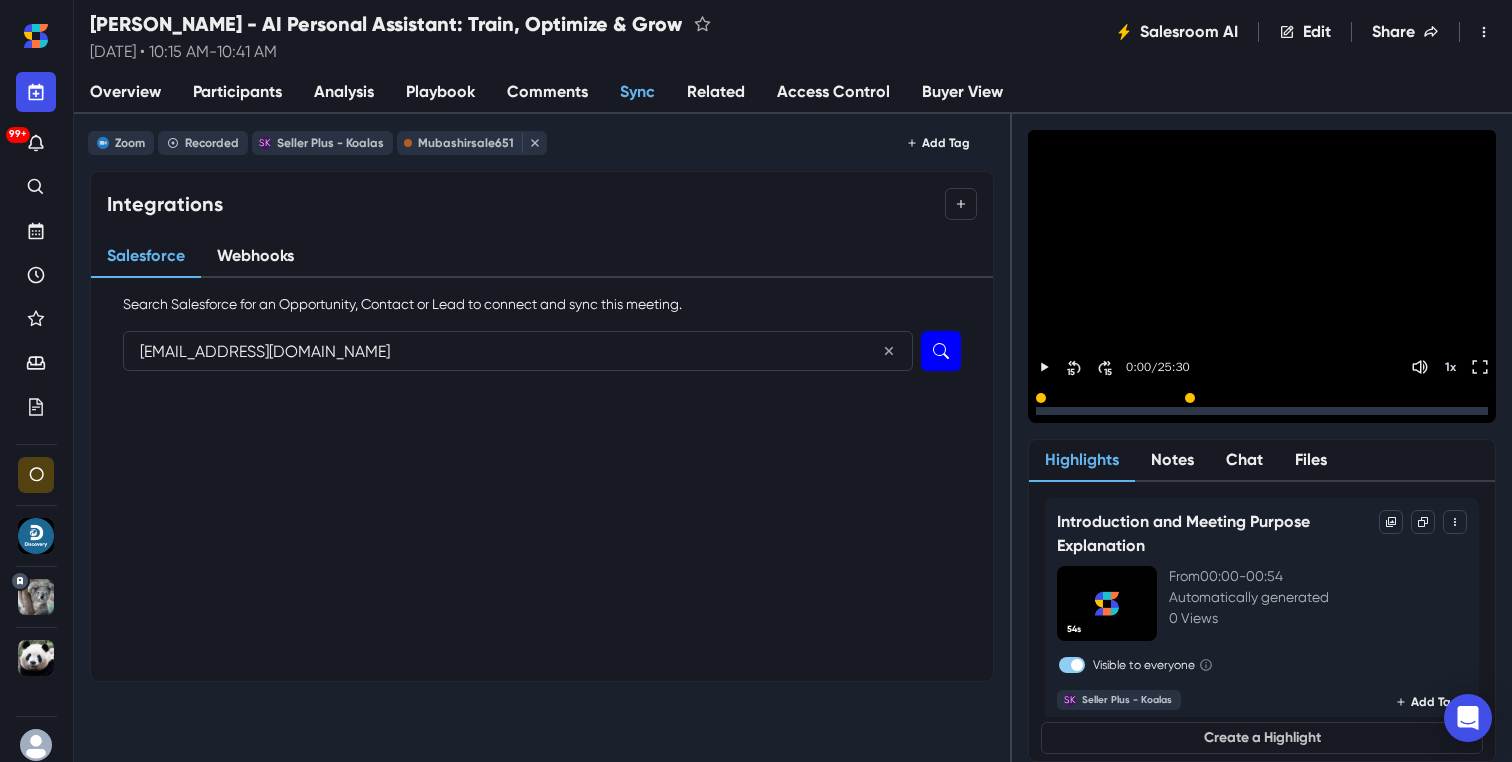type on "[EMAIL_ADDRESS][DOMAIN_NAME]" 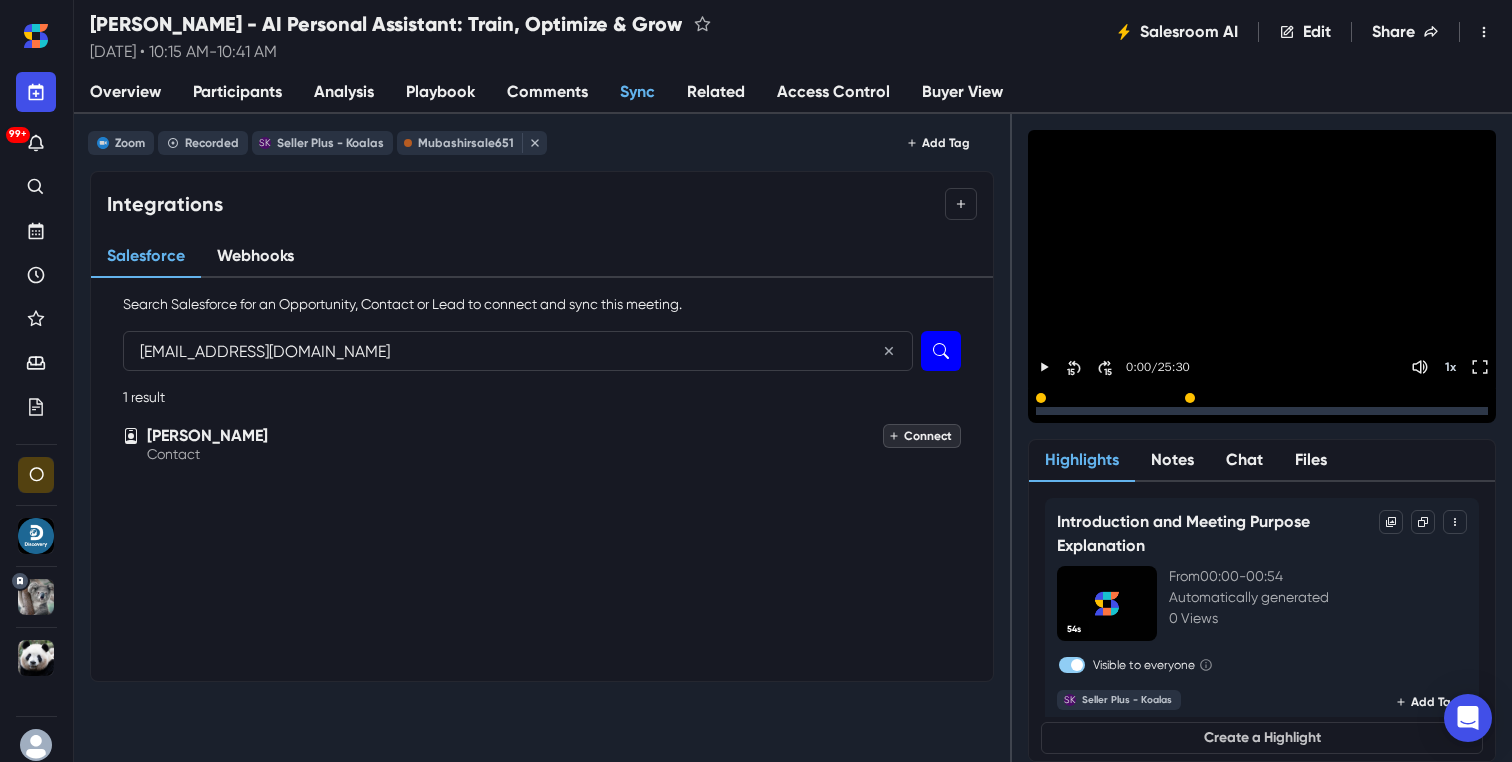 click on "Connect" at bounding box center [922, 436] 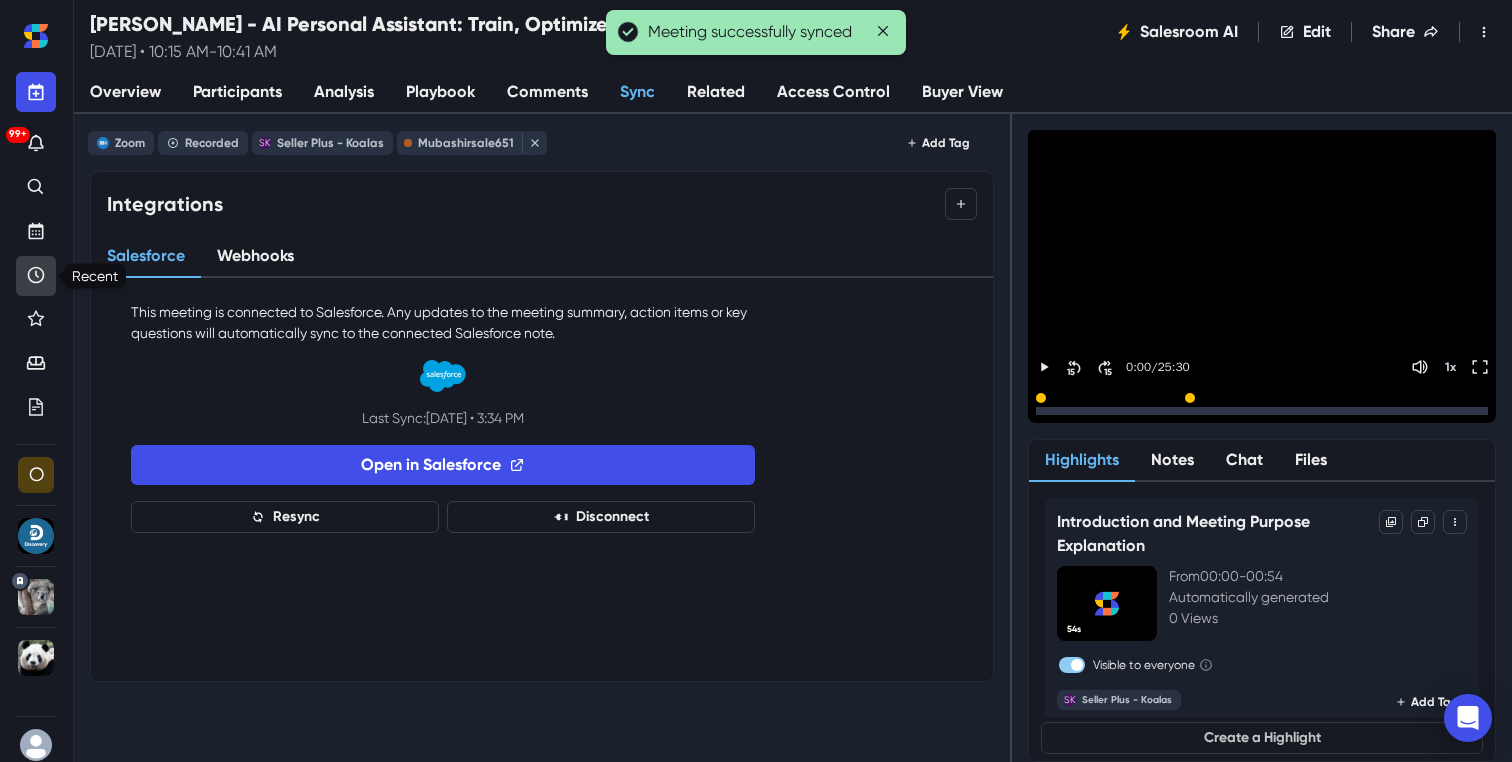 click 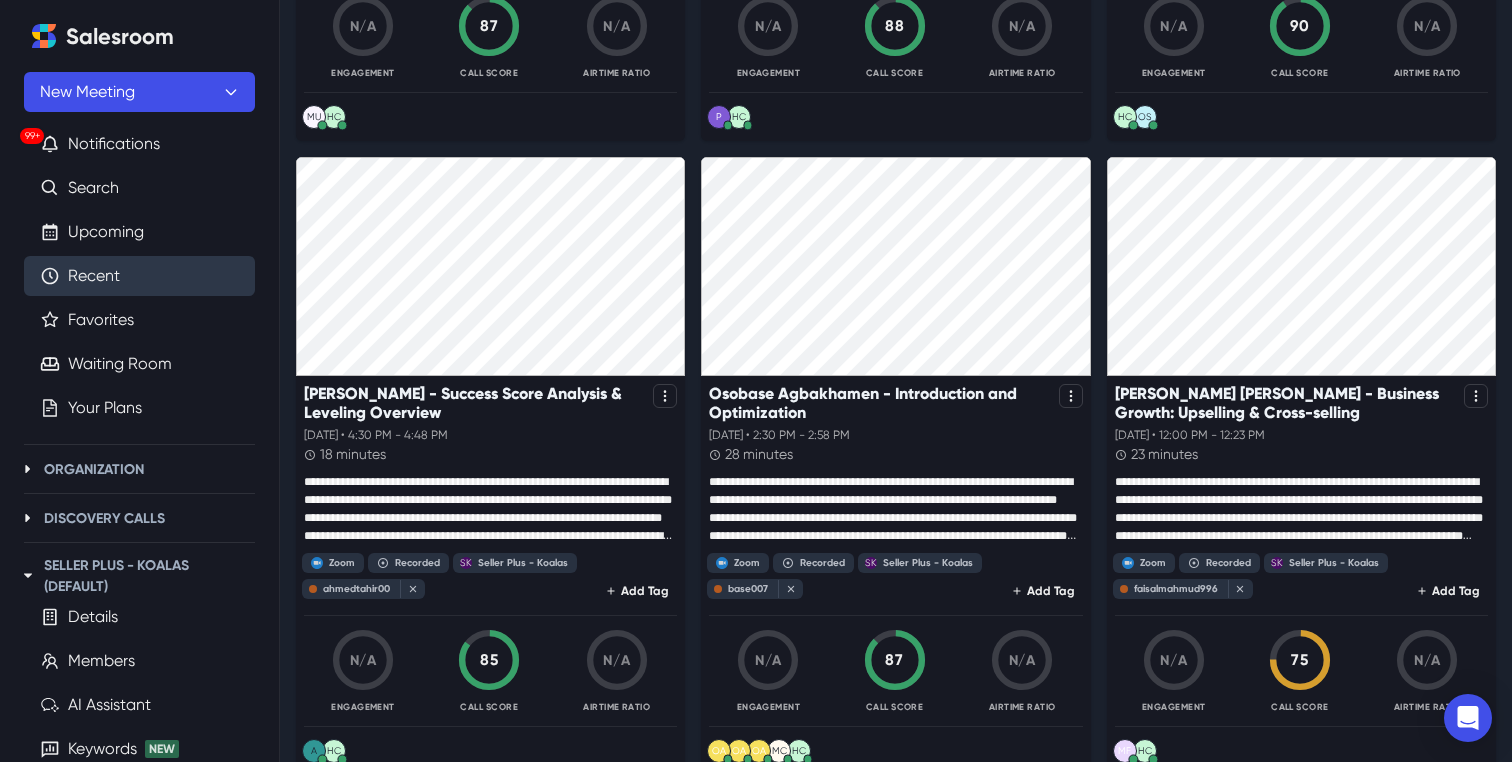 scroll, scrollTop: 699, scrollLeft: 0, axis: vertical 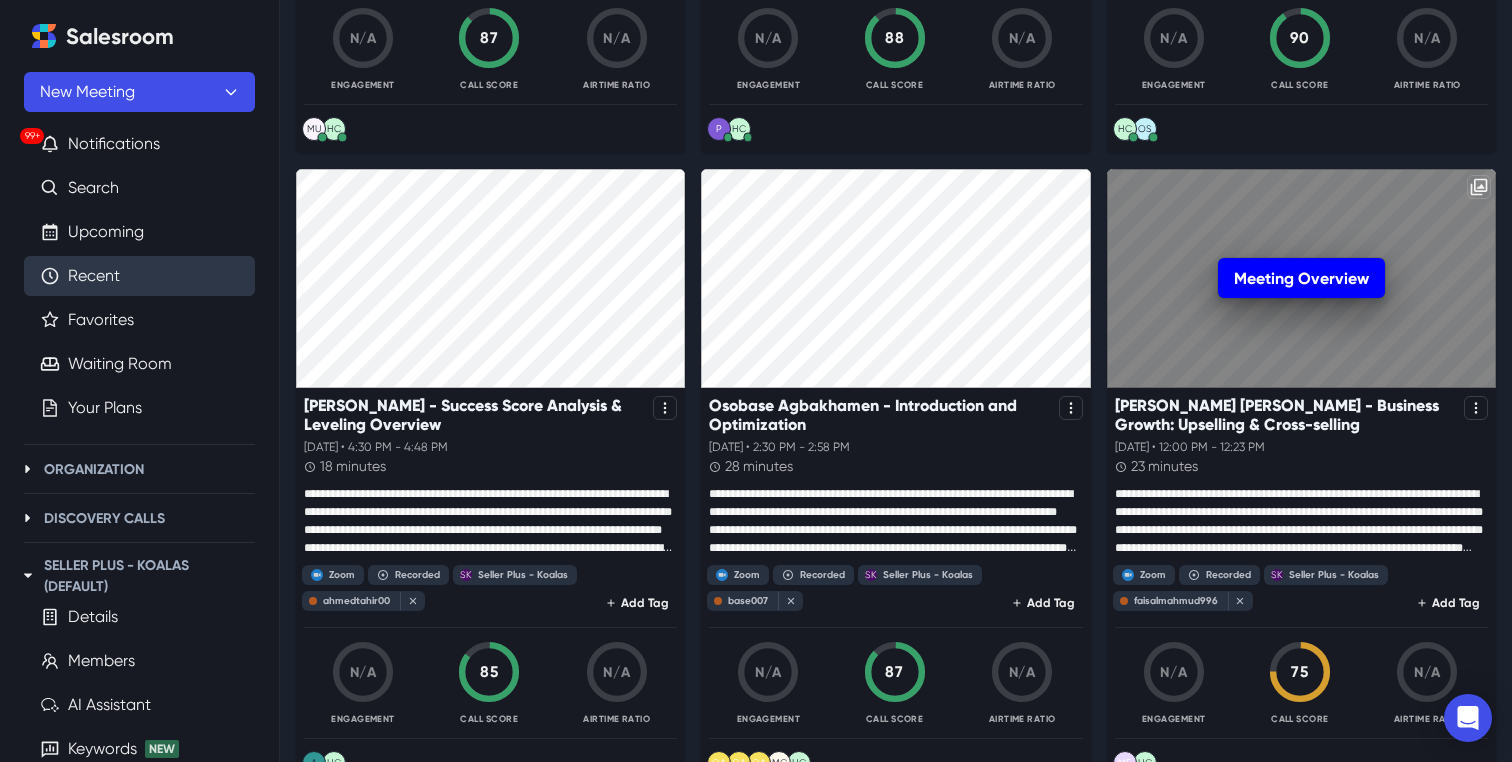 click on "Meeting Overview" at bounding box center (1301, 278) 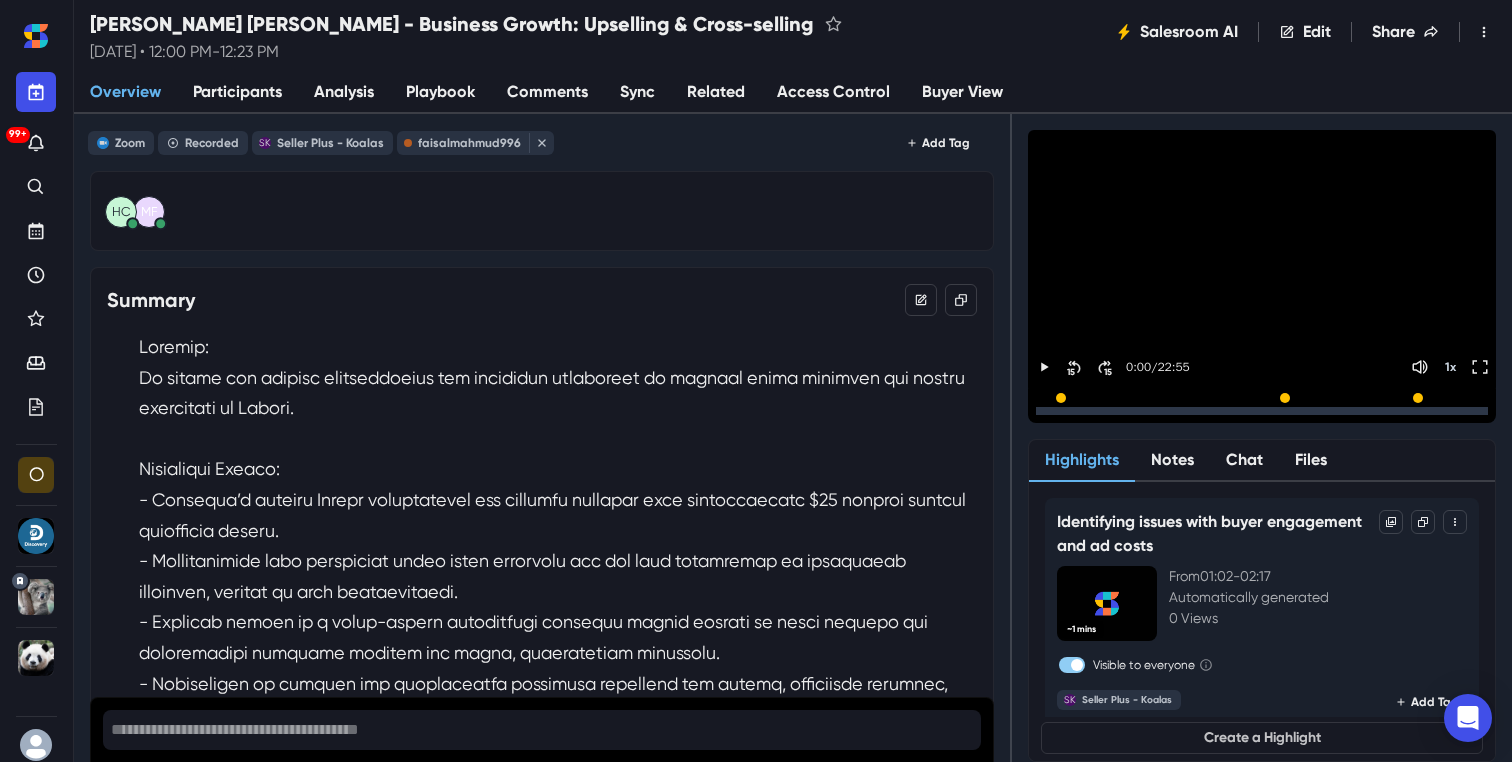 click on "Participants" at bounding box center (237, 93) 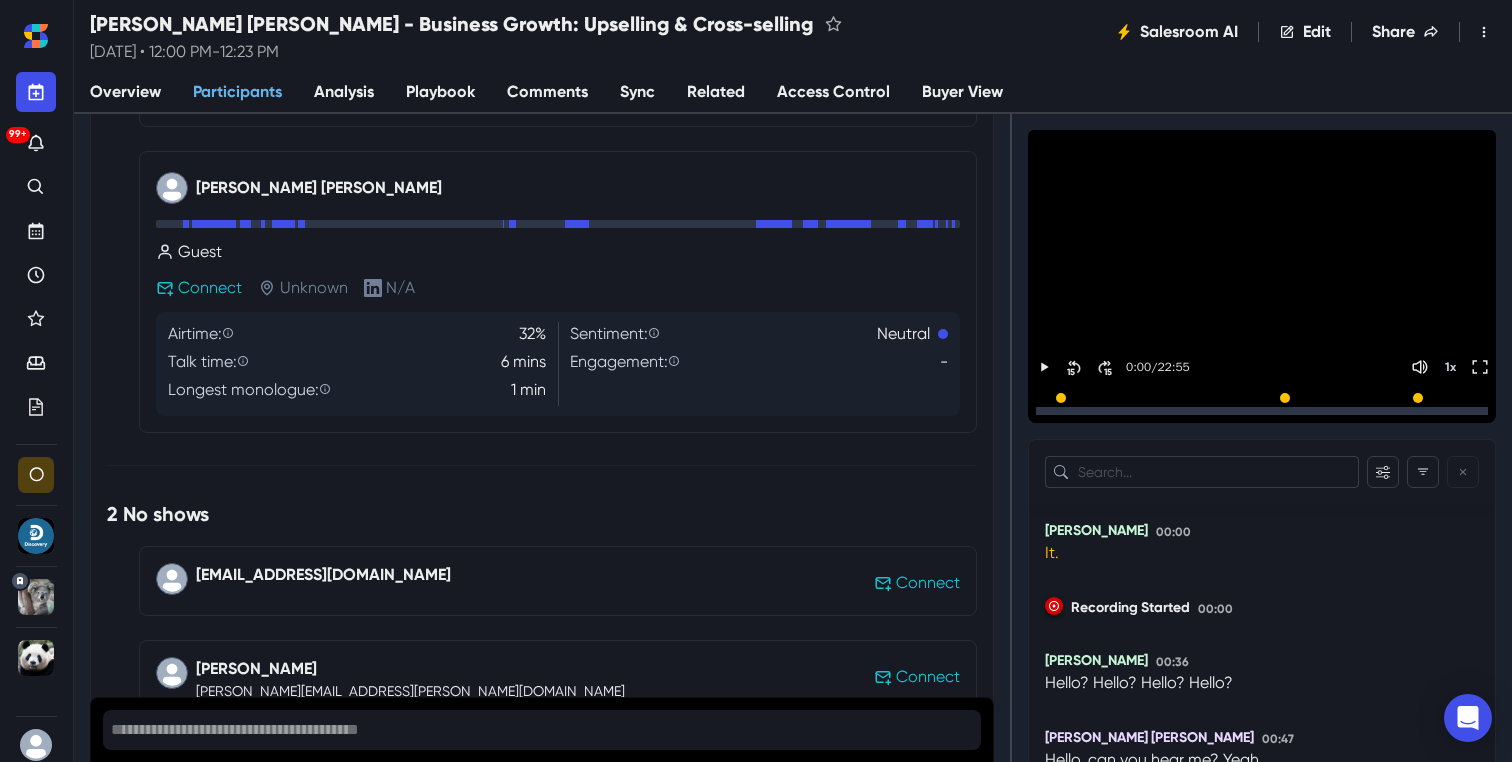 scroll, scrollTop: 452, scrollLeft: 0, axis: vertical 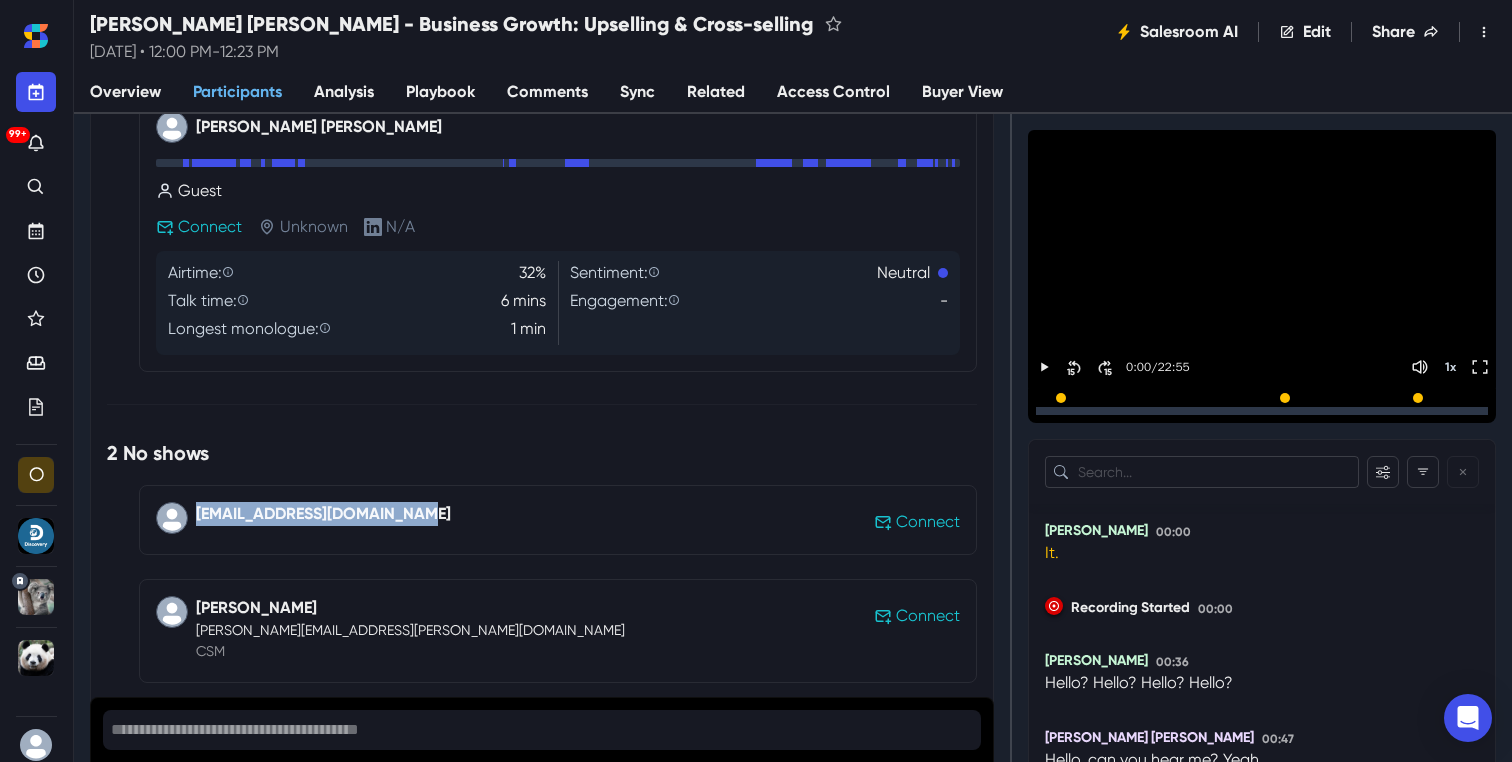 drag, startPoint x: 440, startPoint y: 512, endPoint x: 197, endPoint y: 519, distance: 243.1008 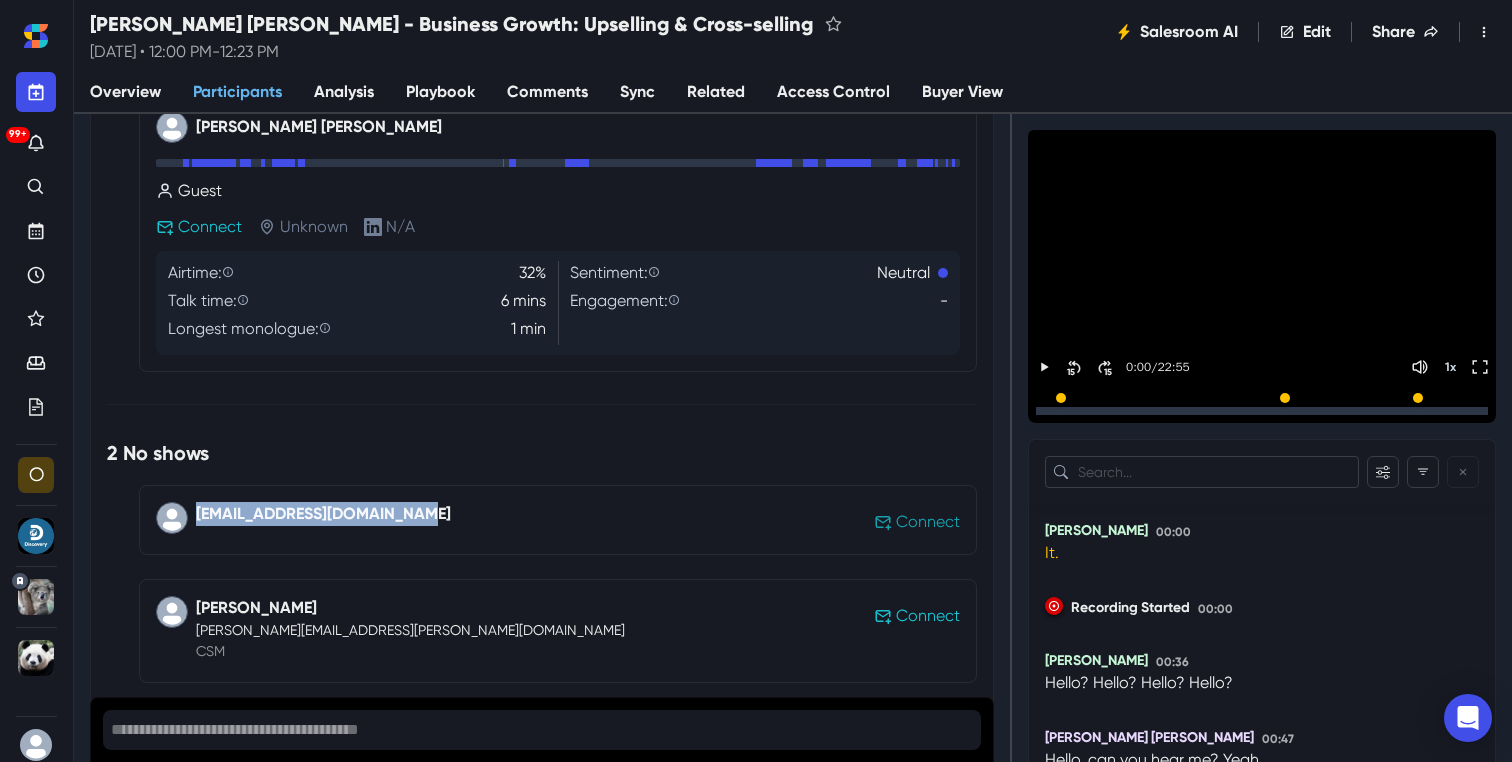 click on "Connect" at bounding box center [928, 522] 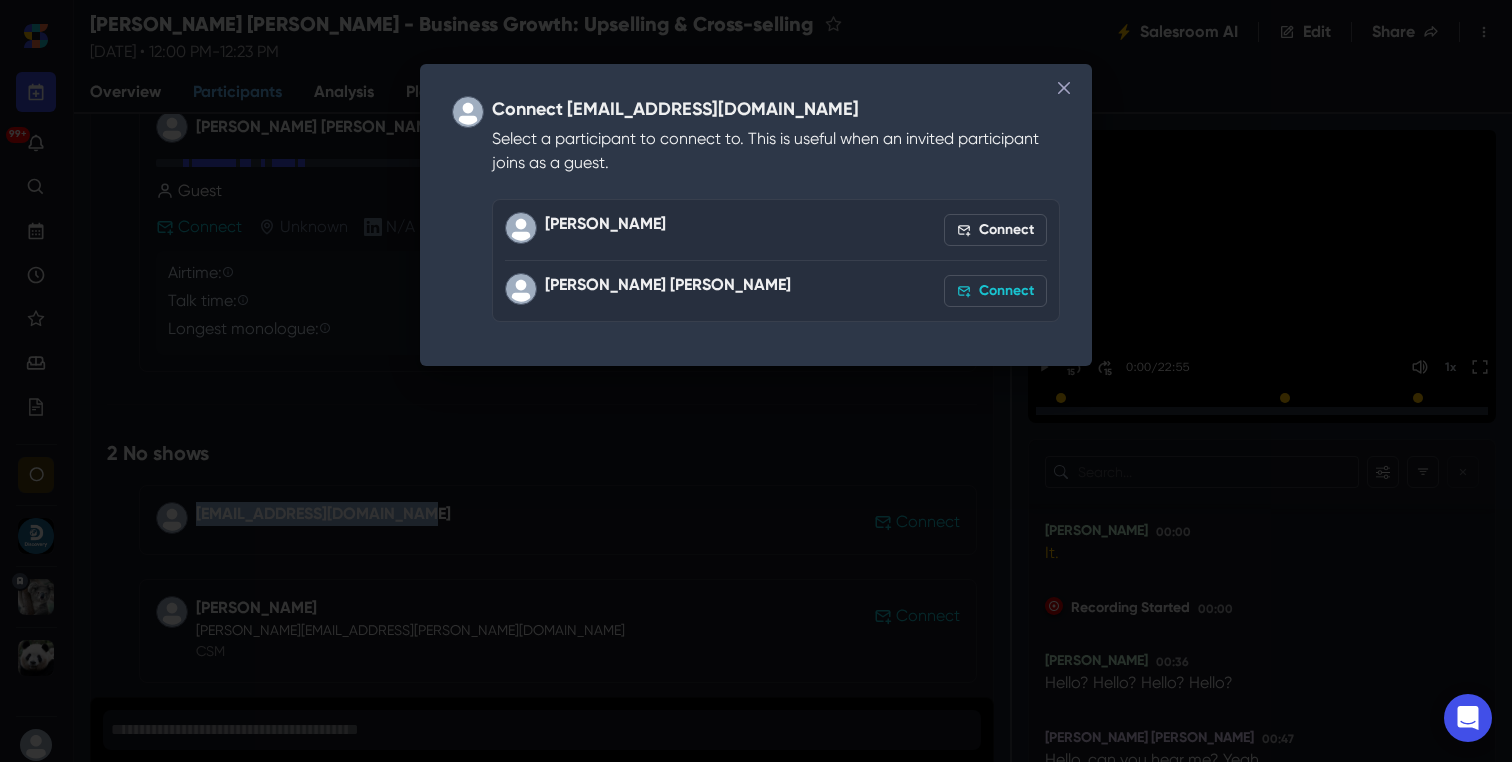 click on "Connect" at bounding box center [995, 291] 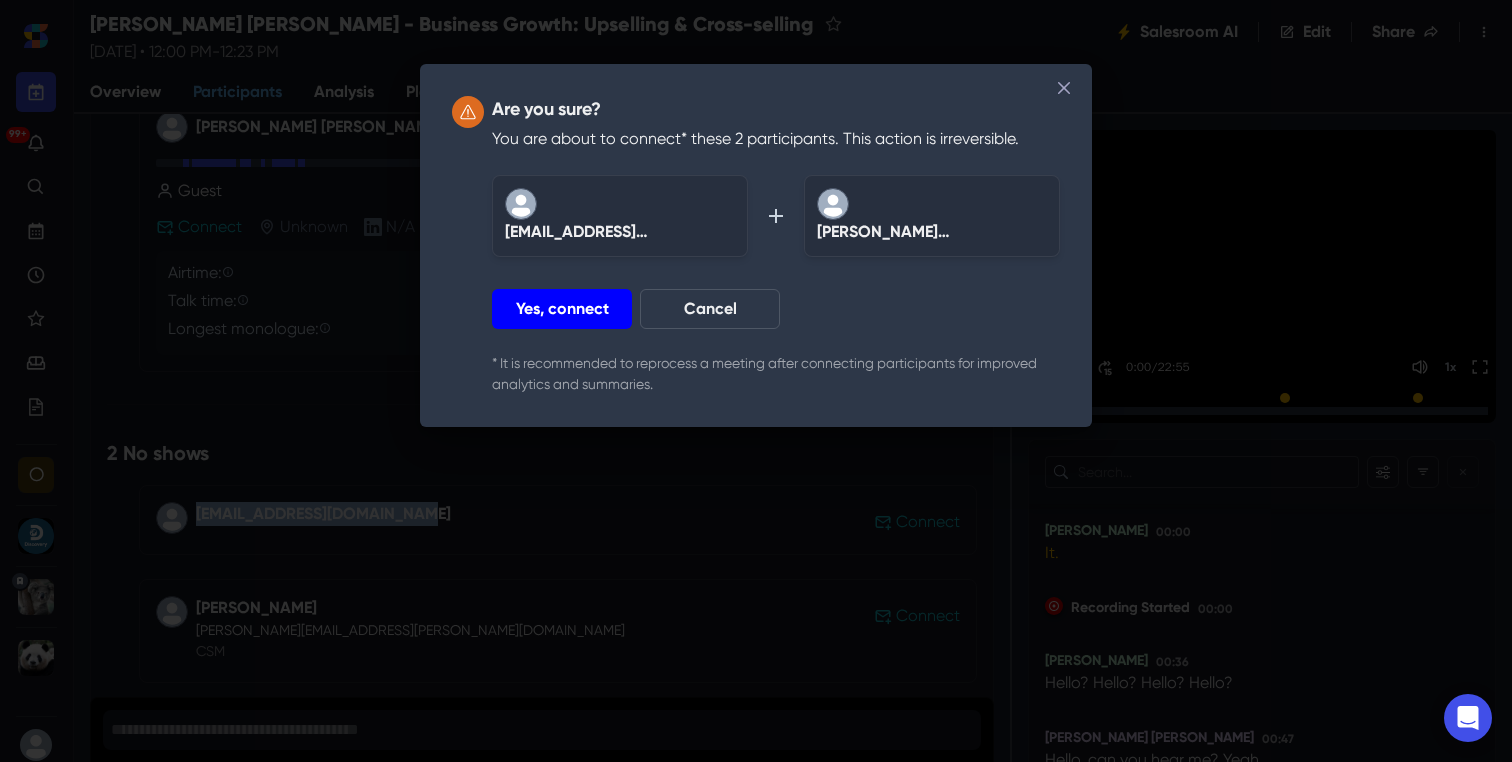 click on "Yes, connect" at bounding box center [562, 309] 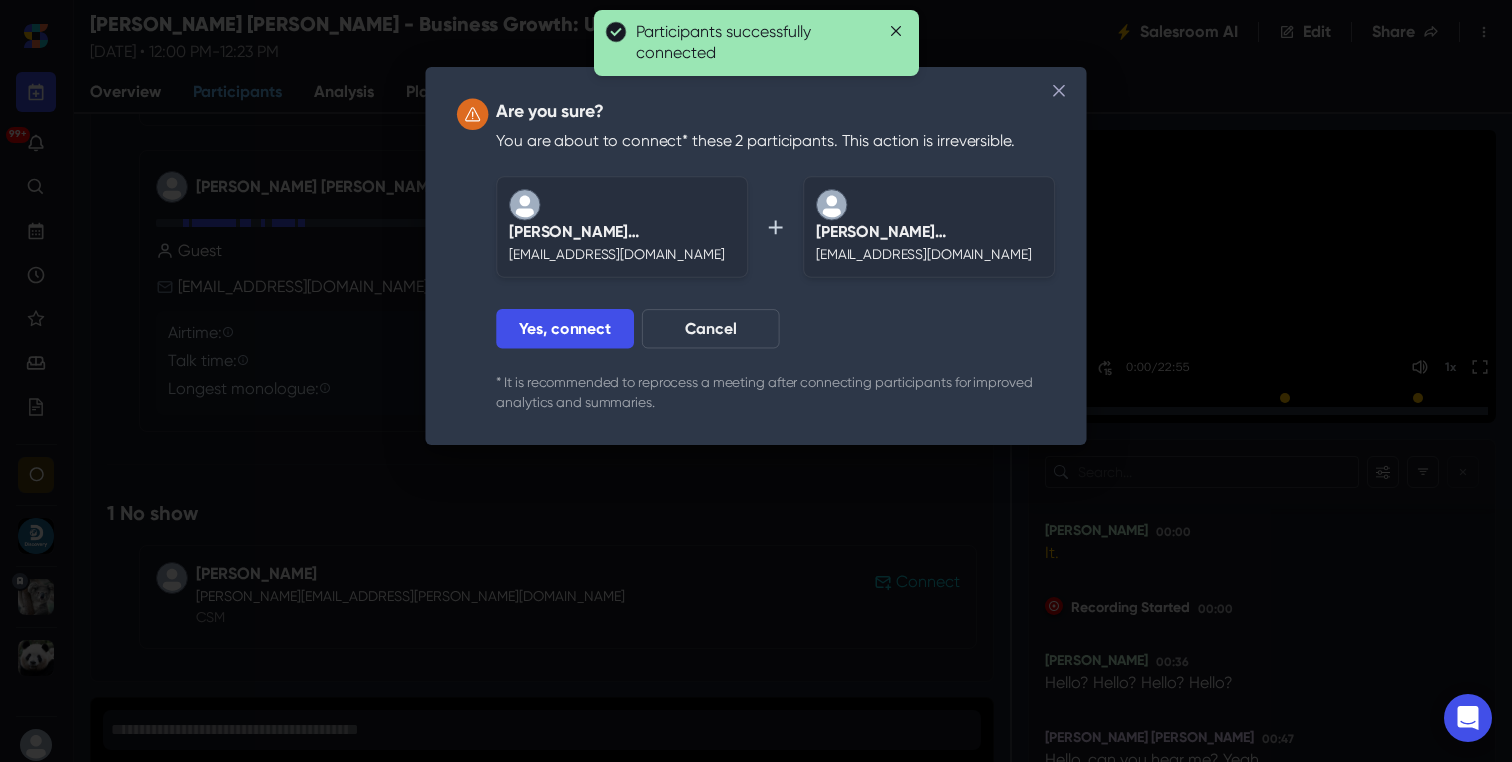 scroll, scrollTop: 392, scrollLeft: 0, axis: vertical 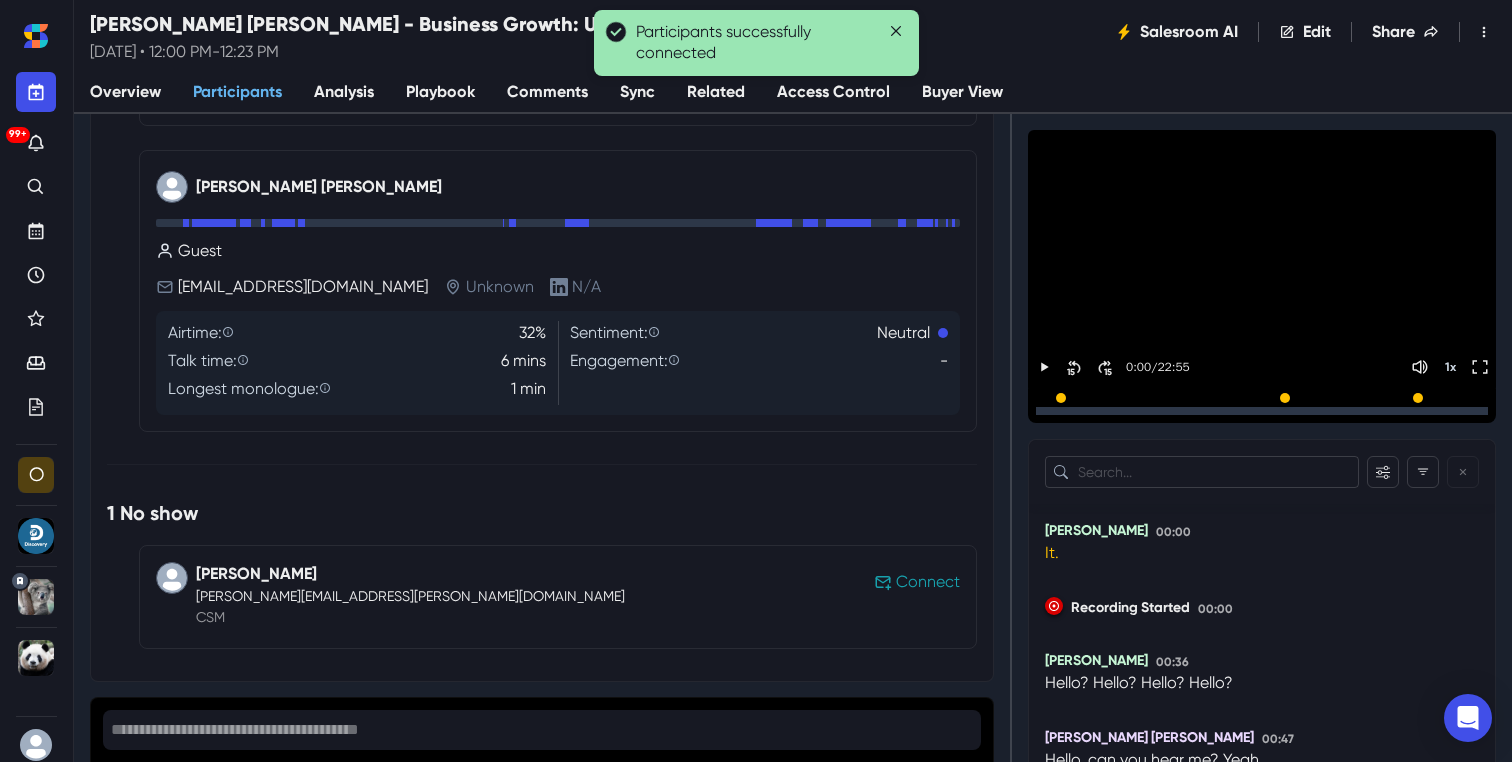 click on "Connect" at bounding box center (928, 582) 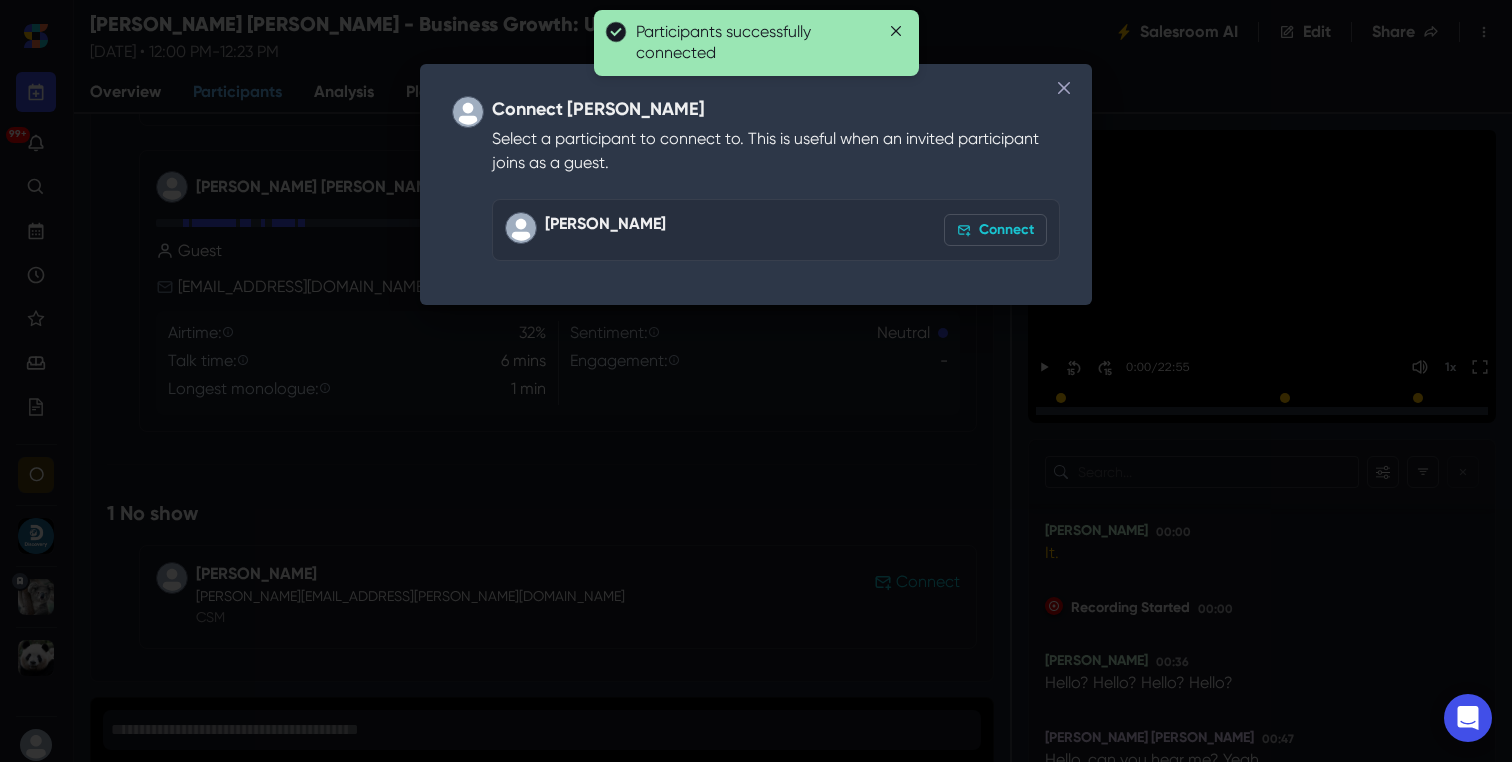 click on "Connect" at bounding box center [995, 230] 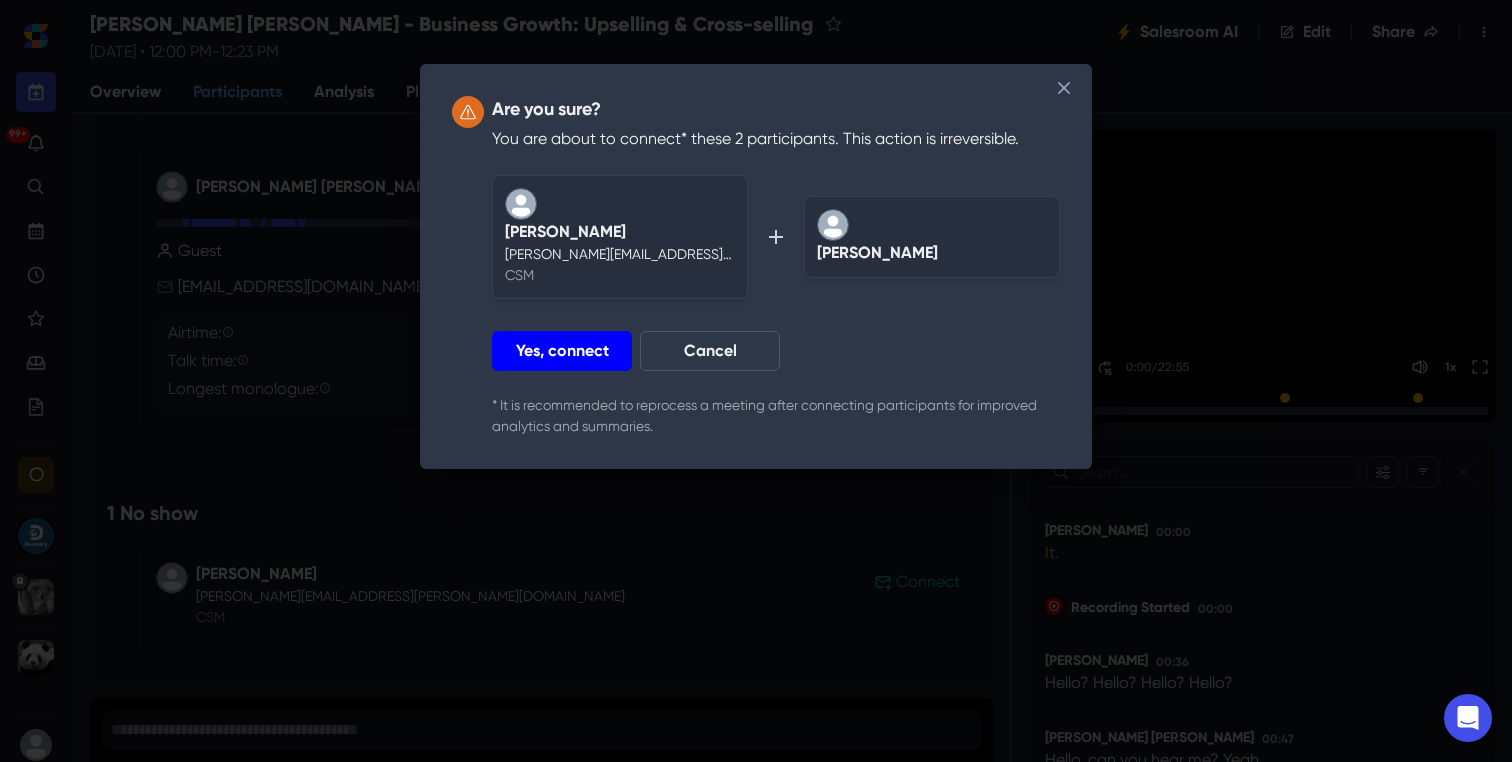 click on "Yes, connect" at bounding box center [562, 351] 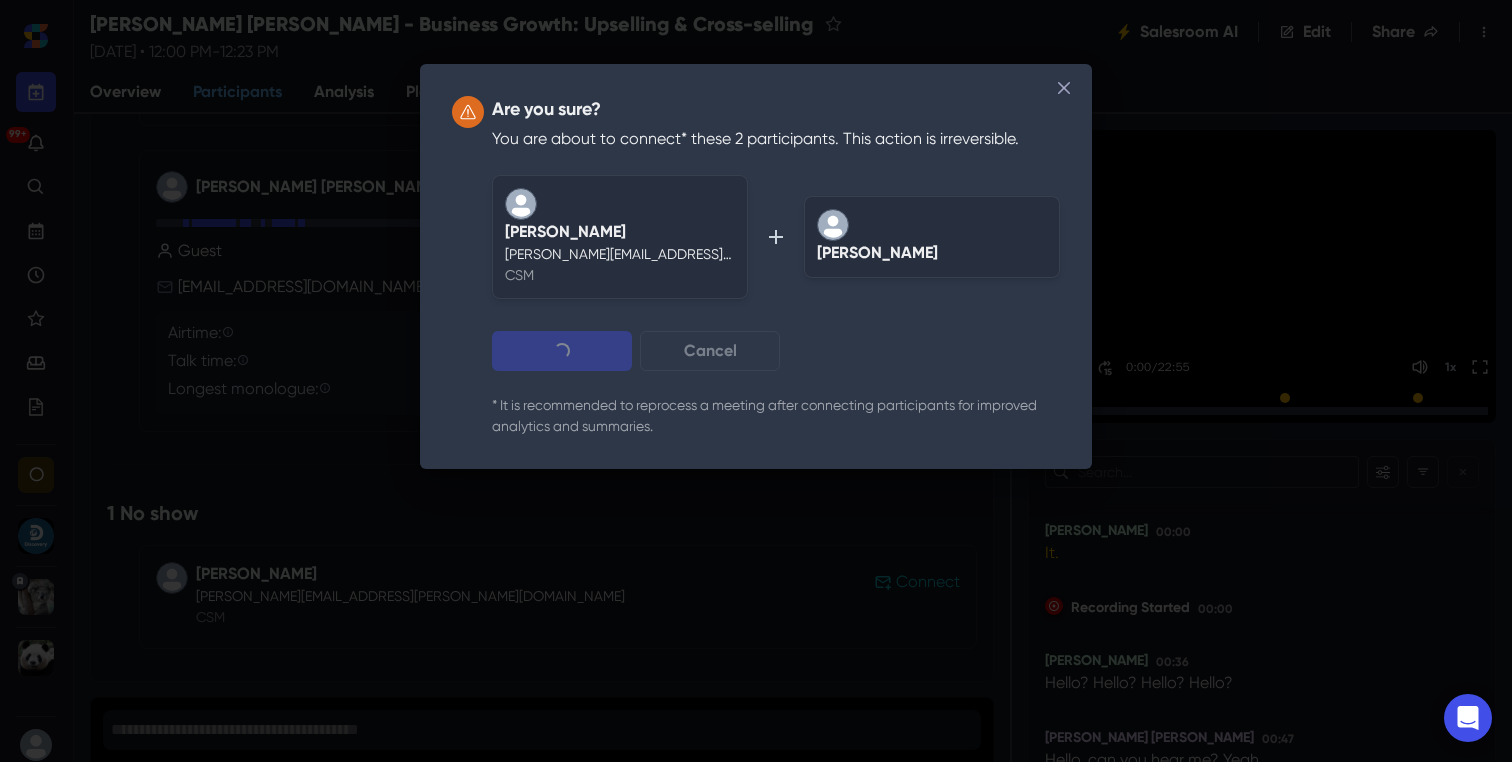 scroll, scrollTop: 86, scrollLeft: 0, axis: vertical 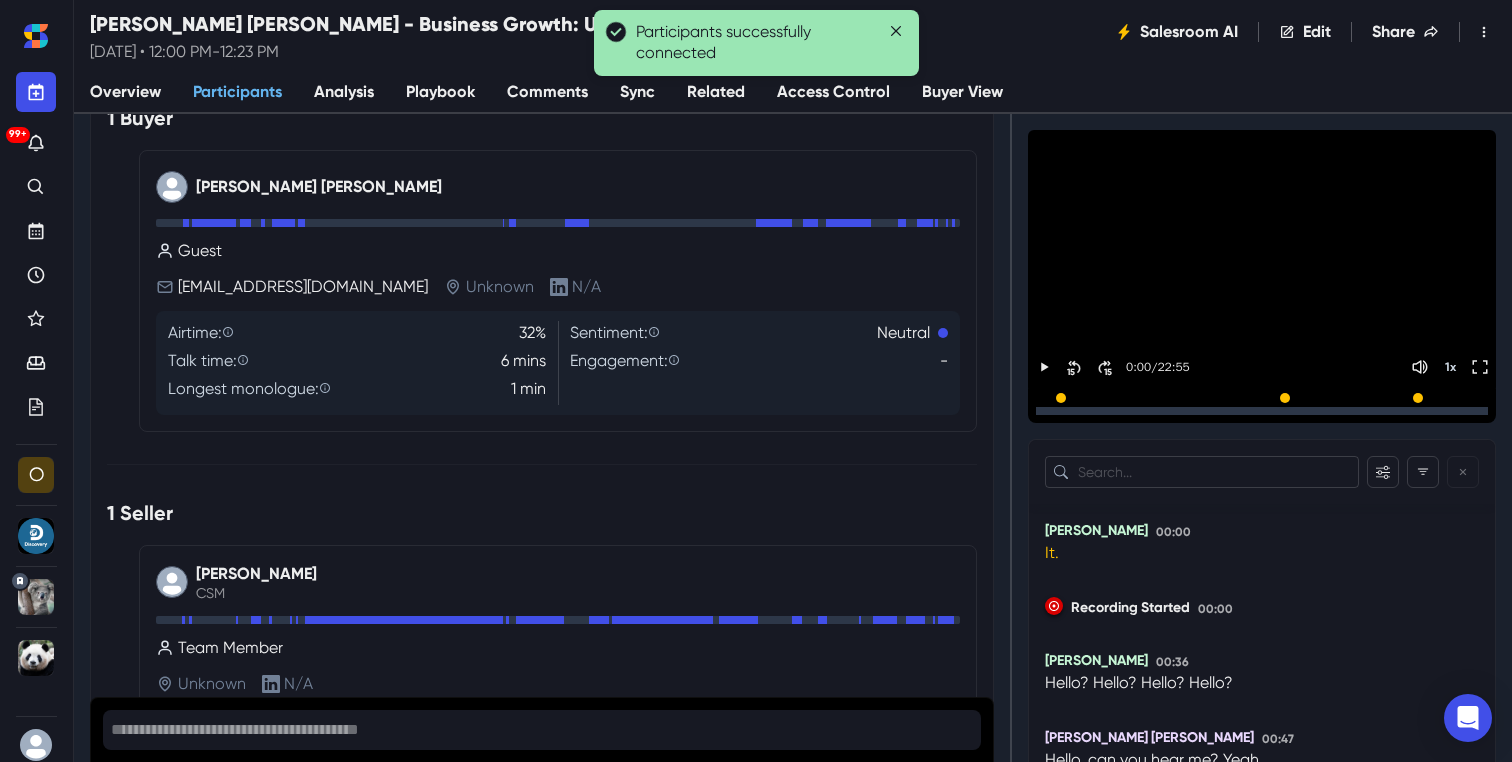 click on "Sync" at bounding box center (637, 93) 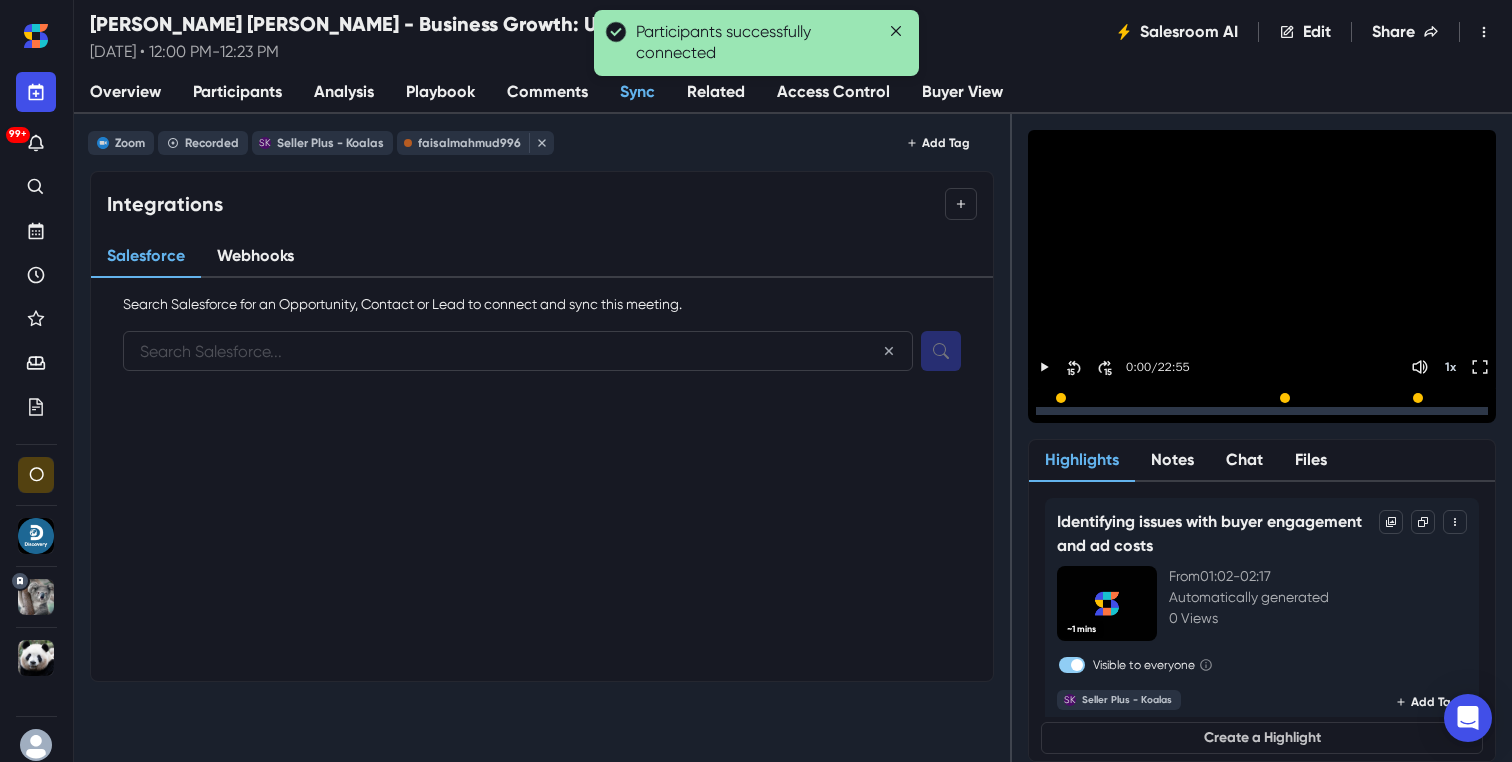scroll, scrollTop: 0, scrollLeft: 0, axis: both 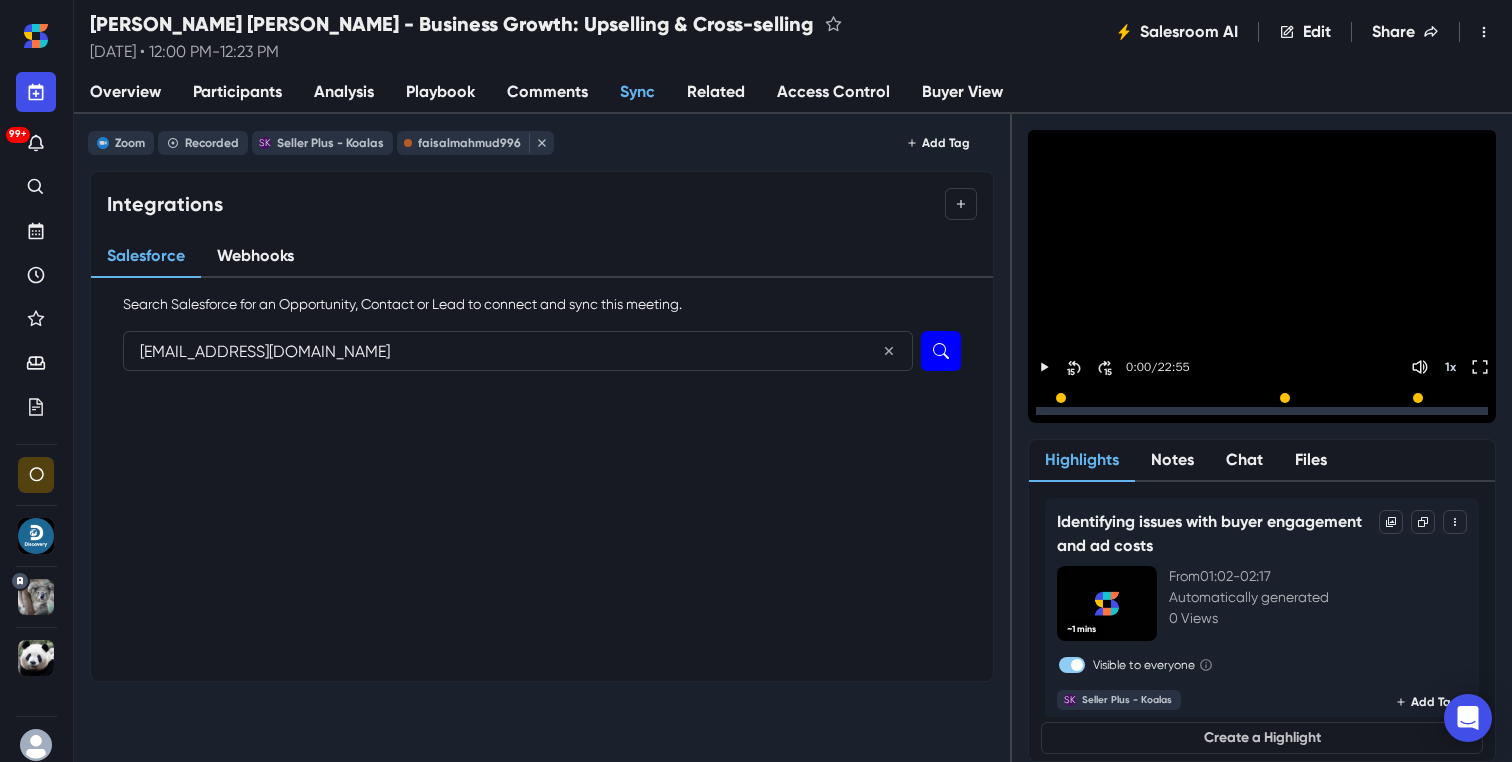 type on "[EMAIL_ADDRESS][DOMAIN_NAME]" 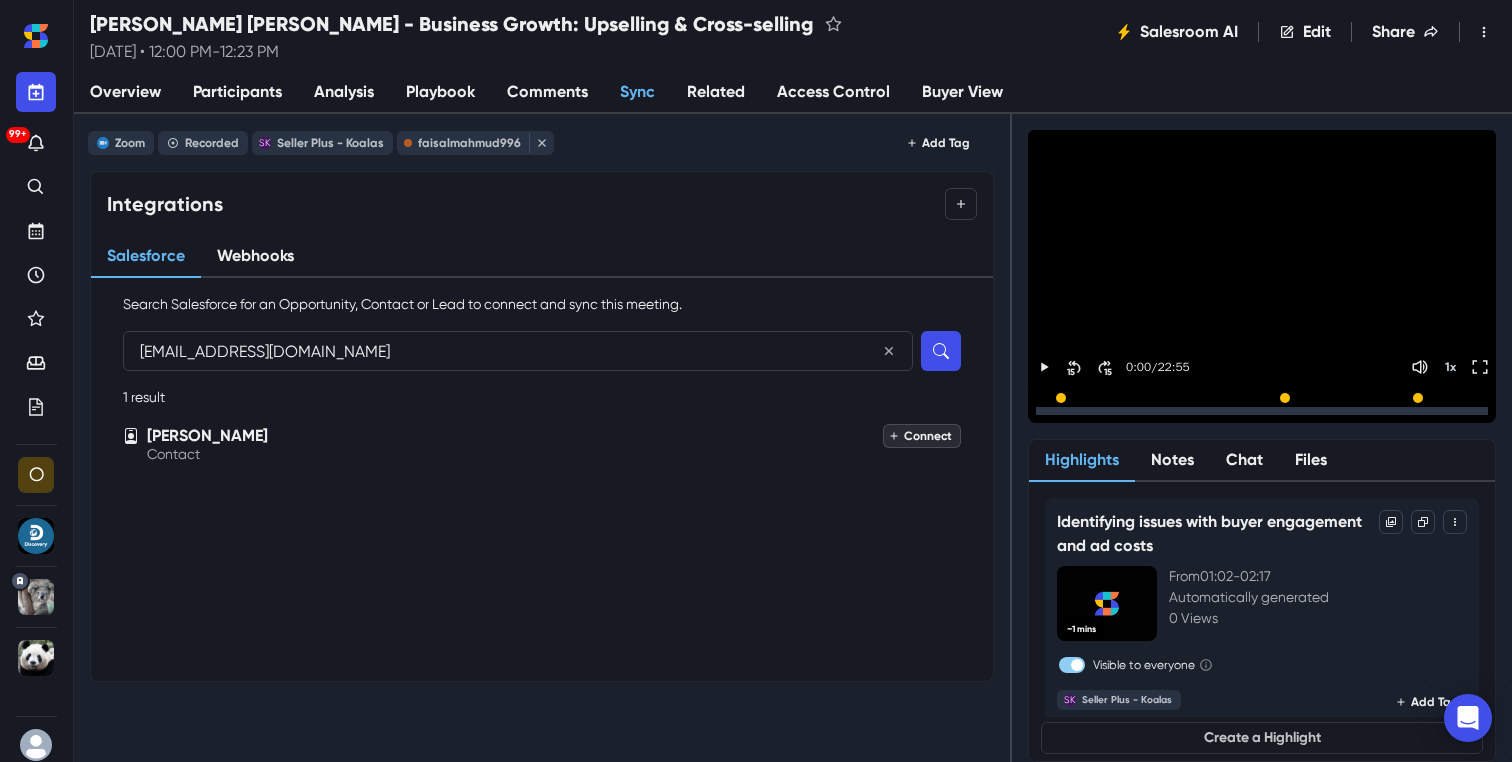 click on "Connect" at bounding box center (922, 436) 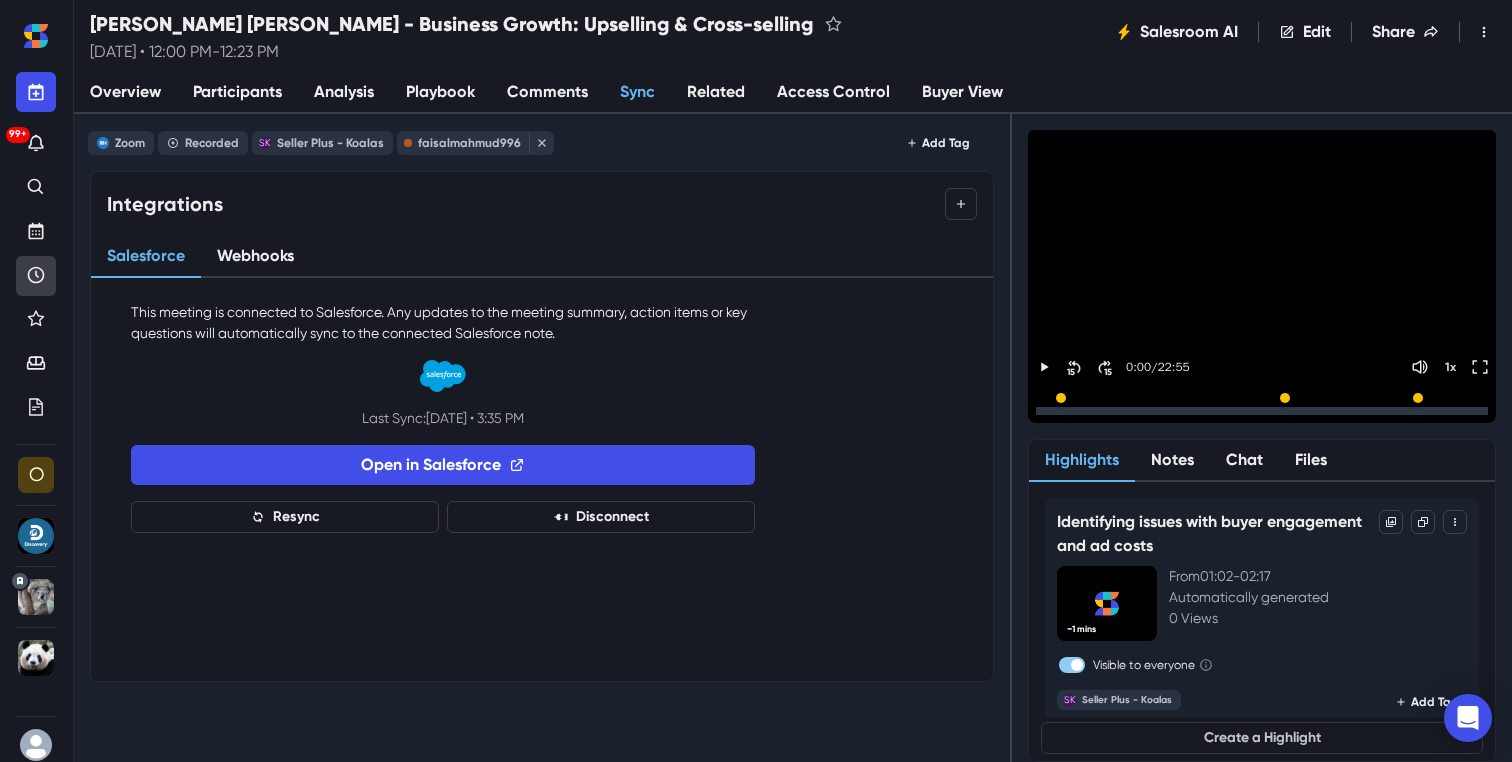 click 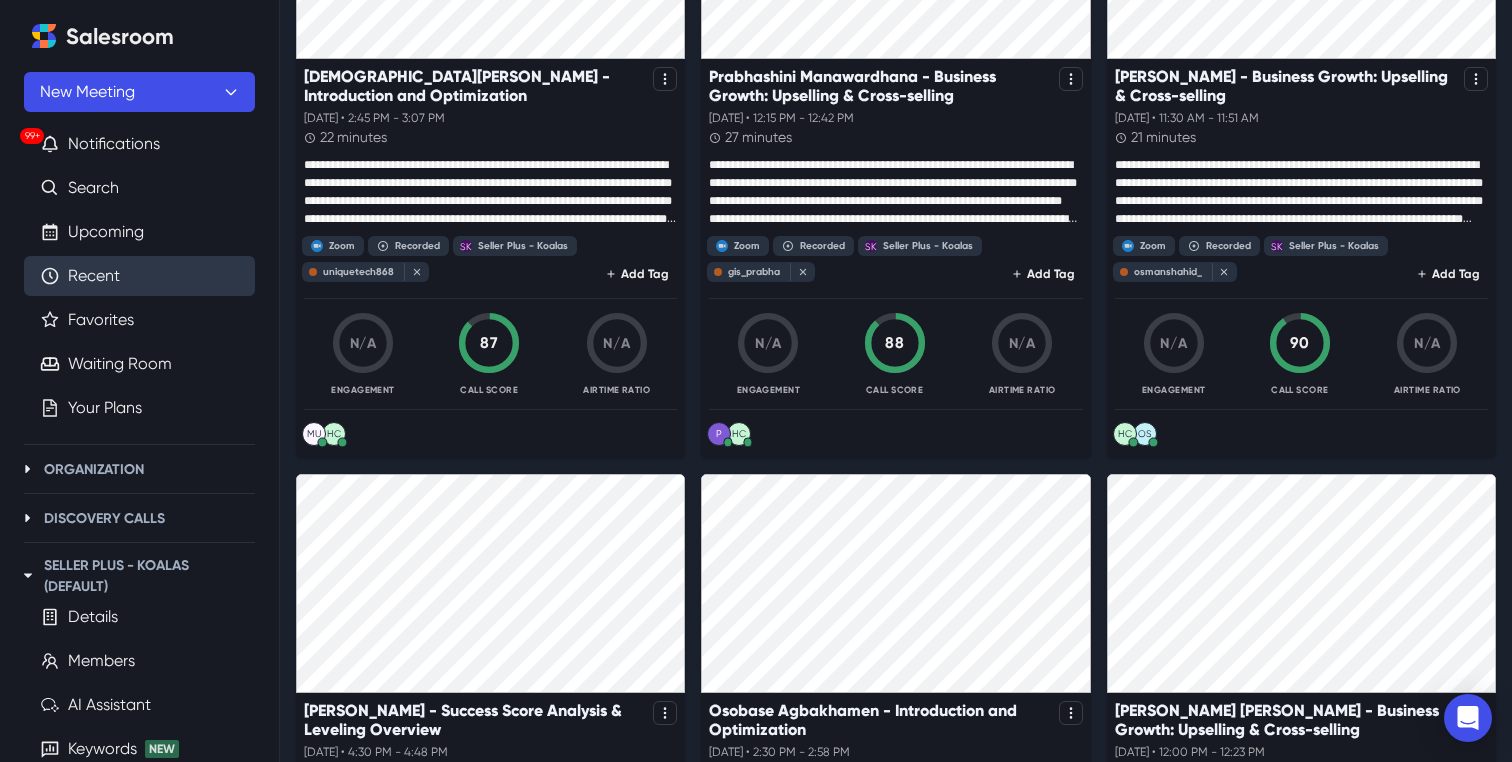 scroll, scrollTop: 400, scrollLeft: 0, axis: vertical 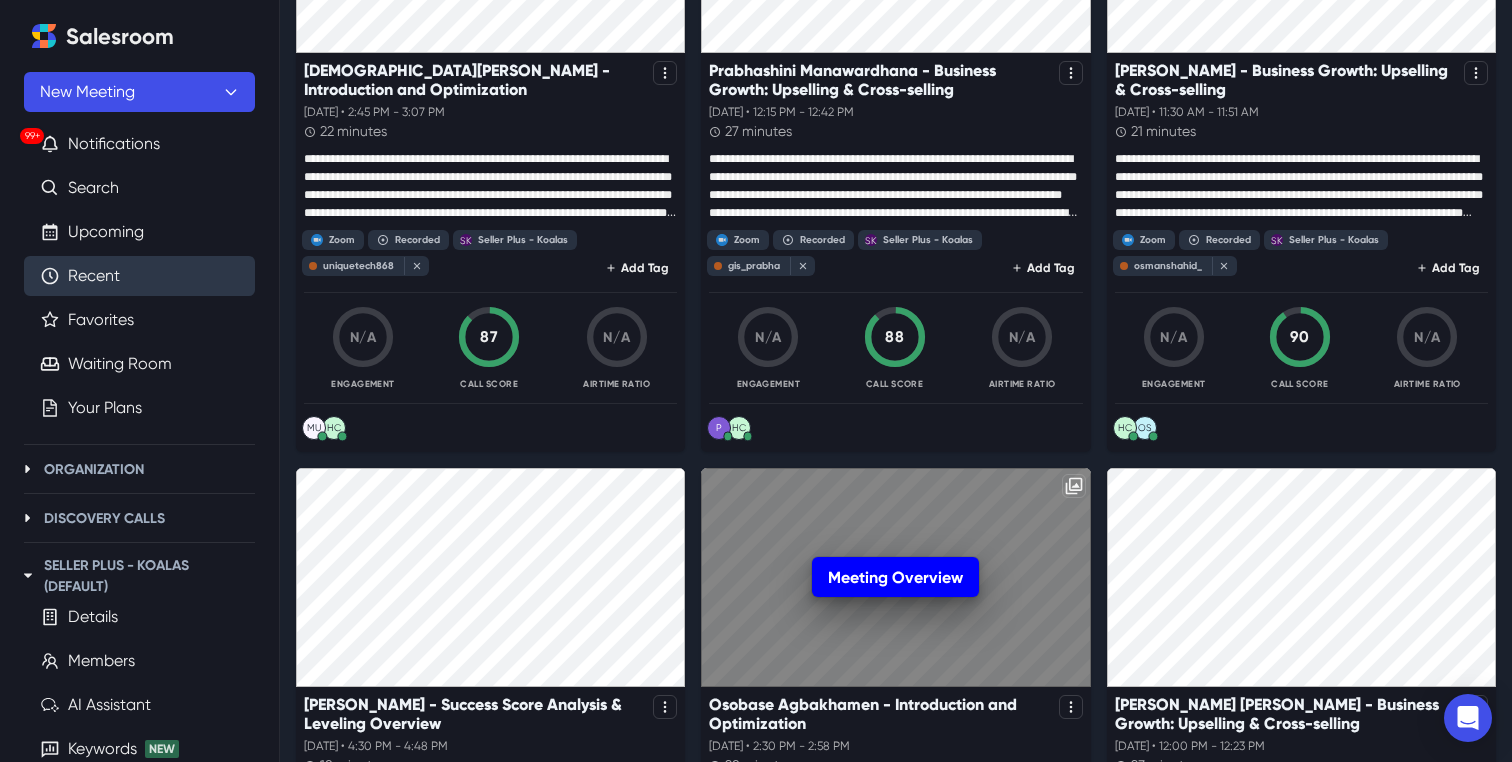 click on "Meeting Overview" at bounding box center (895, 577) 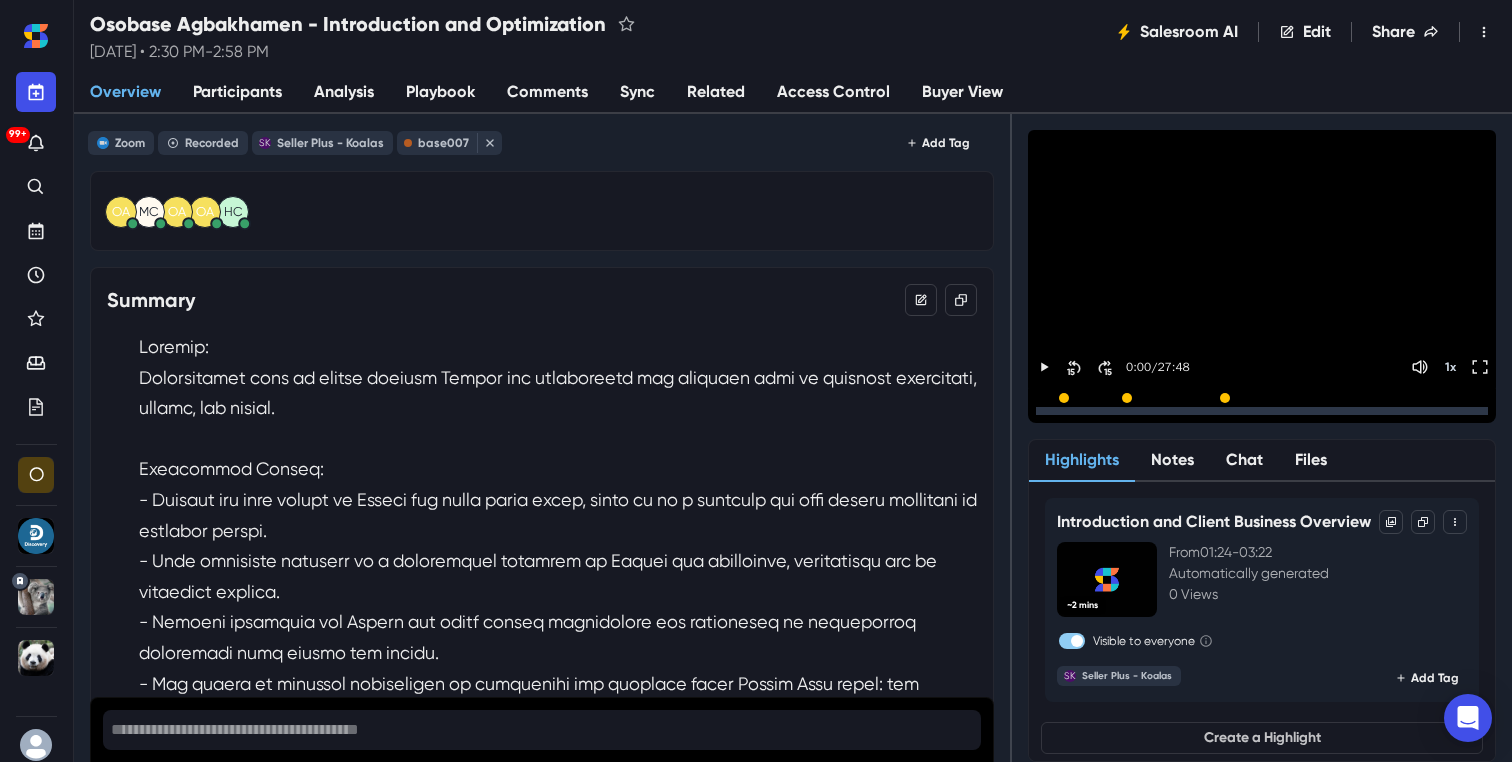 click on "Participants" at bounding box center (237, 92) 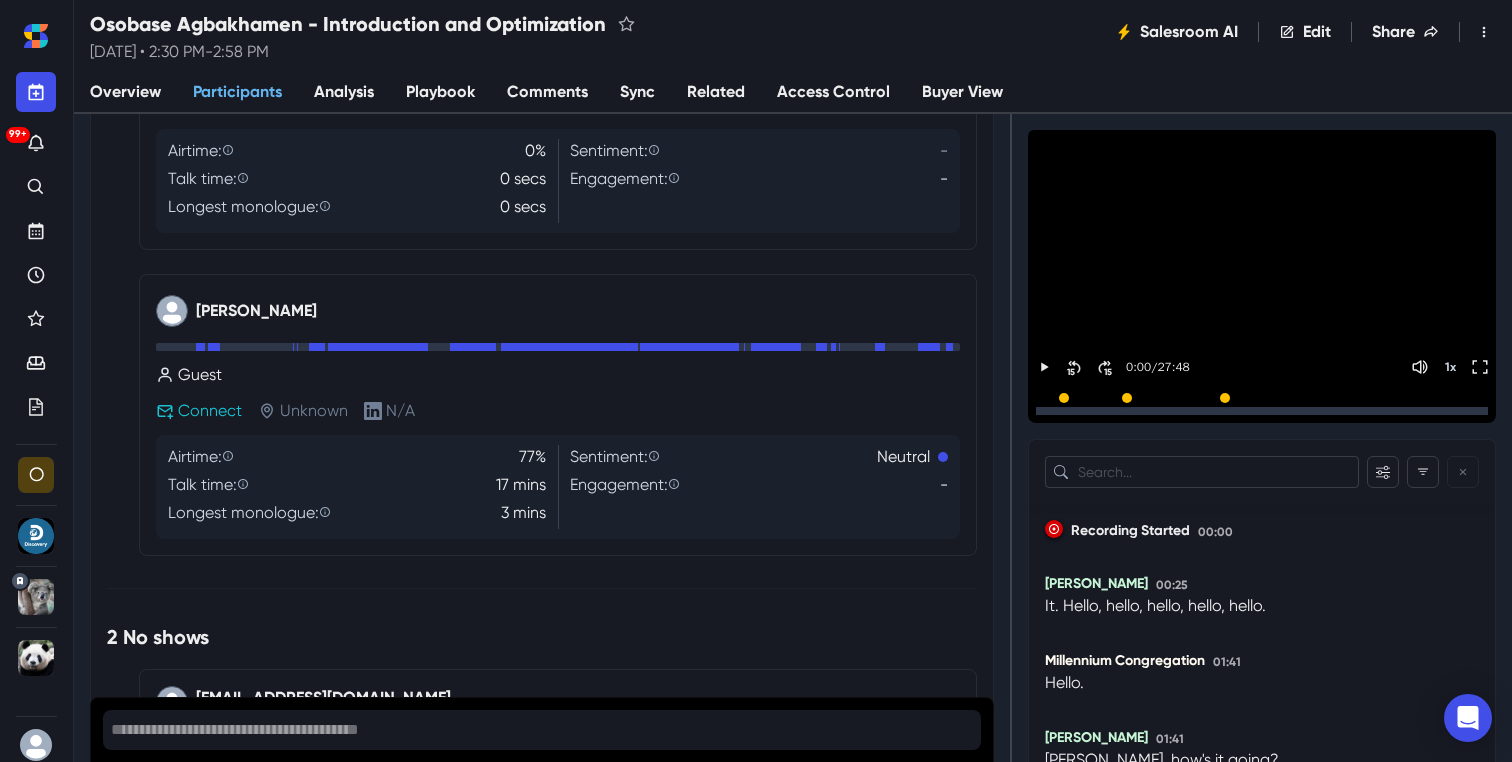 scroll, scrollTop: 1404, scrollLeft: 0, axis: vertical 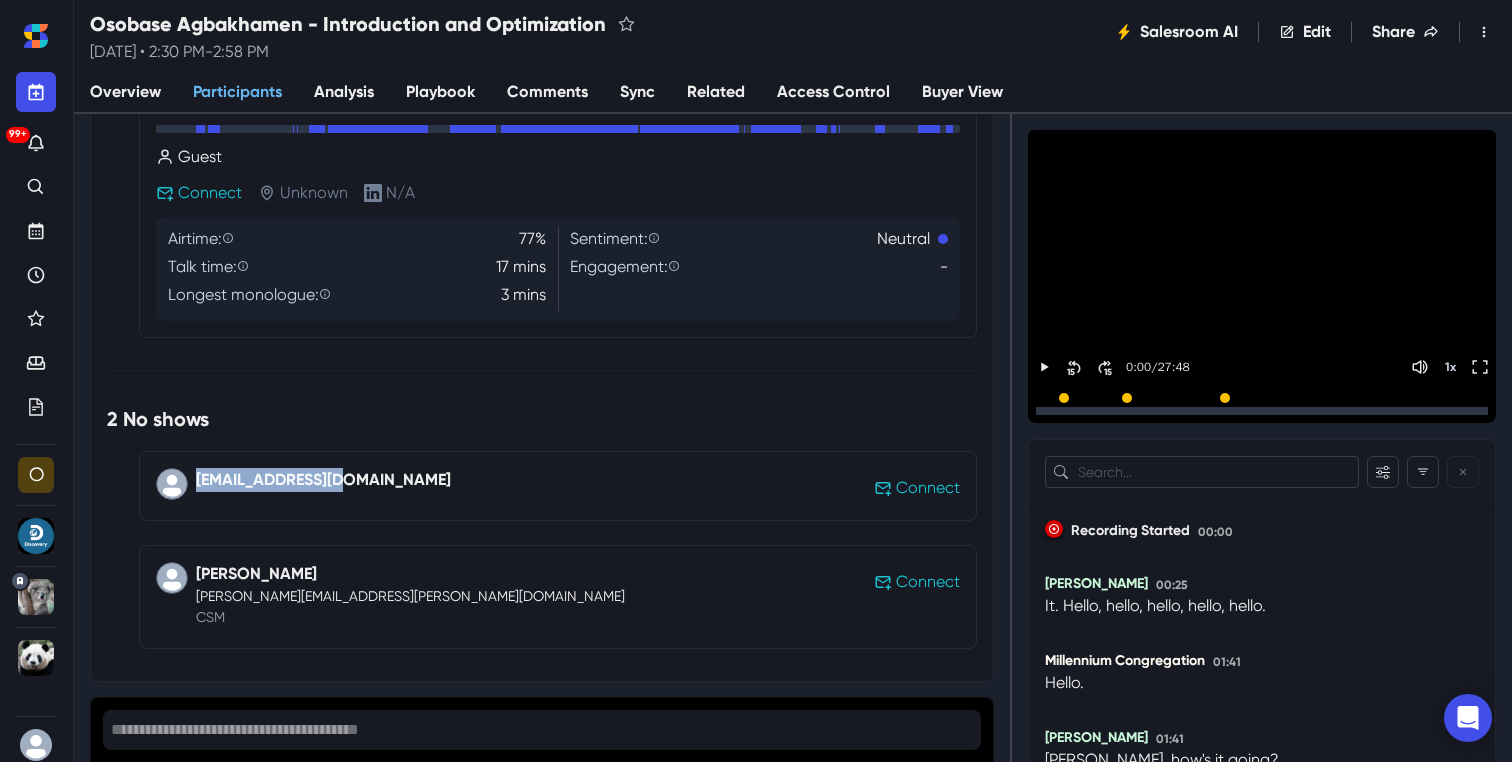 drag, startPoint x: 385, startPoint y: 493, endPoint x: 197, endPoint y: 475, distance: 188.85974 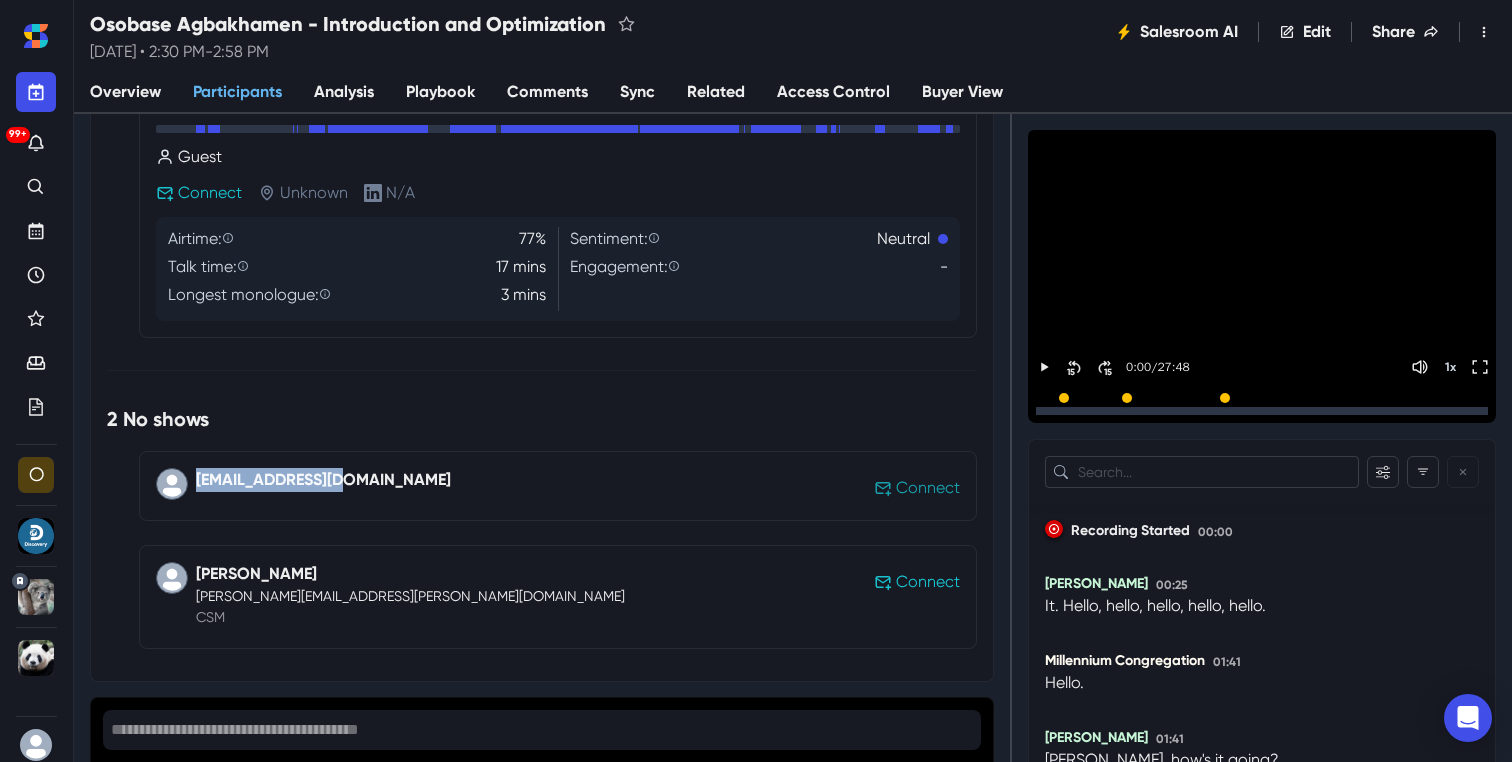 click on "Connect" at bounding box center (928, 488) 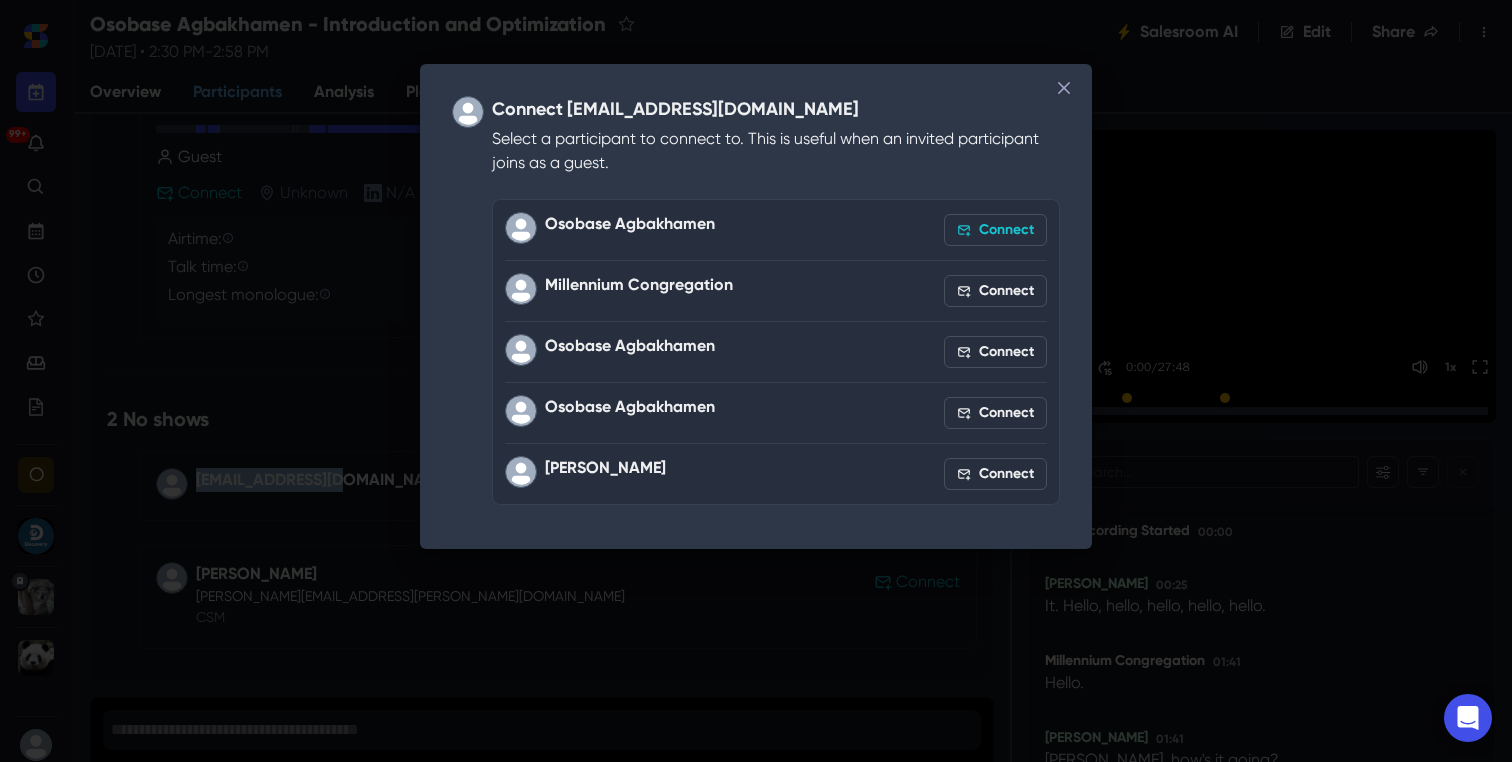 click on "Connect" at bounding box center [995, 230] 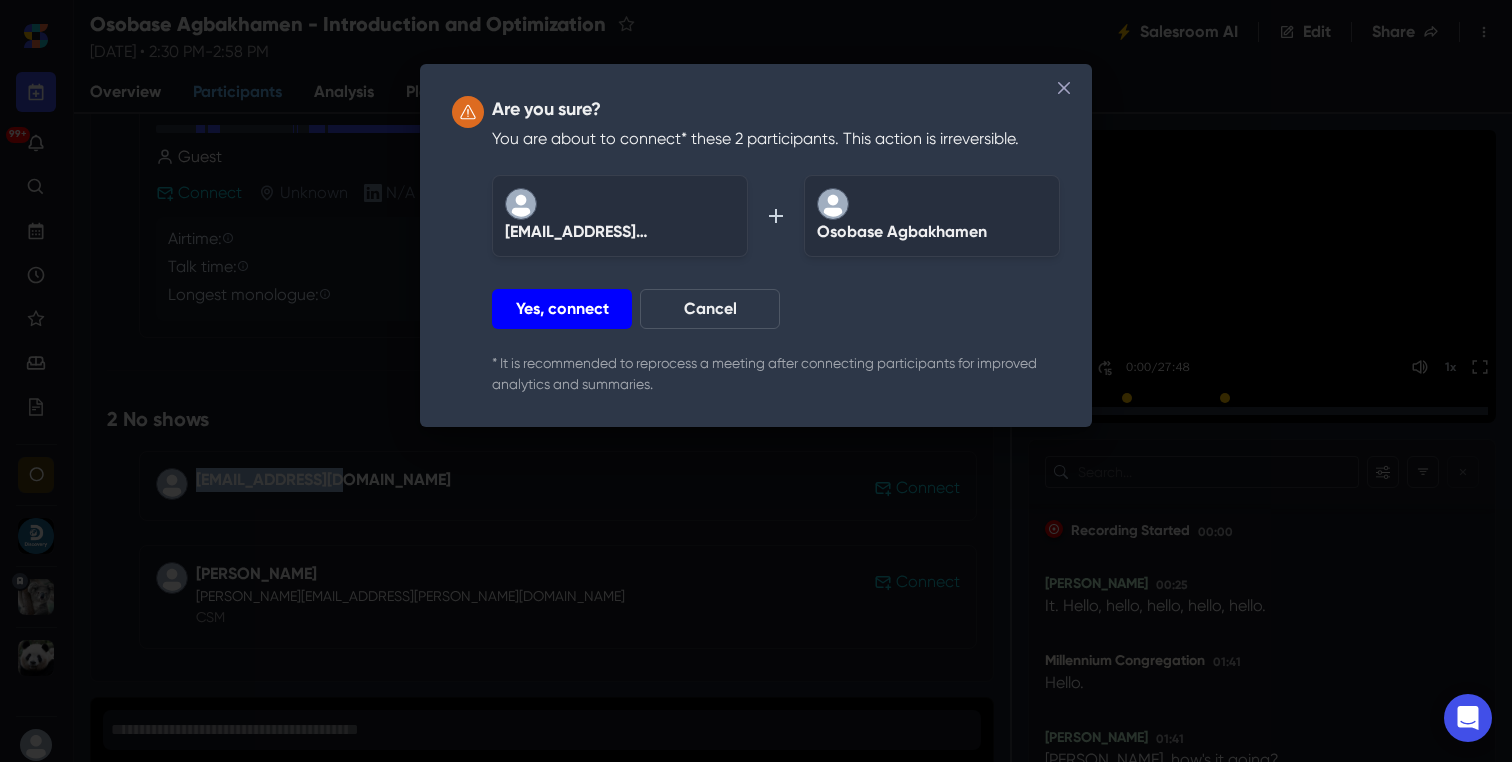 click on "Yes, connect" at bounding box center (562, 309) 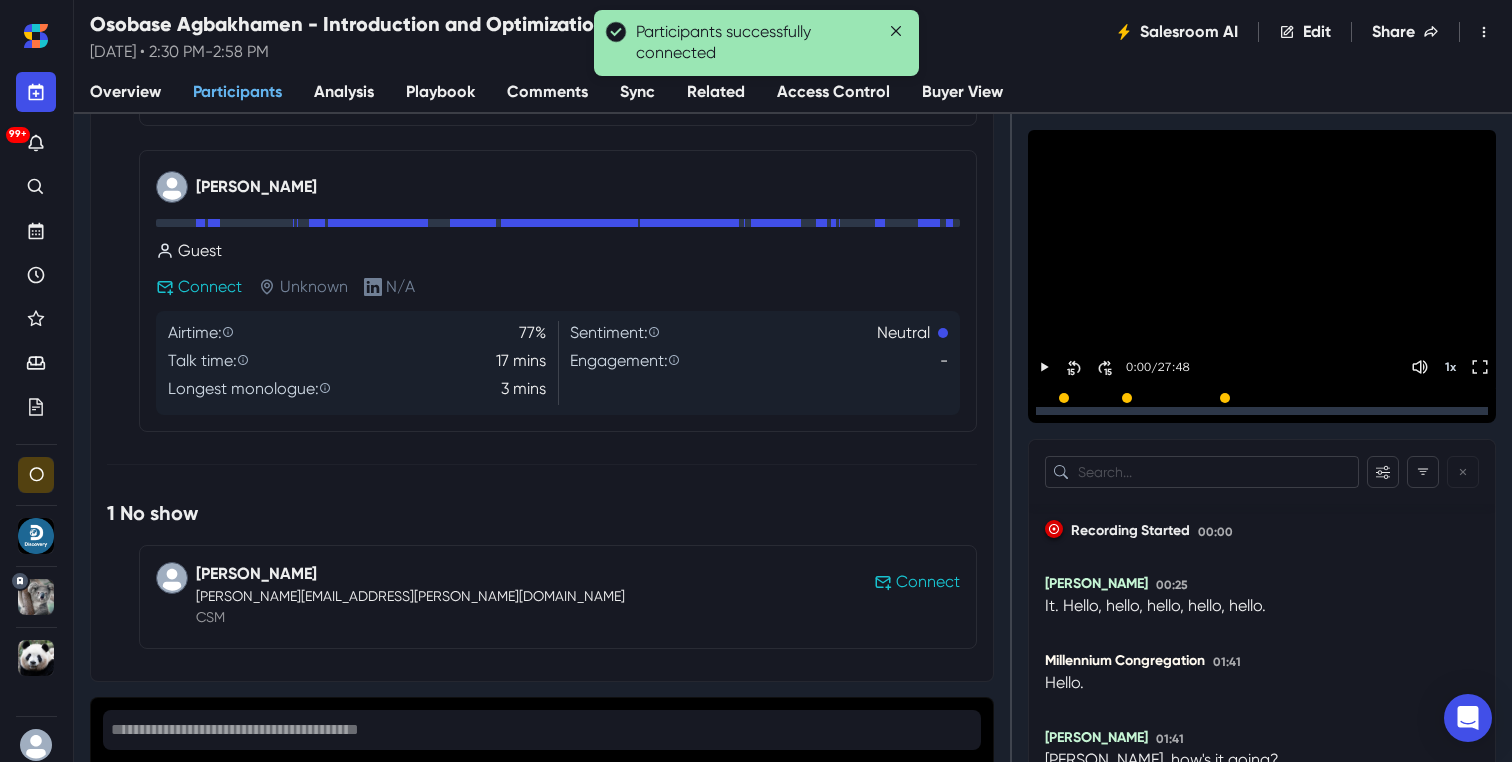 scroll, scrollTop: 1310, scrollLeft: 0, axis: vertical 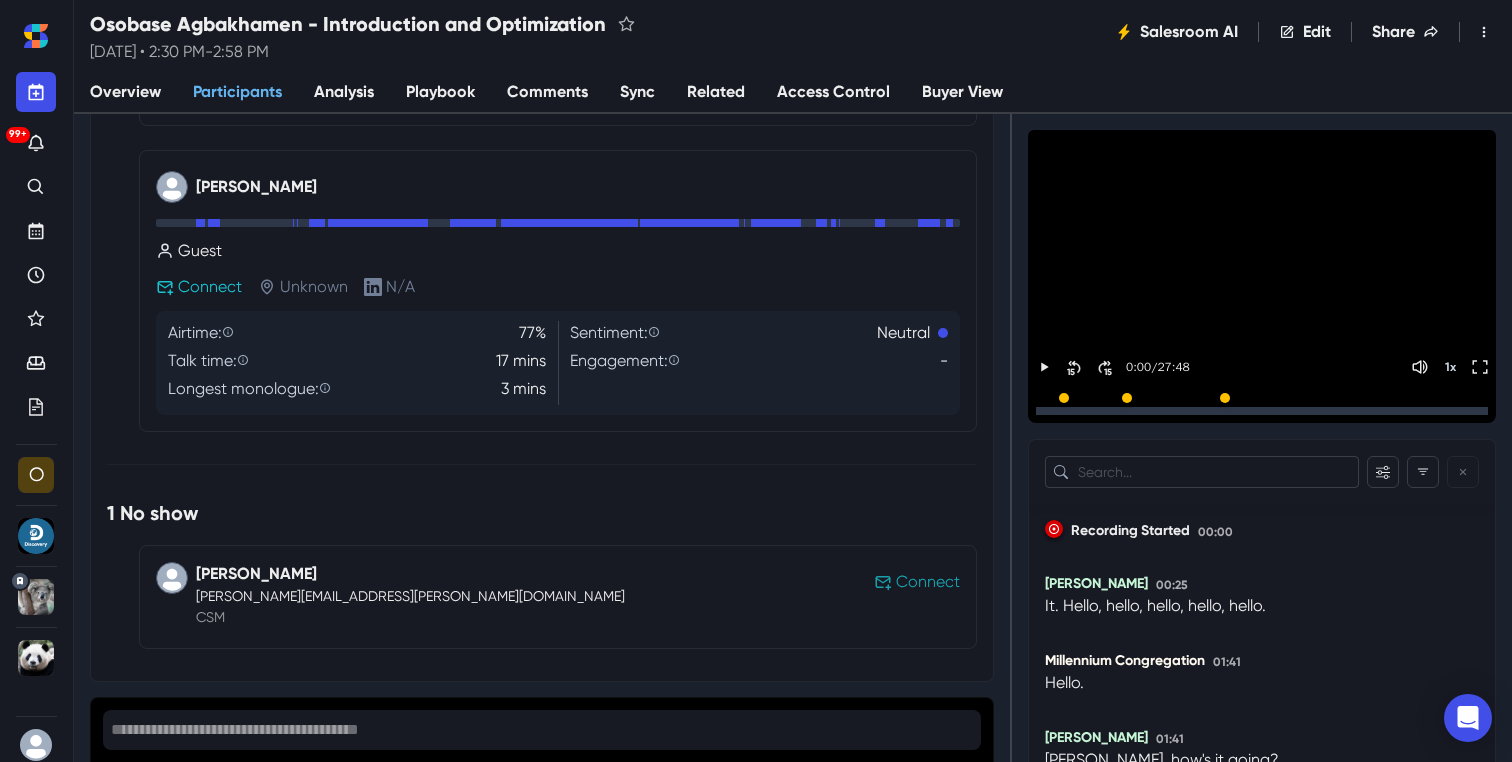 click 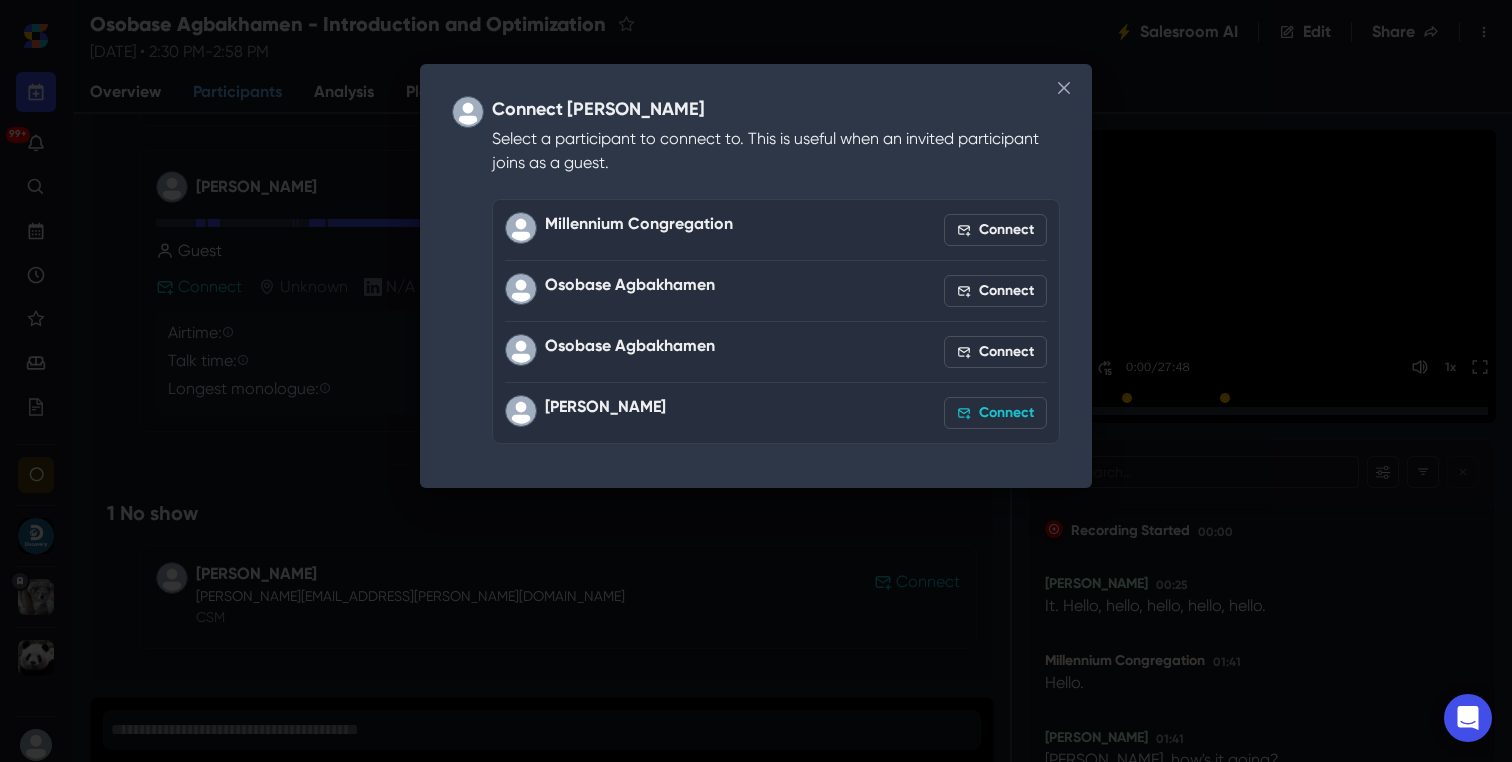 click on "Connect" at bounding box center (995, 413) 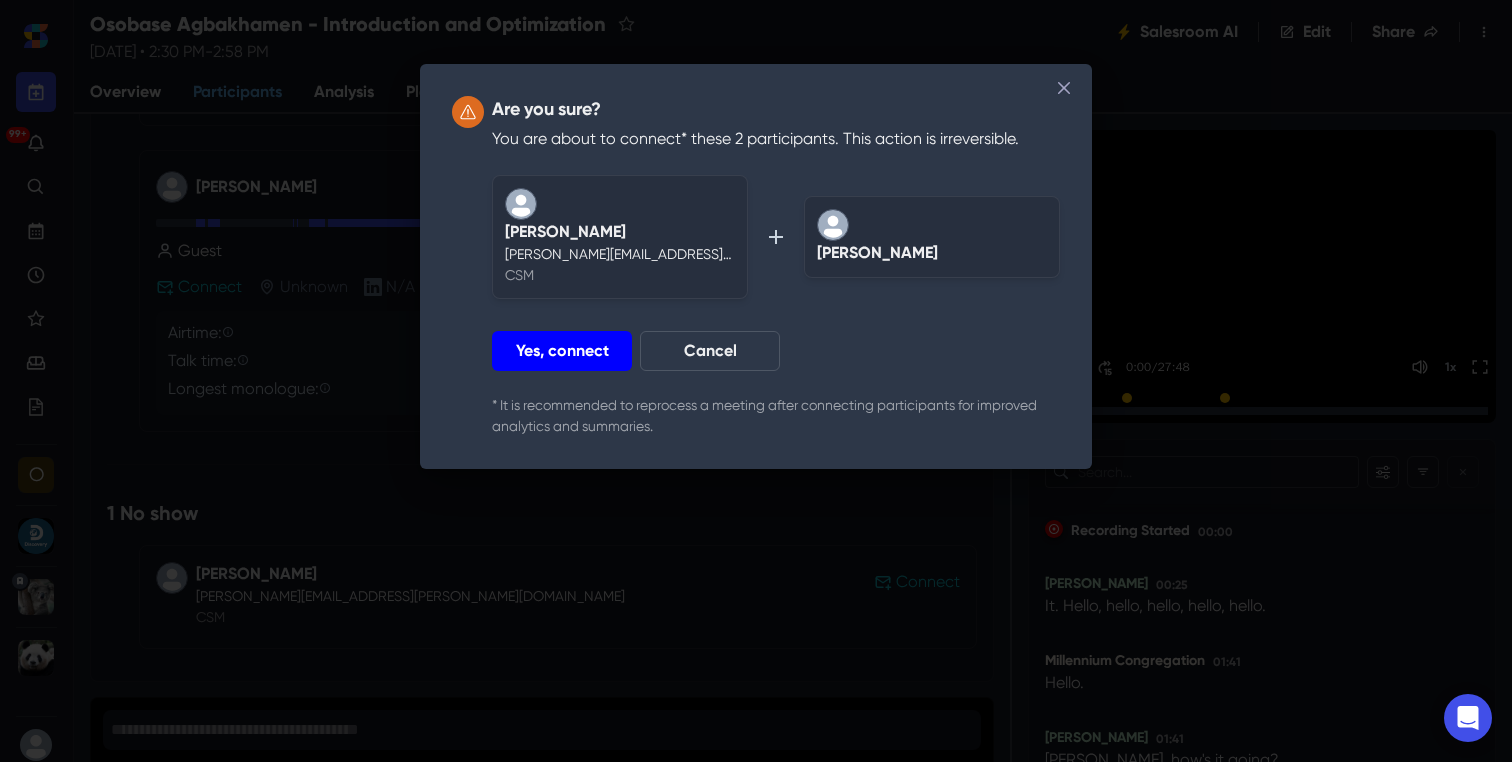 click on "Yes, connect" at bounding box center [562, 351] 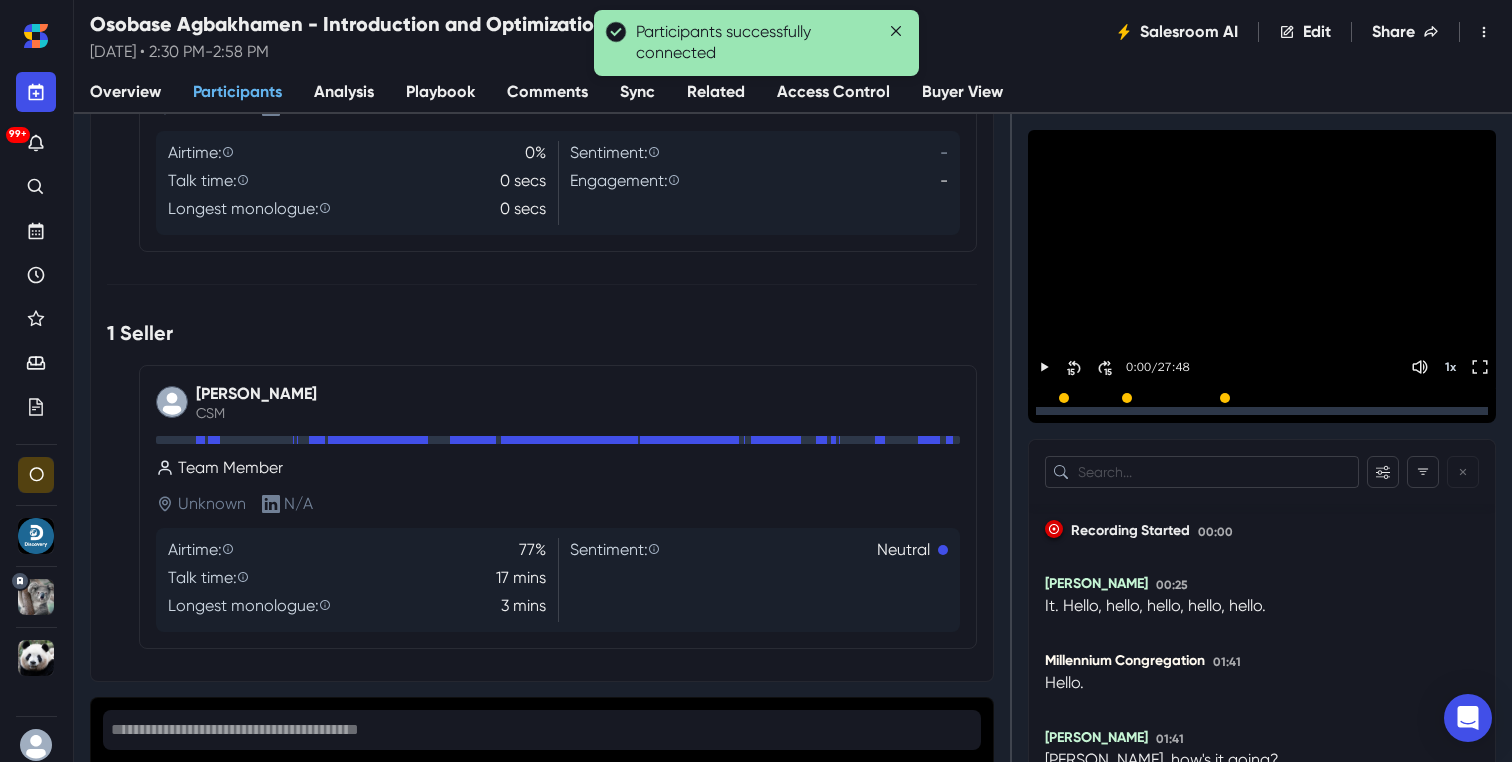 scroll, scrollTop: 1104, scrollLeft: 0, axis: vertical 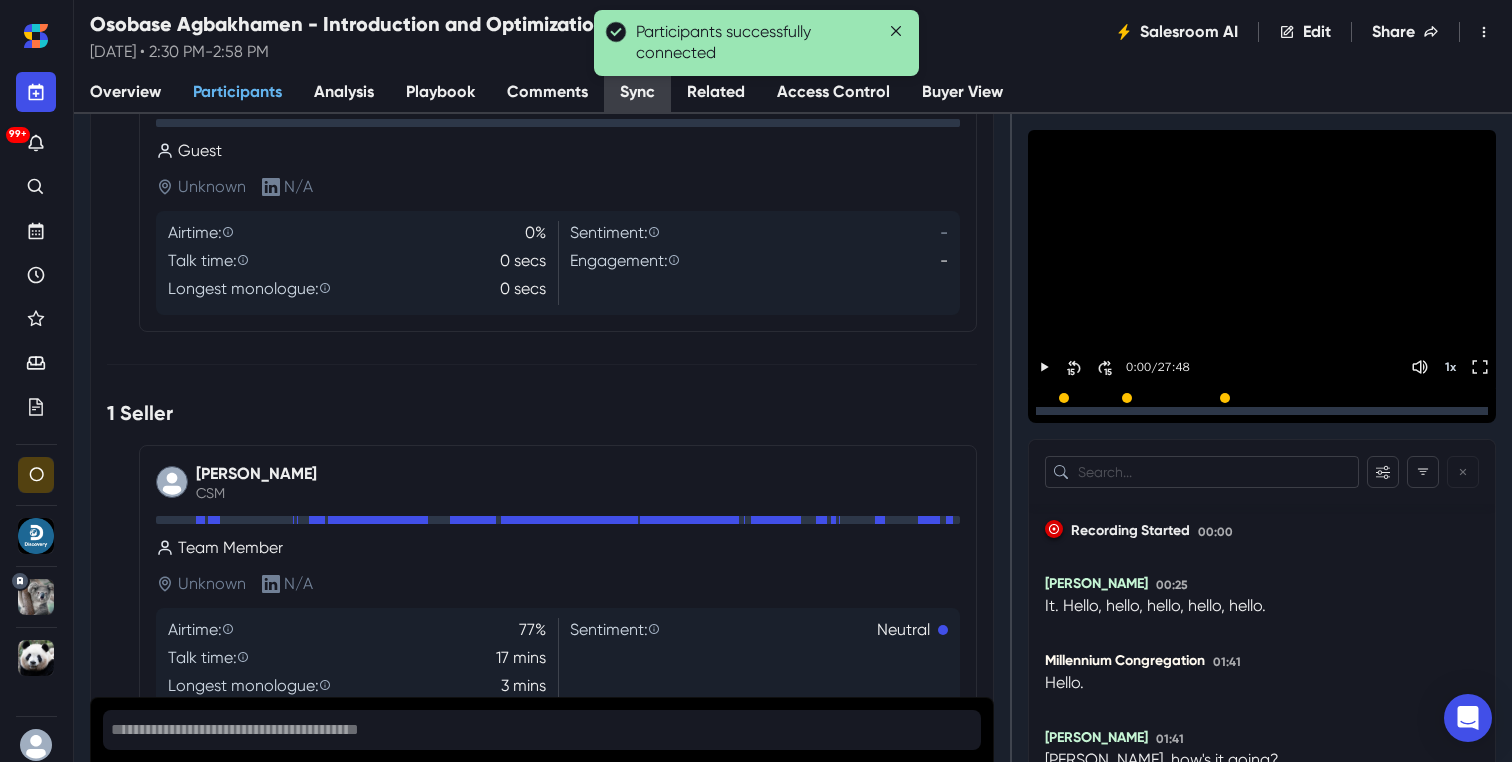 click on "Sync" at bounding box center [637, 93] 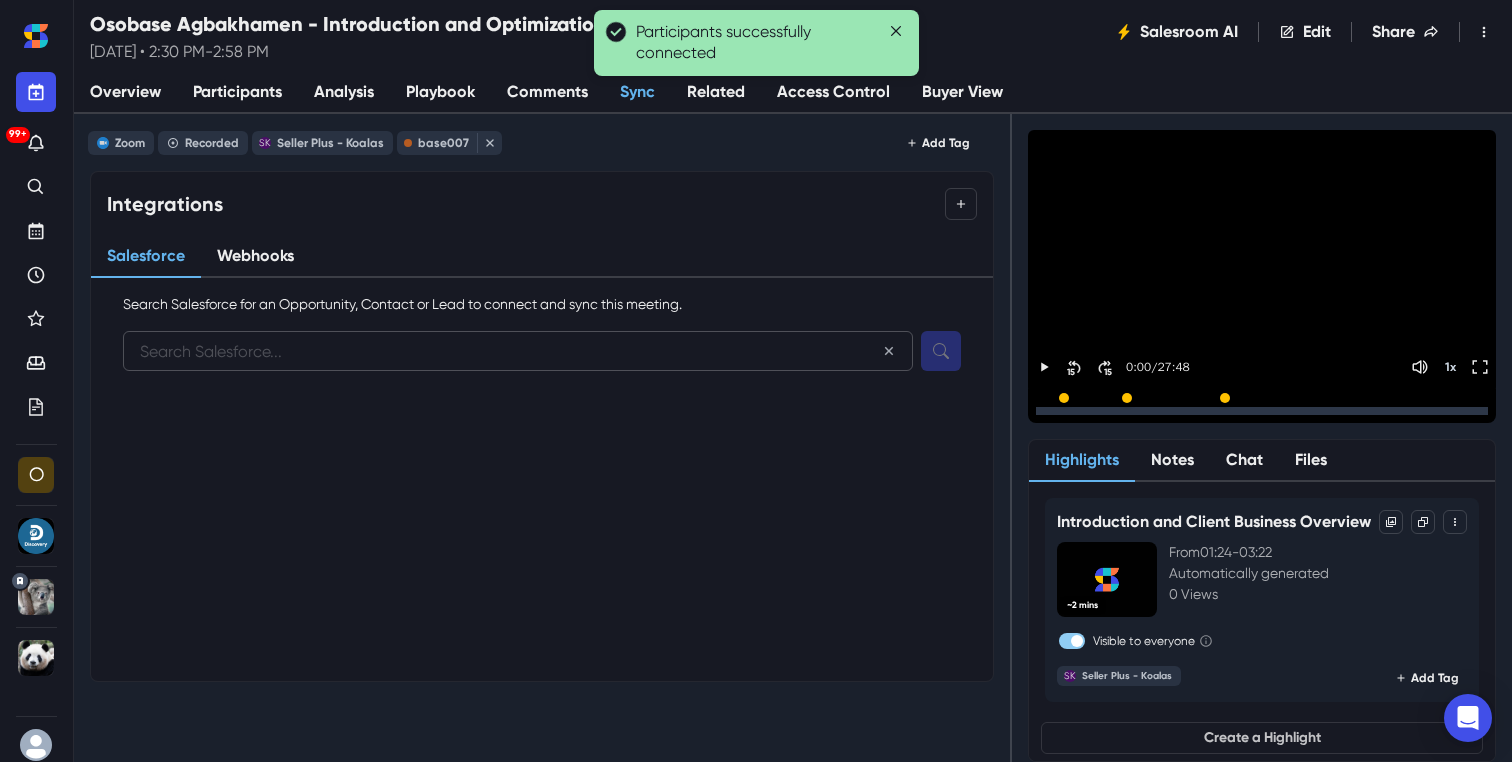 click at bounding box center (518, 351) 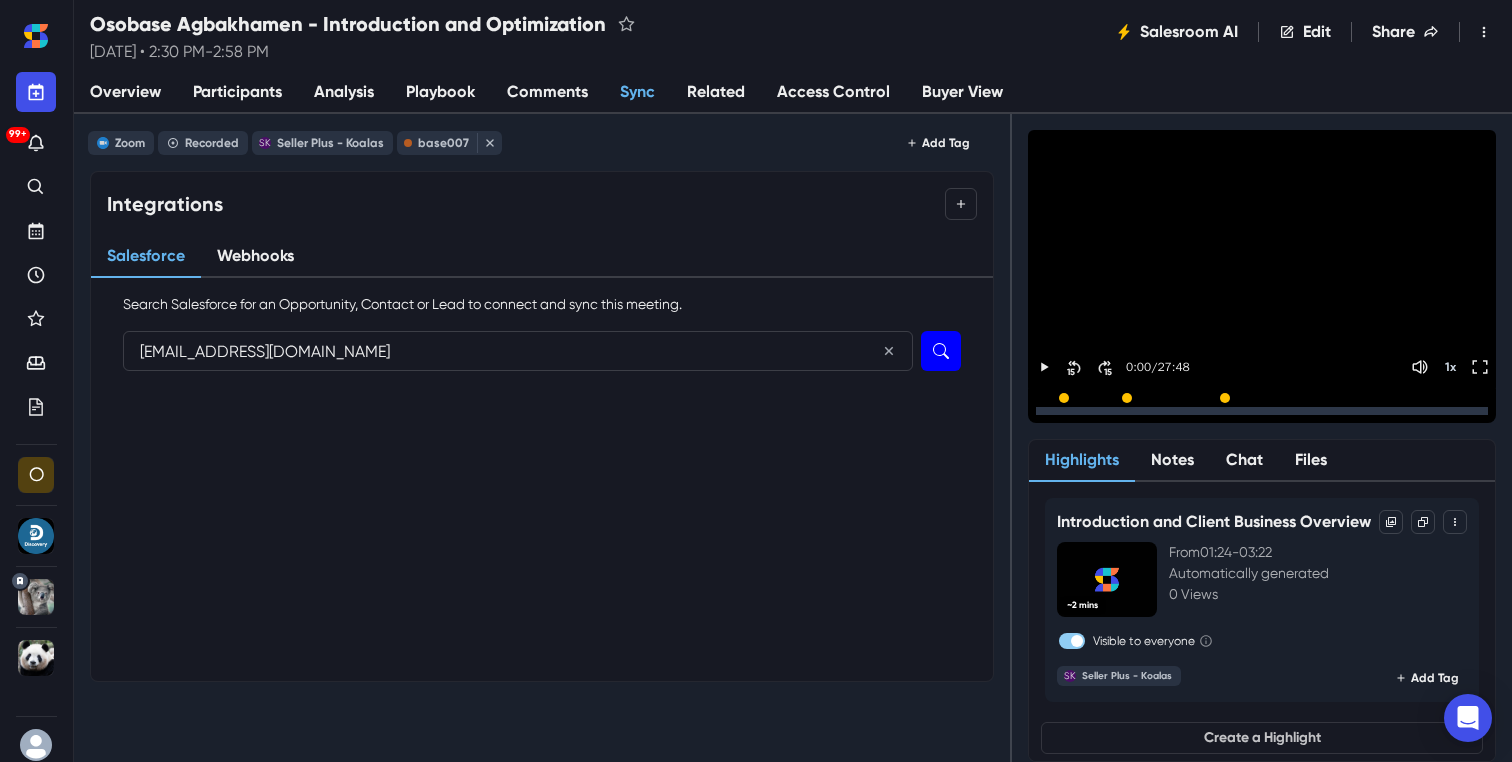type on "[EMAIL_ADDRESS][DOMAIN_NAME]" 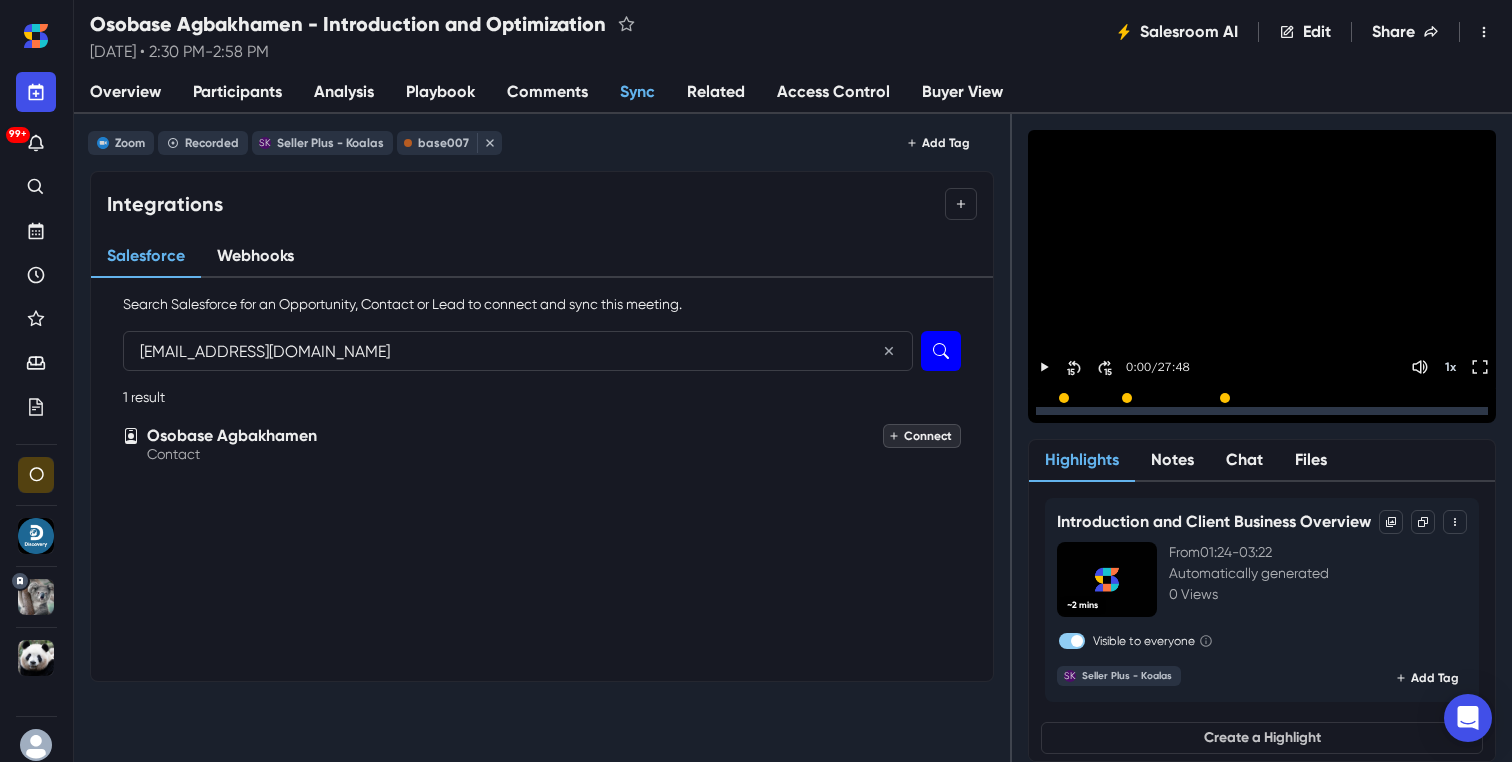 click on "Connect" at bounding box center (922, 436) 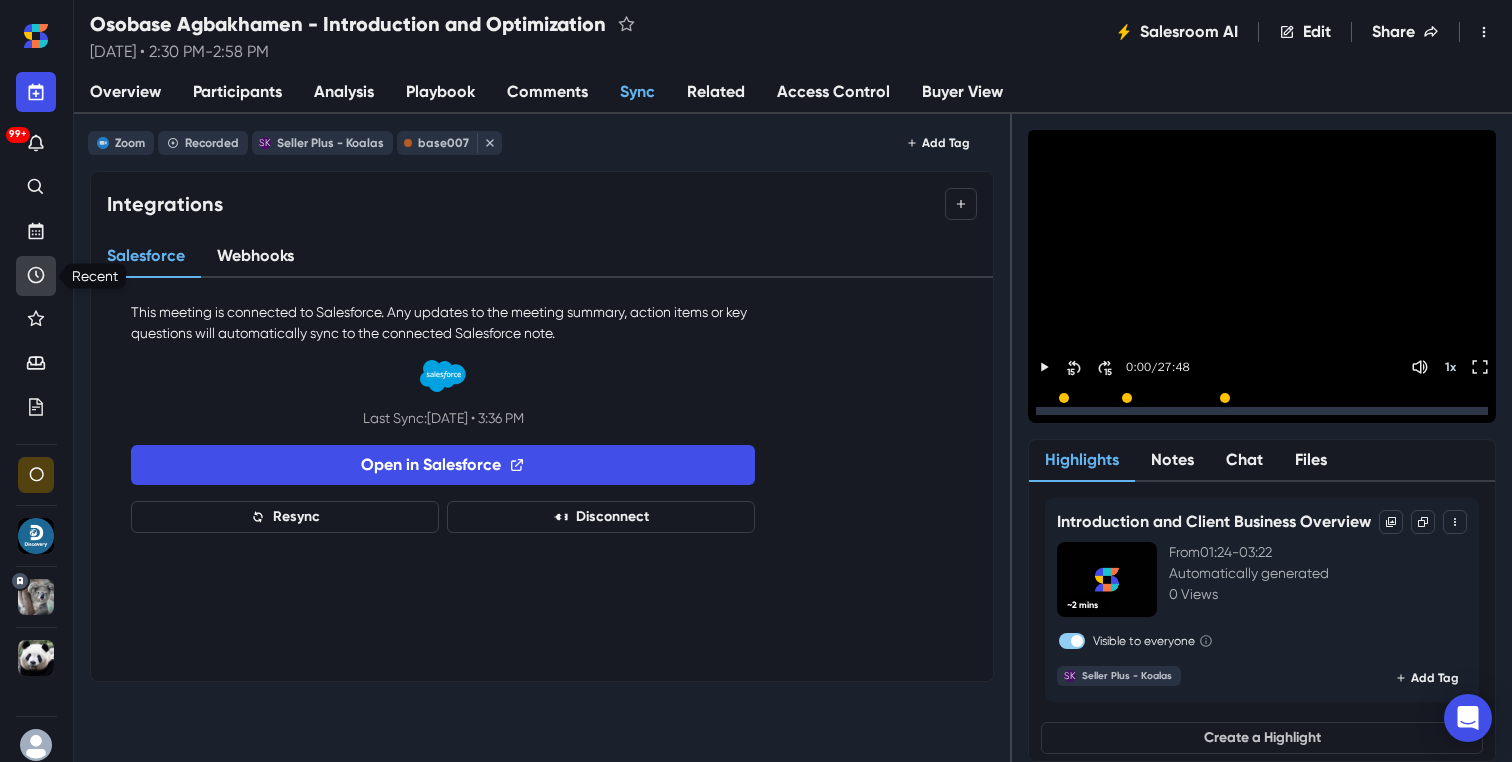 click 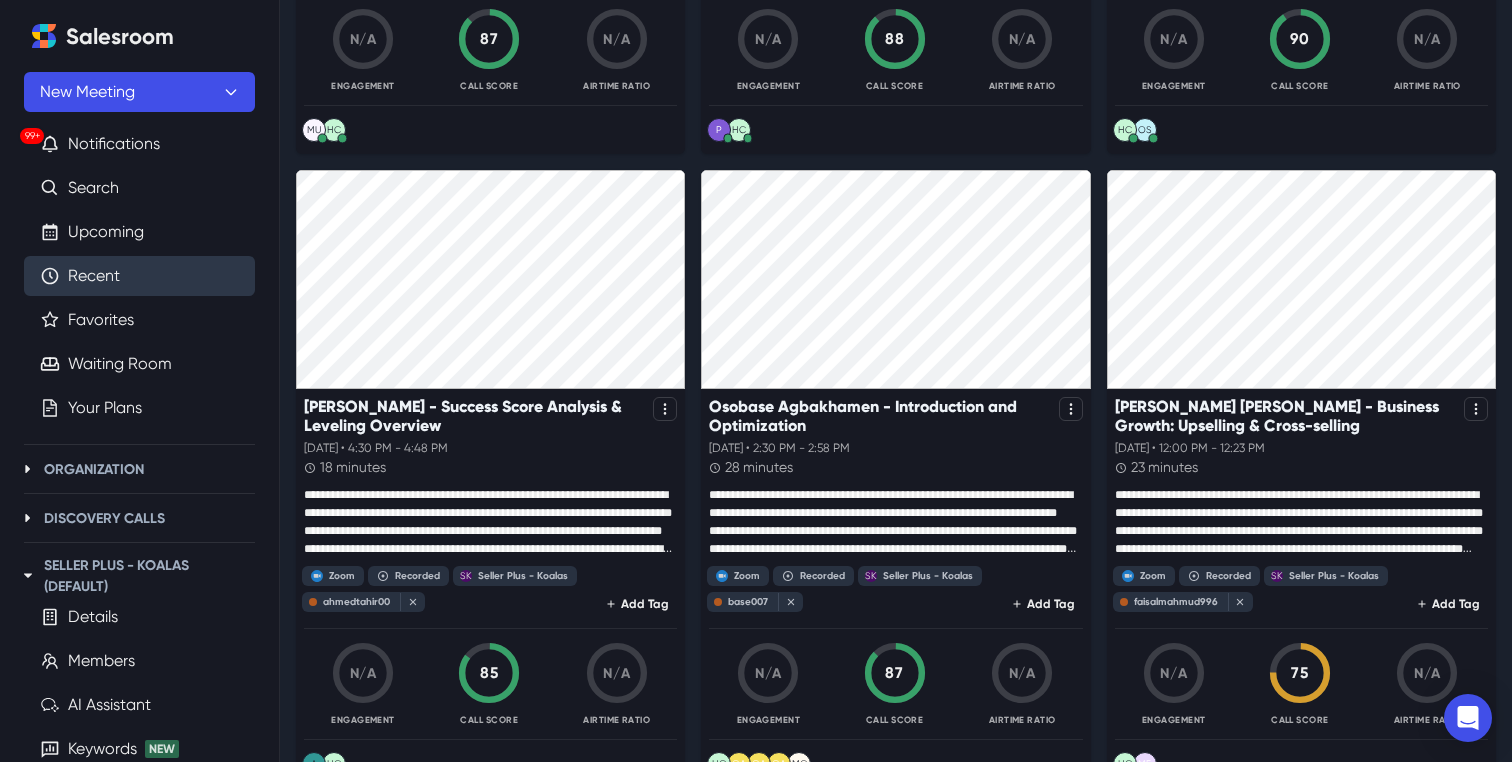 scroll, scrollTop: 701, scrollLeft: 0, axis: vertical 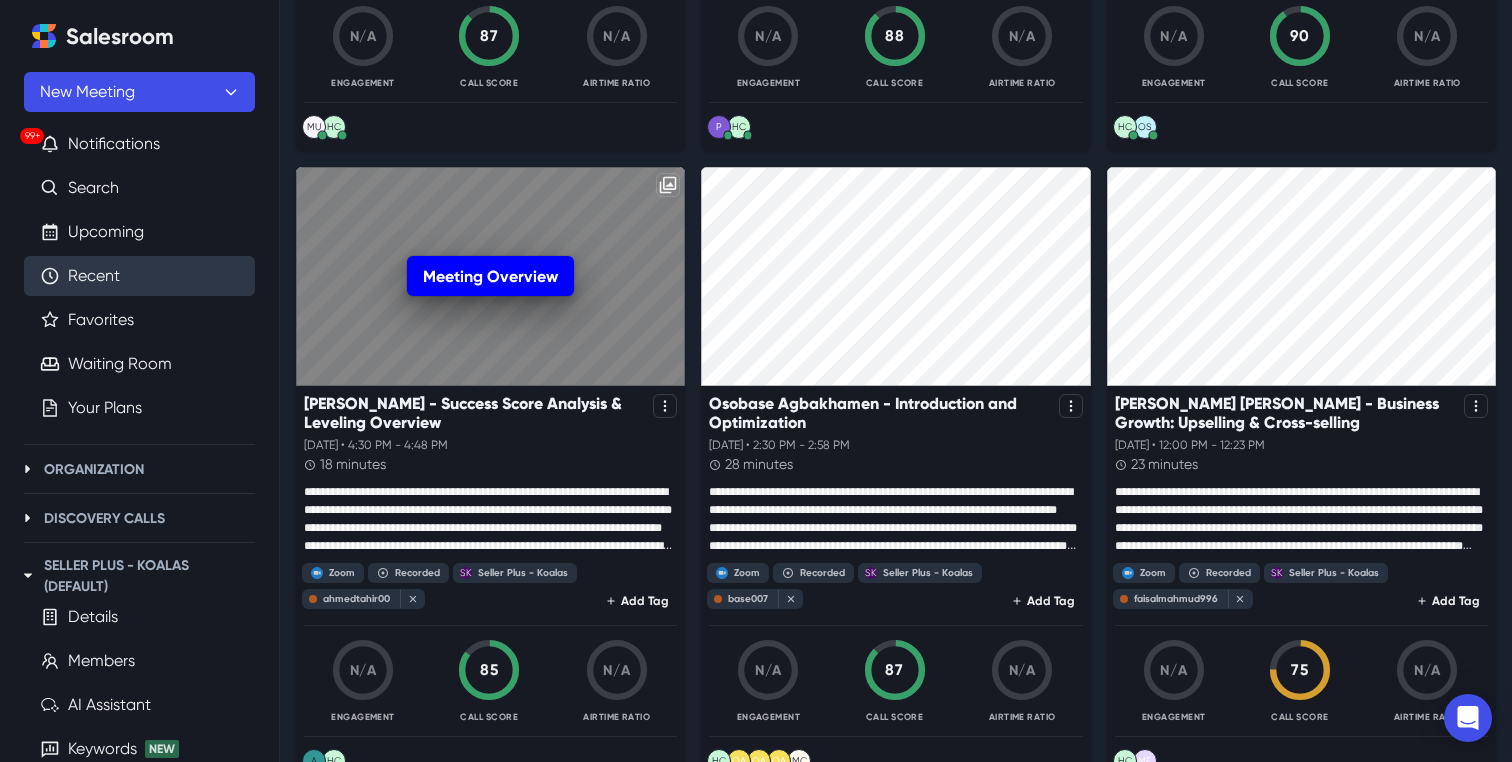 click on "Meeting Overview" at bounding box center [490, 276] 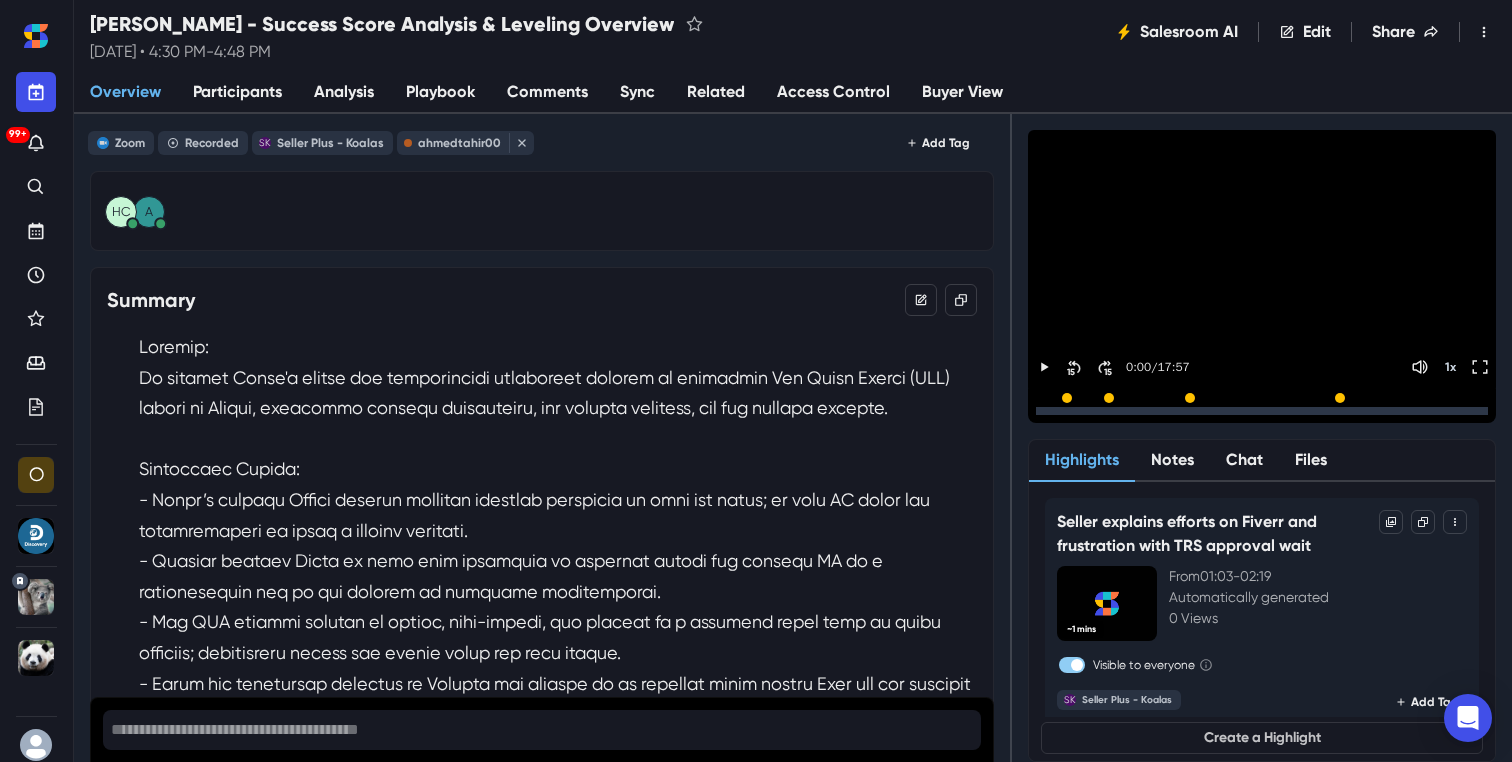 click on "Participants" at bounding box center [237, 92] 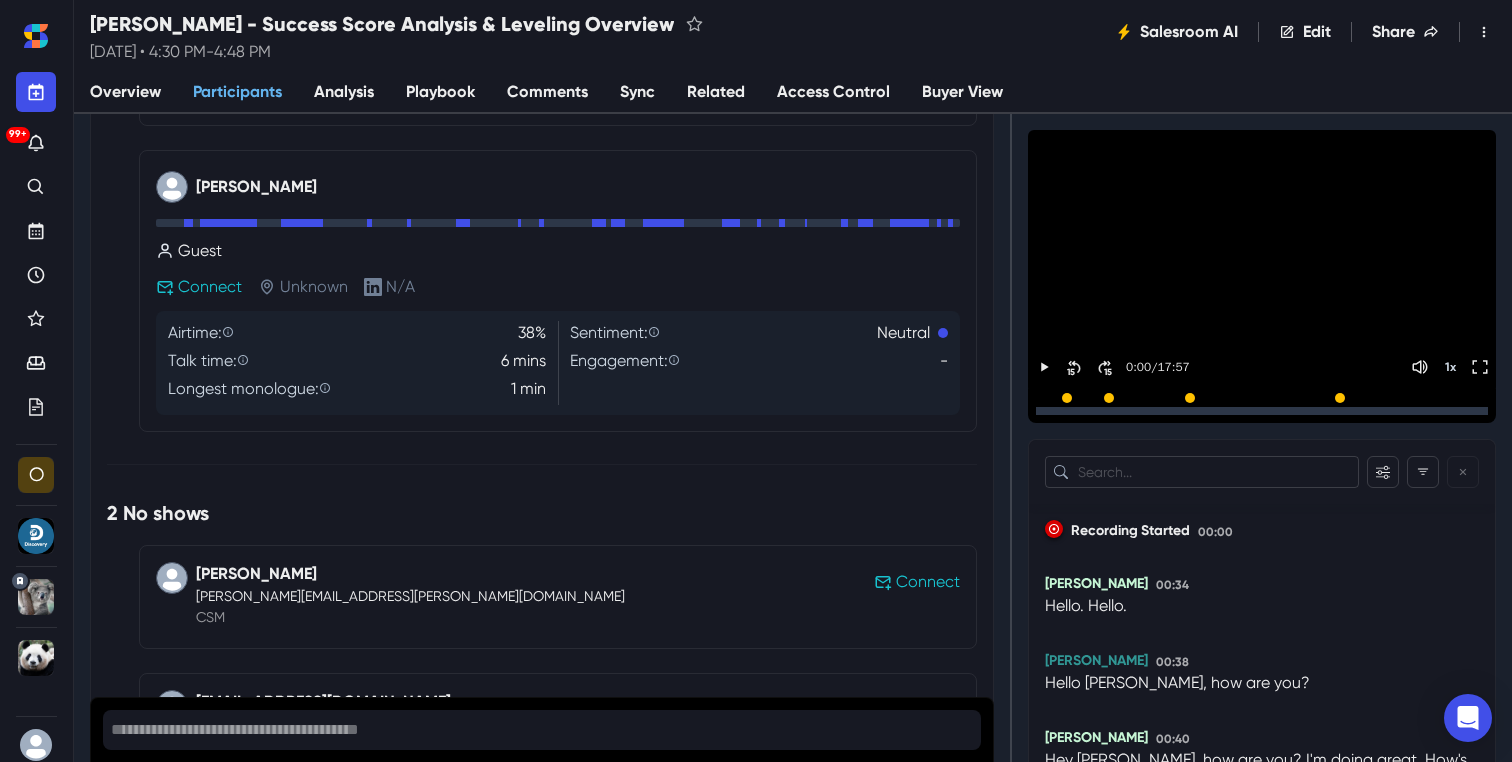 scroll, scrollTop: 486, scrollLeft: 0, axis: vertical 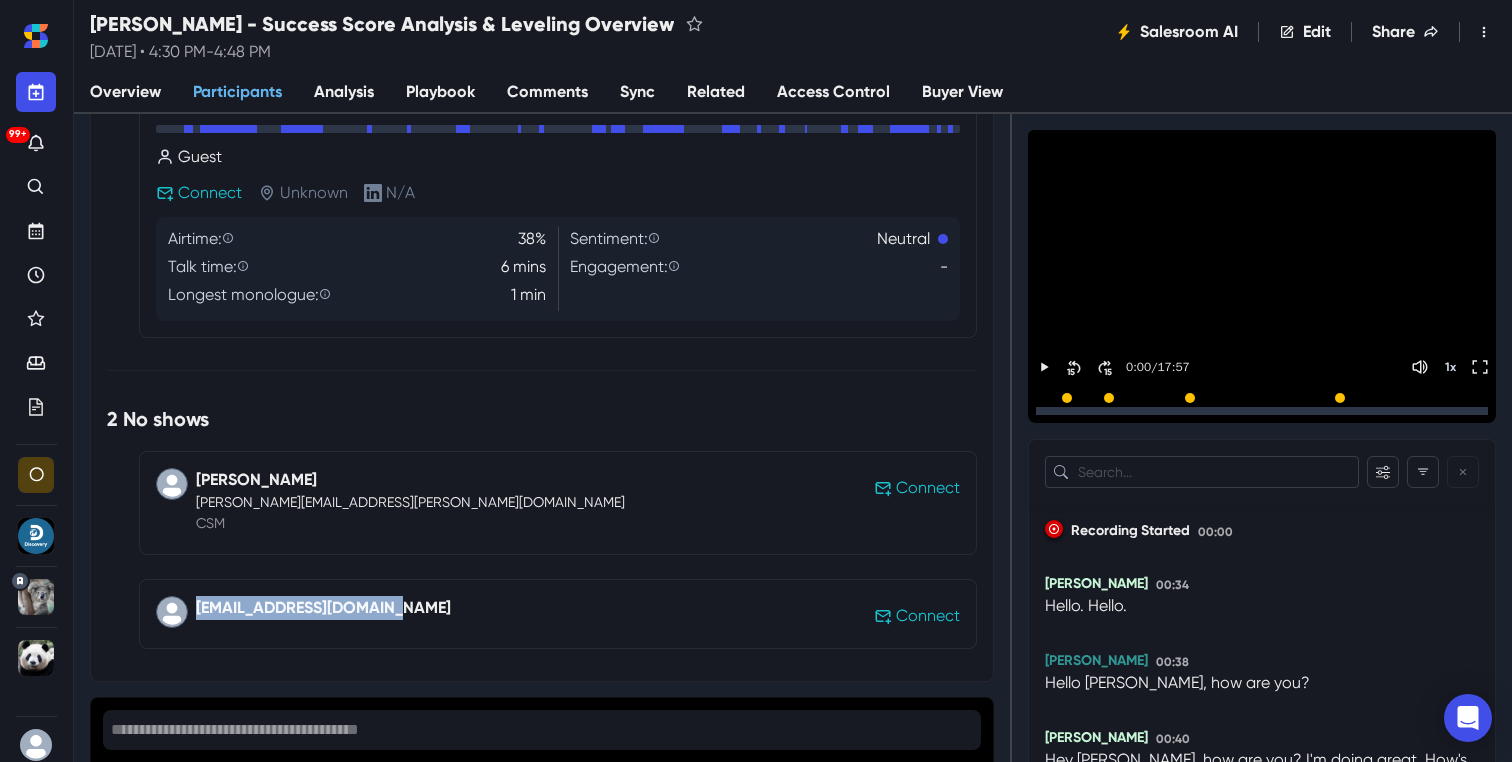 drag, startPoint x: 420, startPoint y: 612, endPoint x: 174, endPoint y: 604, distance: 246.13005 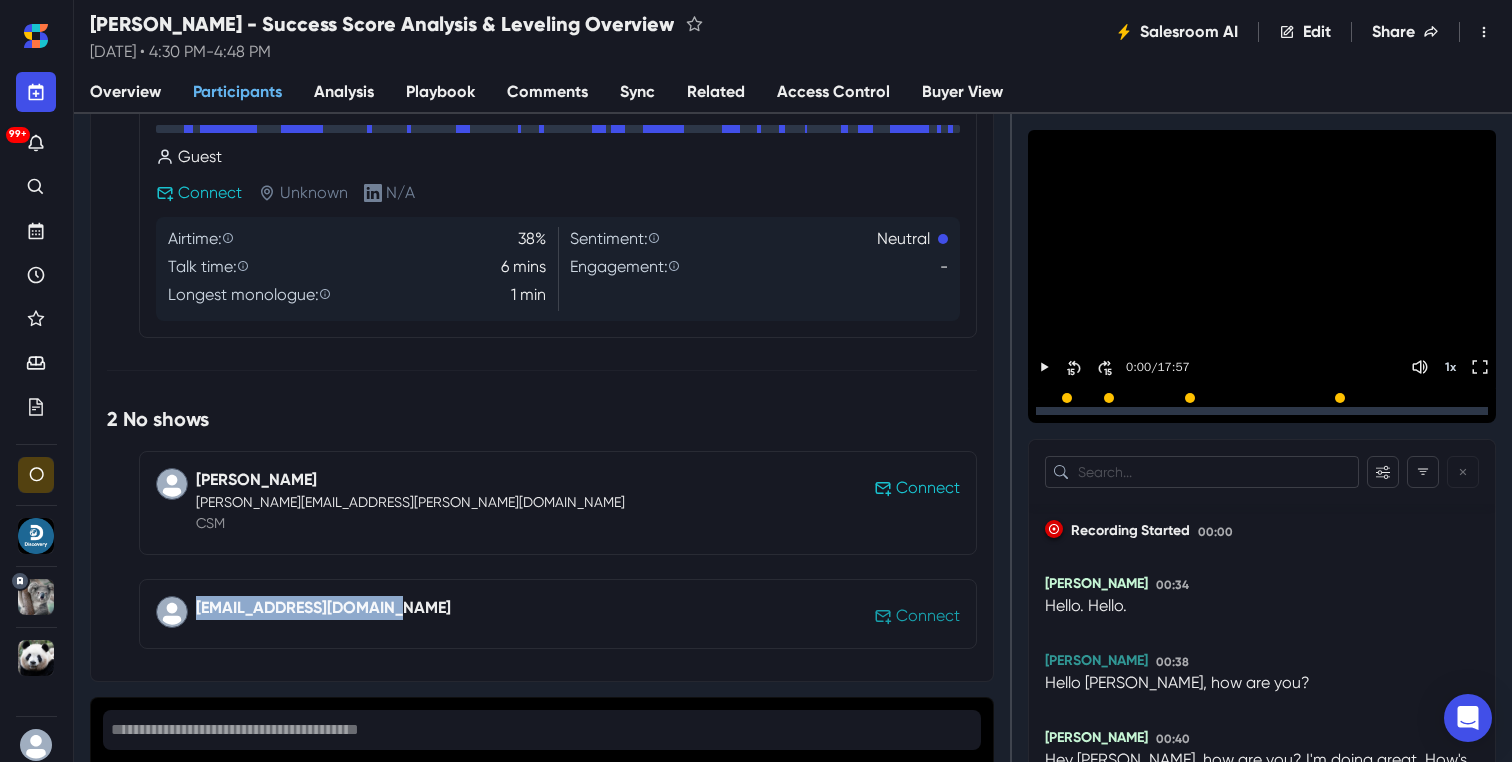 click on "Connect" at bounding box center [928, 616] 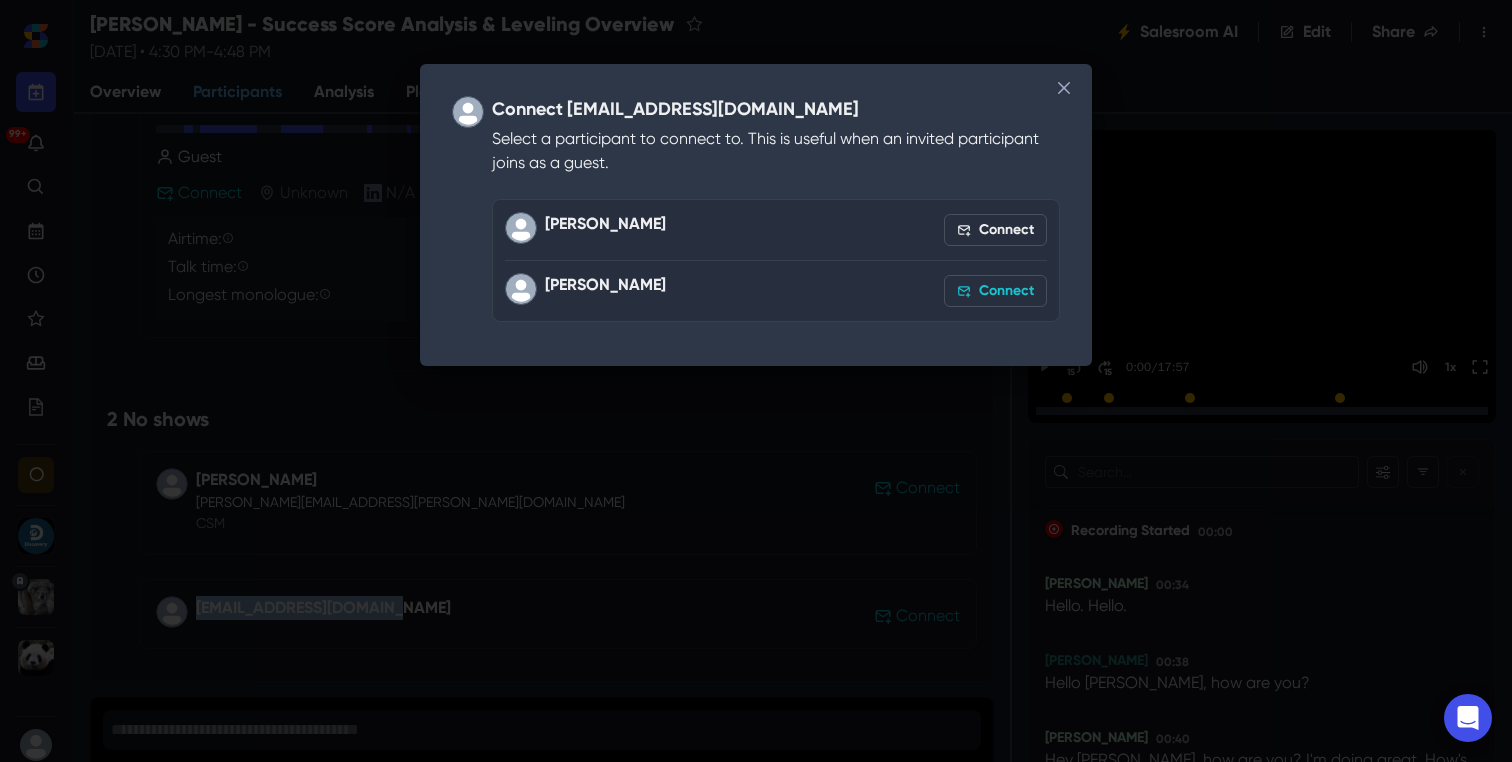 click on "Connect" at bounding box center [995, 291] 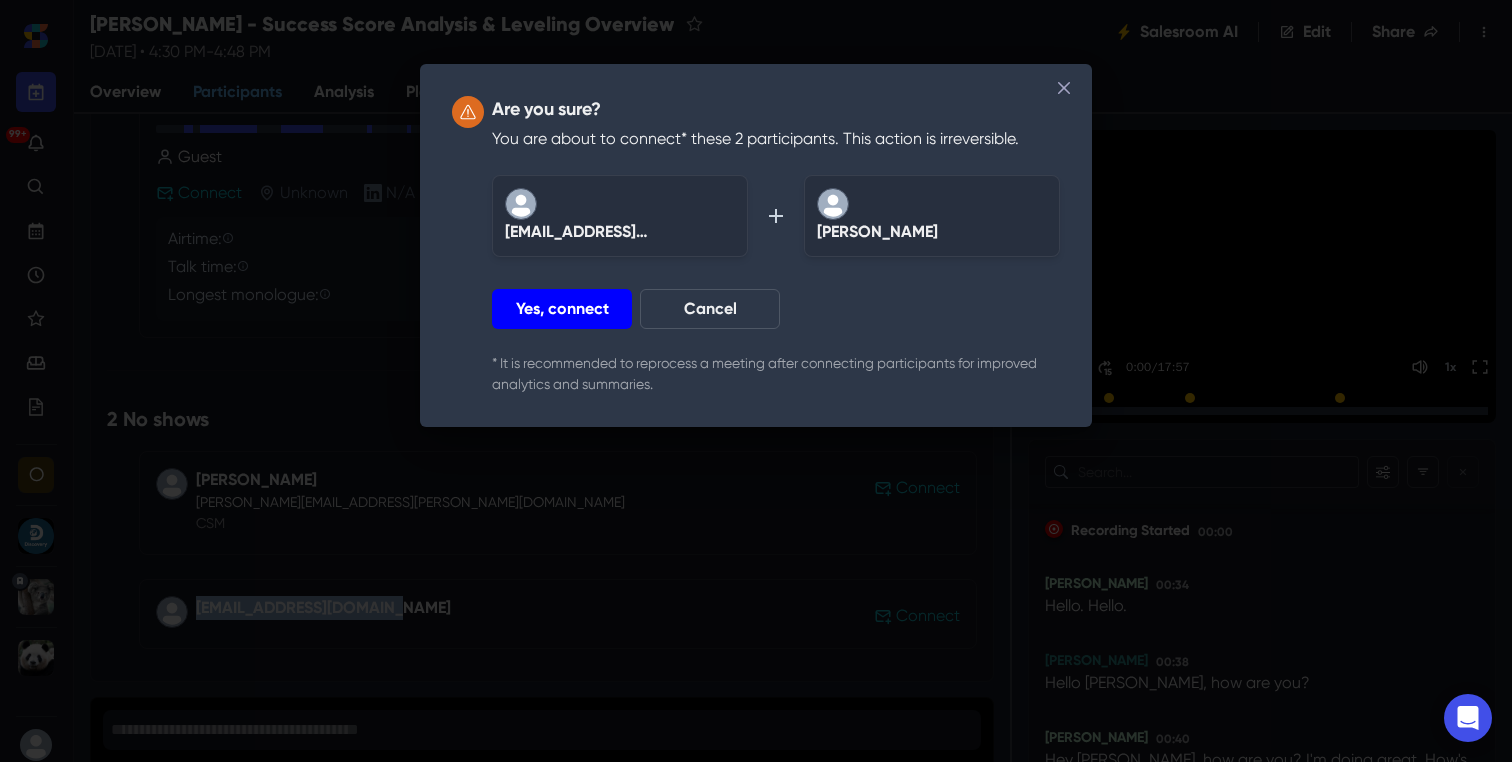 click on "Yes, connect" at bounding box center (562, 309) 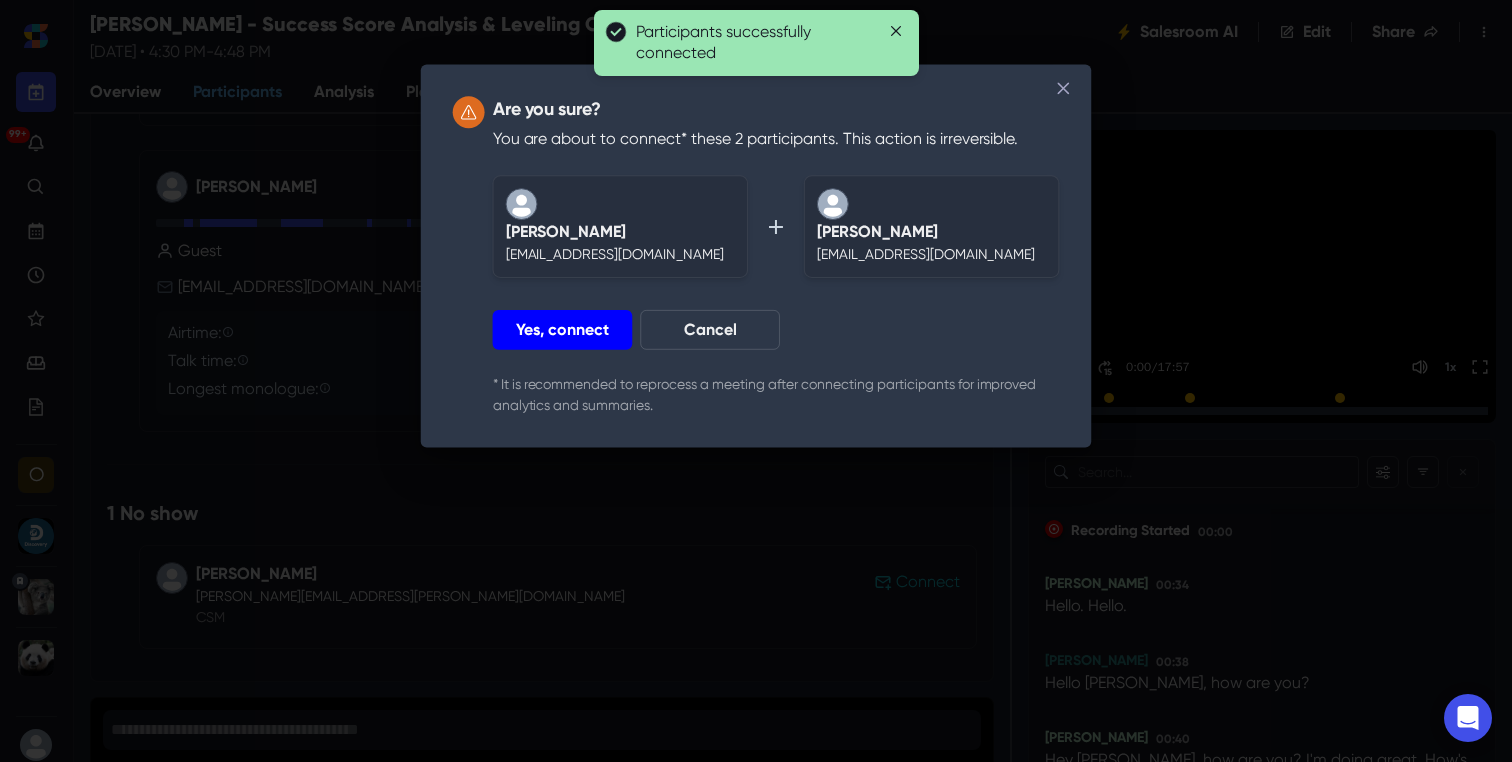 scroll, scrollTop: 392, scrollLeft: 0, axis: vertical 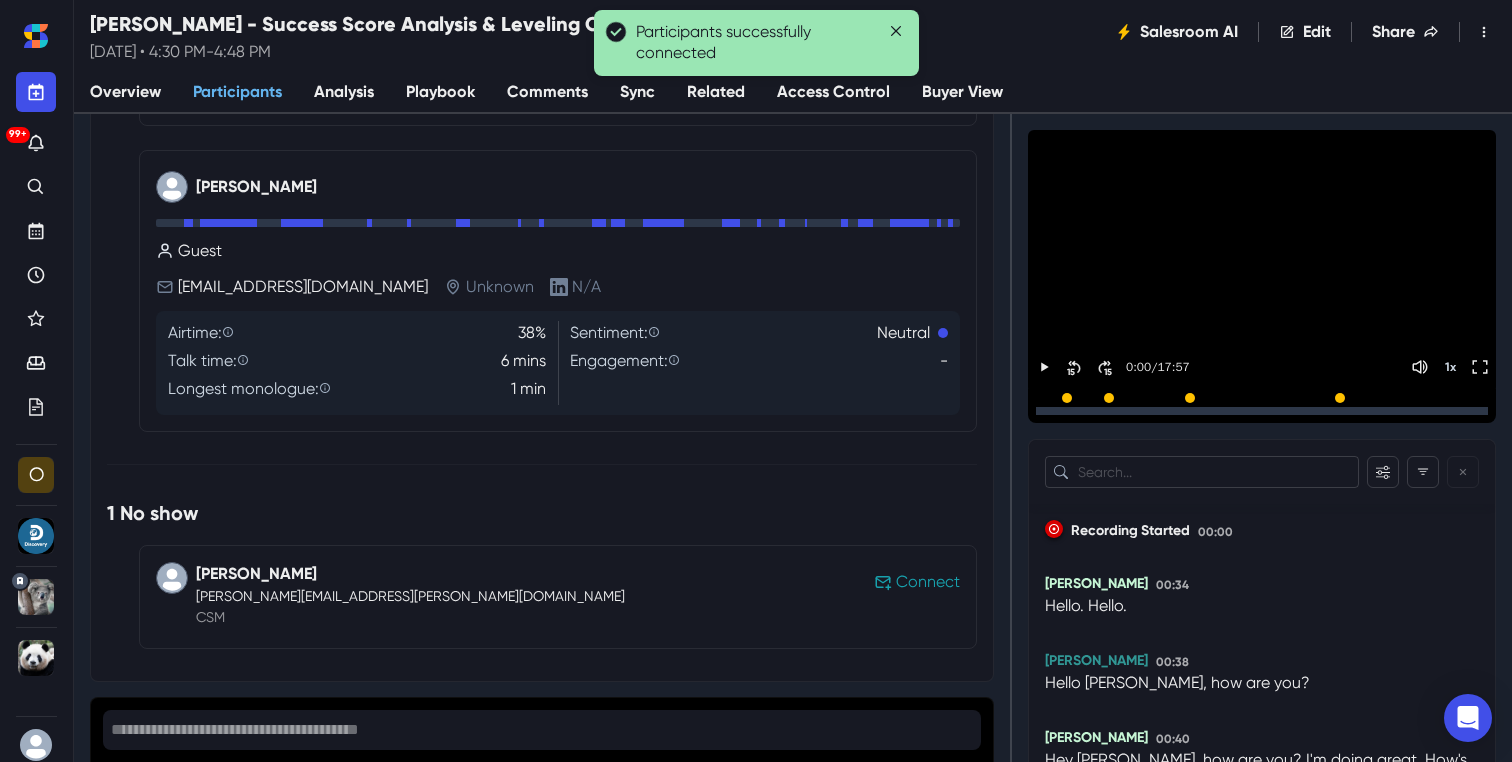 click on "Connect" at bounding box center [917, 578] 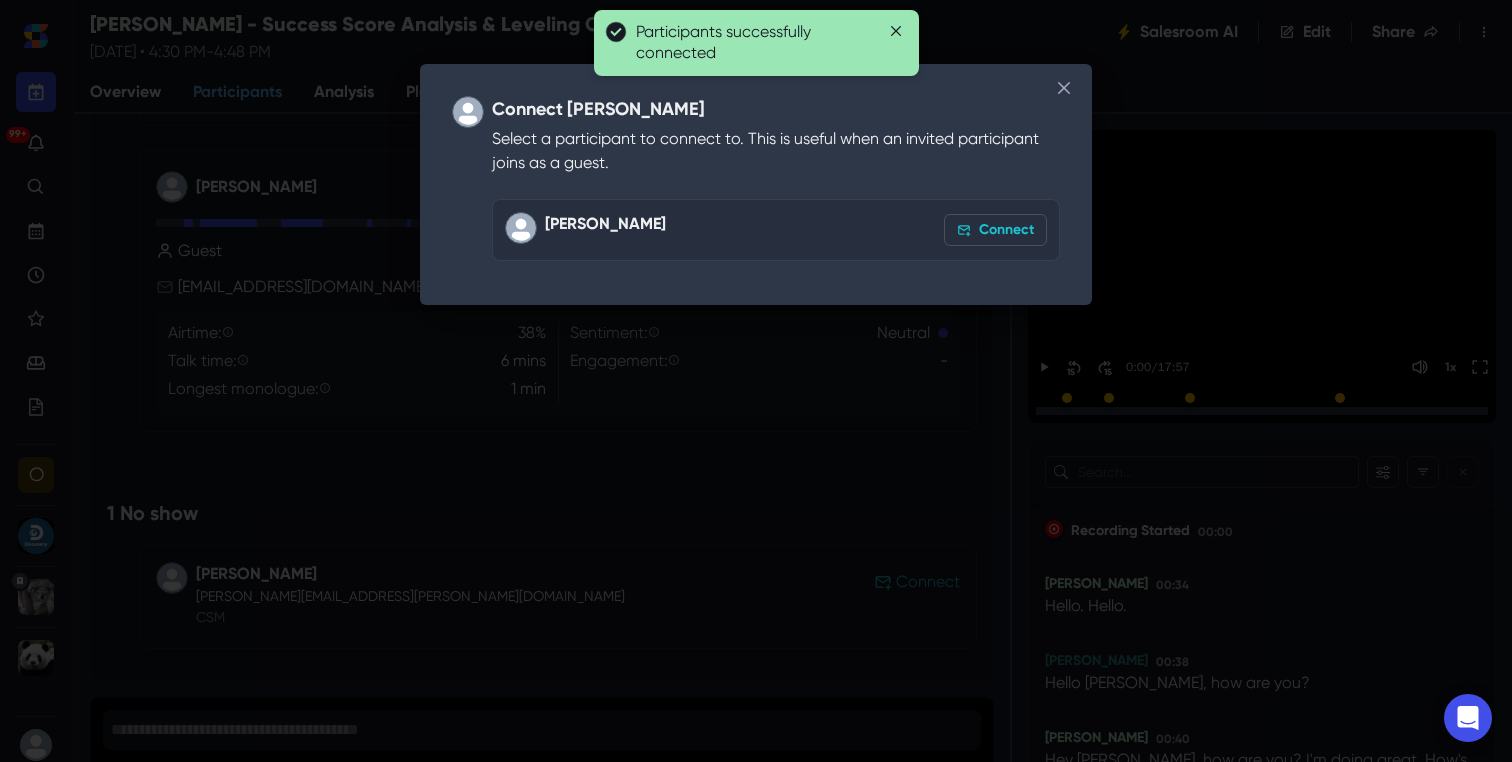 click on "Connect" at bounding box center (995, 230) 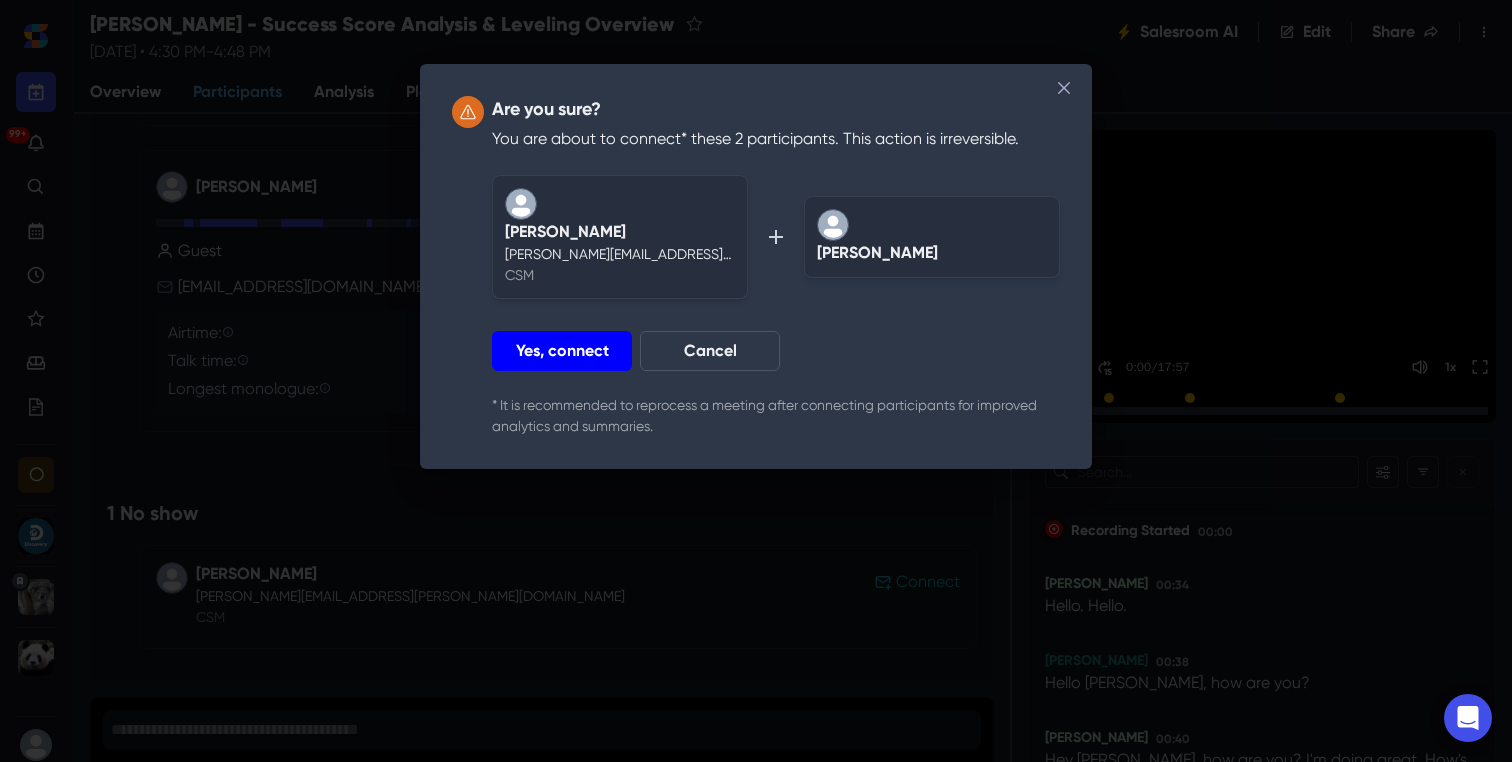 click on "Yes, connect" at bounding box center [562, 351] 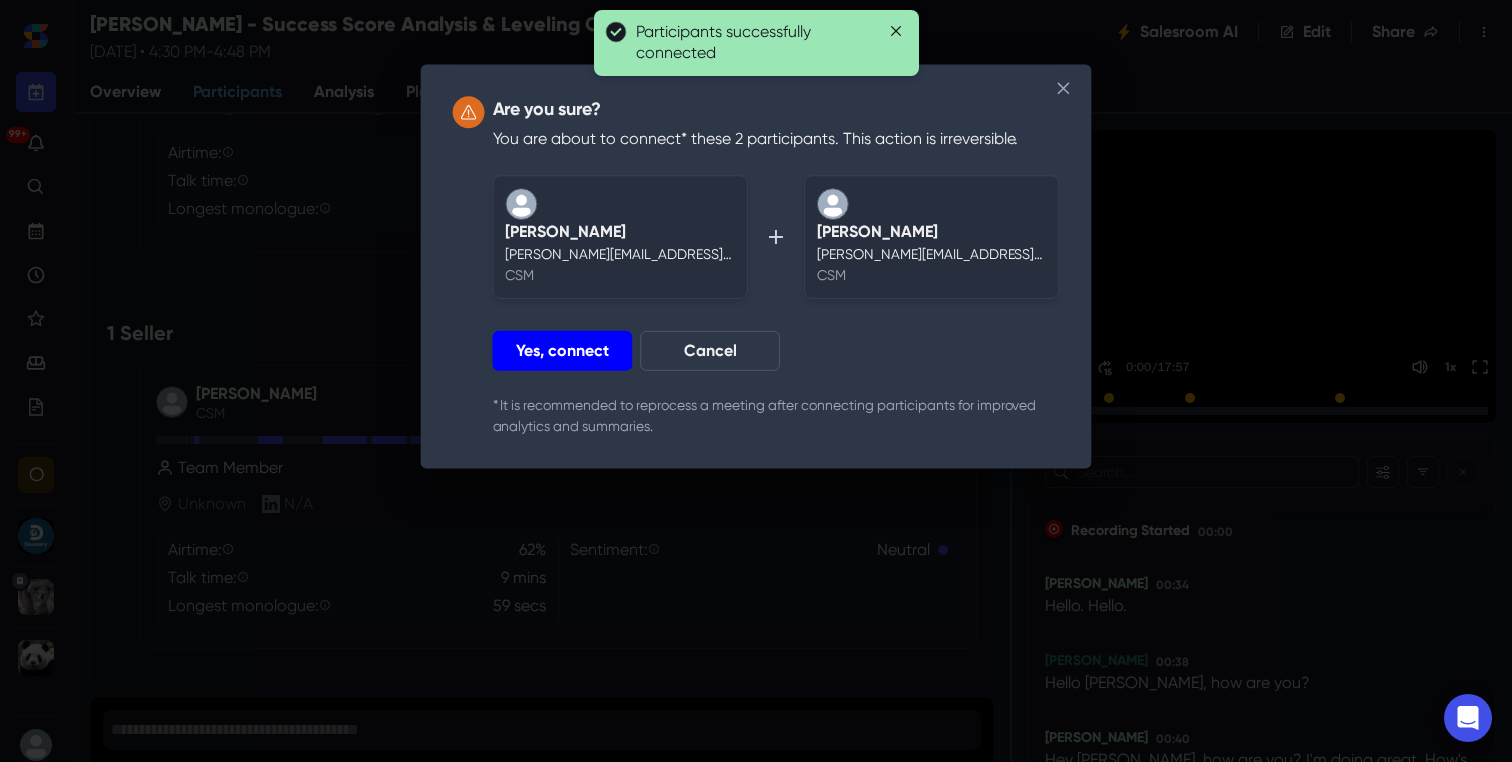 scroll, scrollTop: 86, scrollLeft: 0, axis: vertical 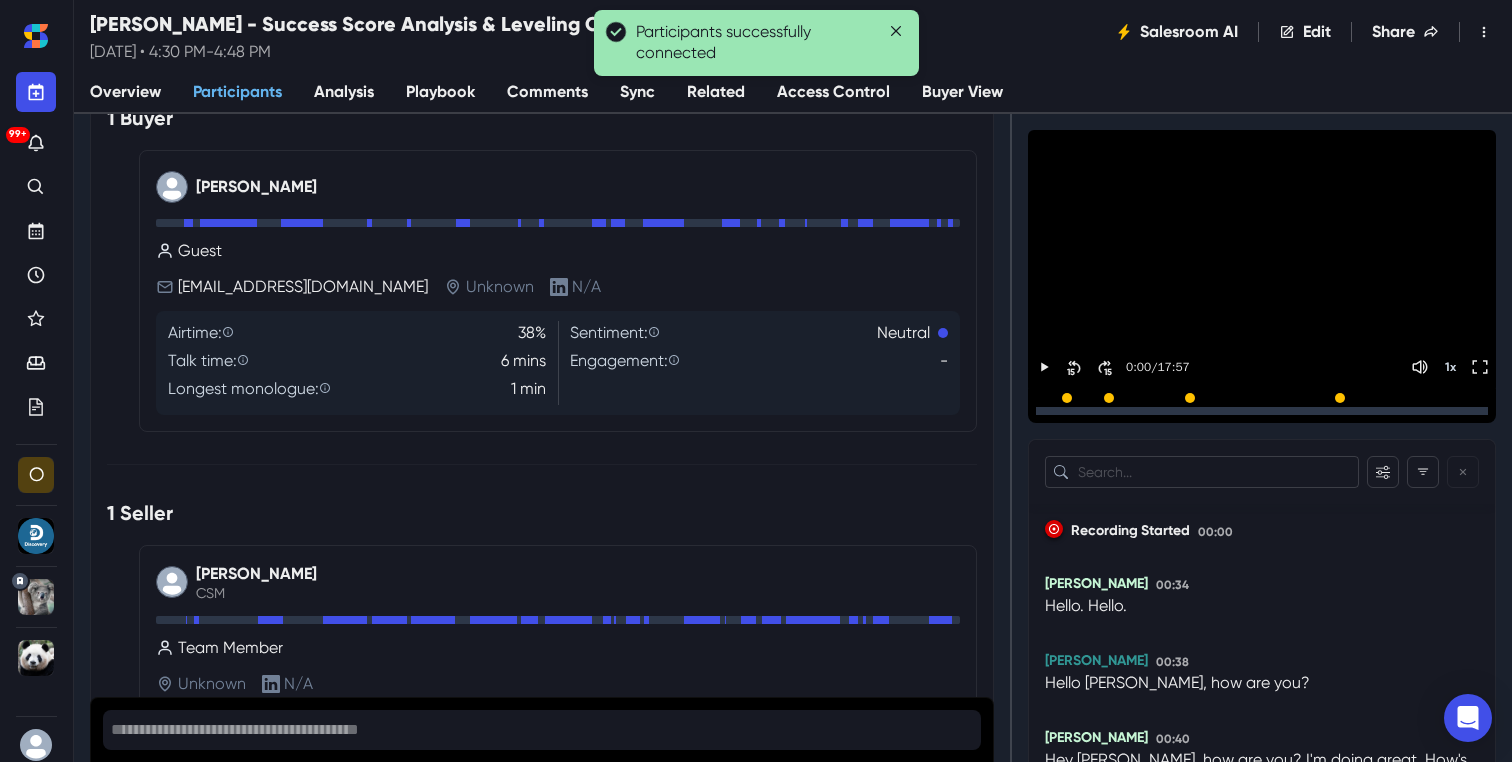 click on "Sync" at bounding box center [637, 93] 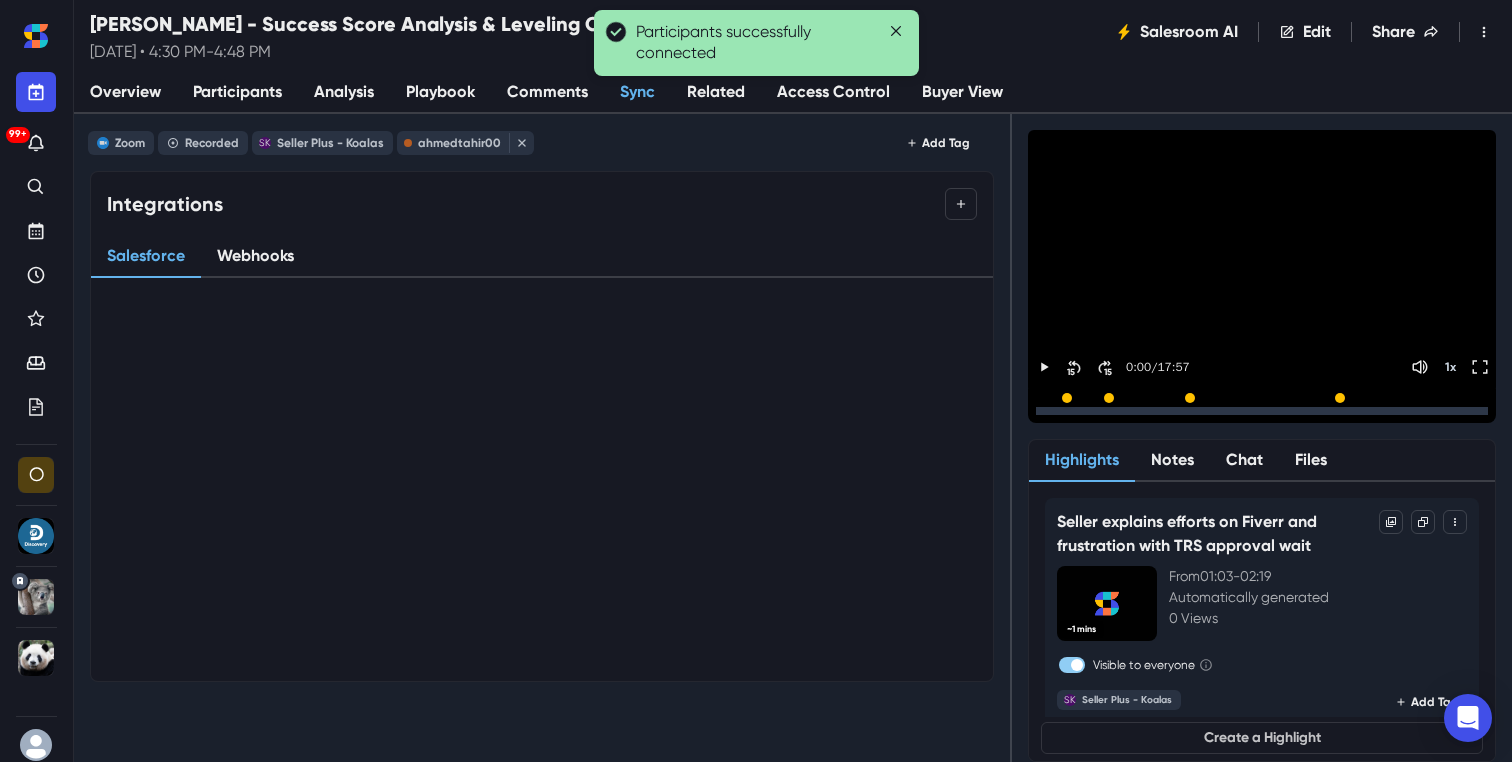 scroll, scrollTop: 0, scrollLeft: 0, axis: both 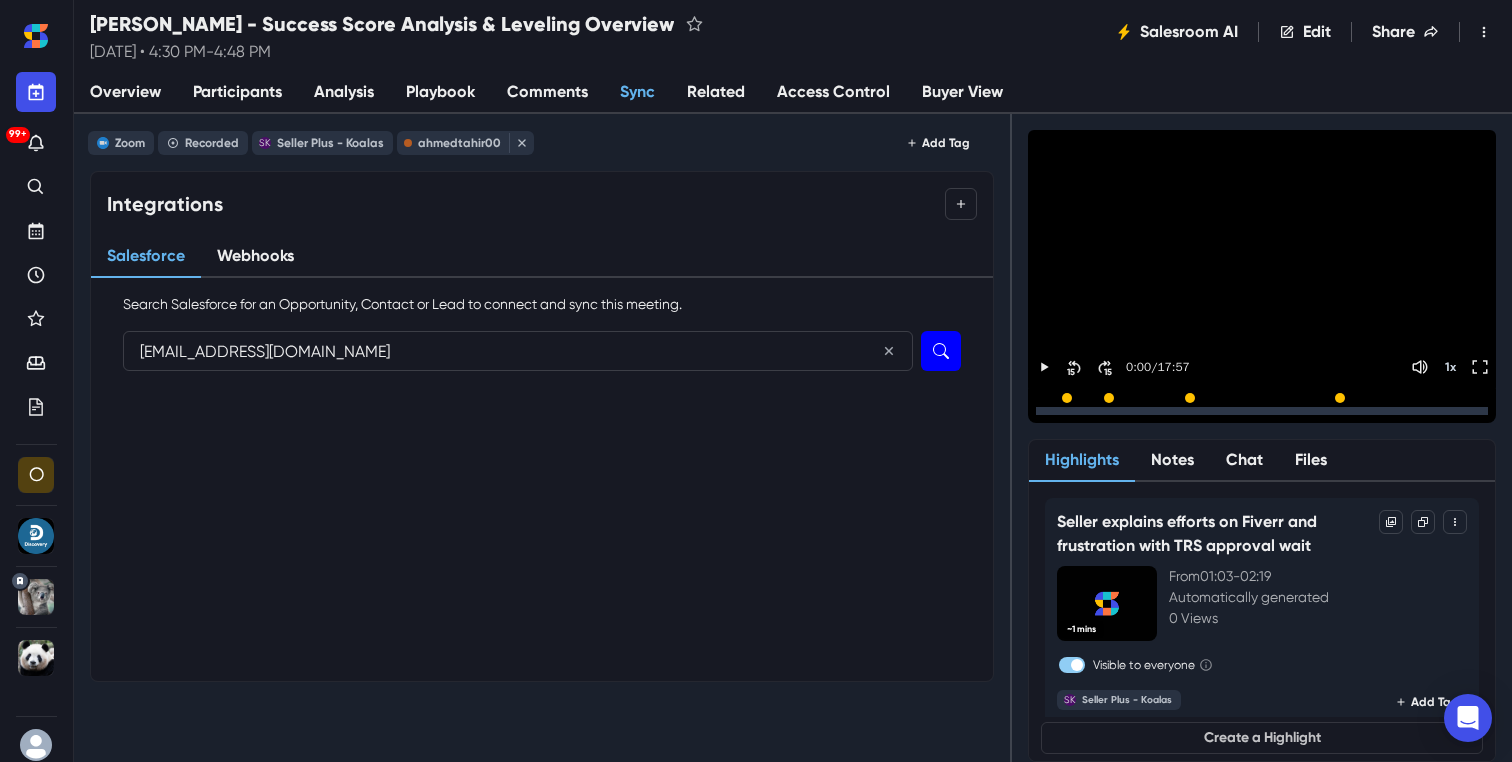 type on "[EMAIL_ADDRESS][DOMAIN_NAME]" 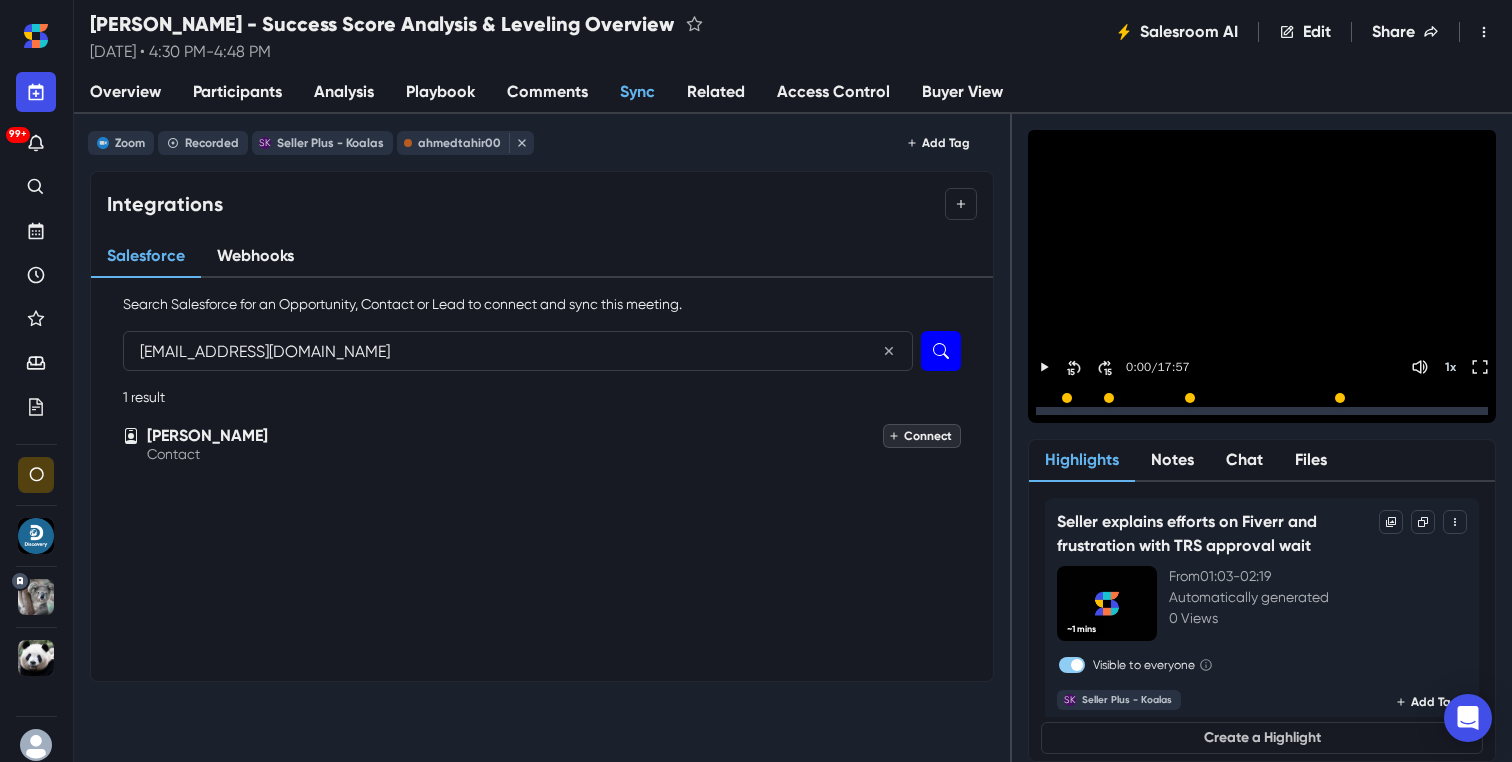 click on "Connect" at bounding box center (922, 436) 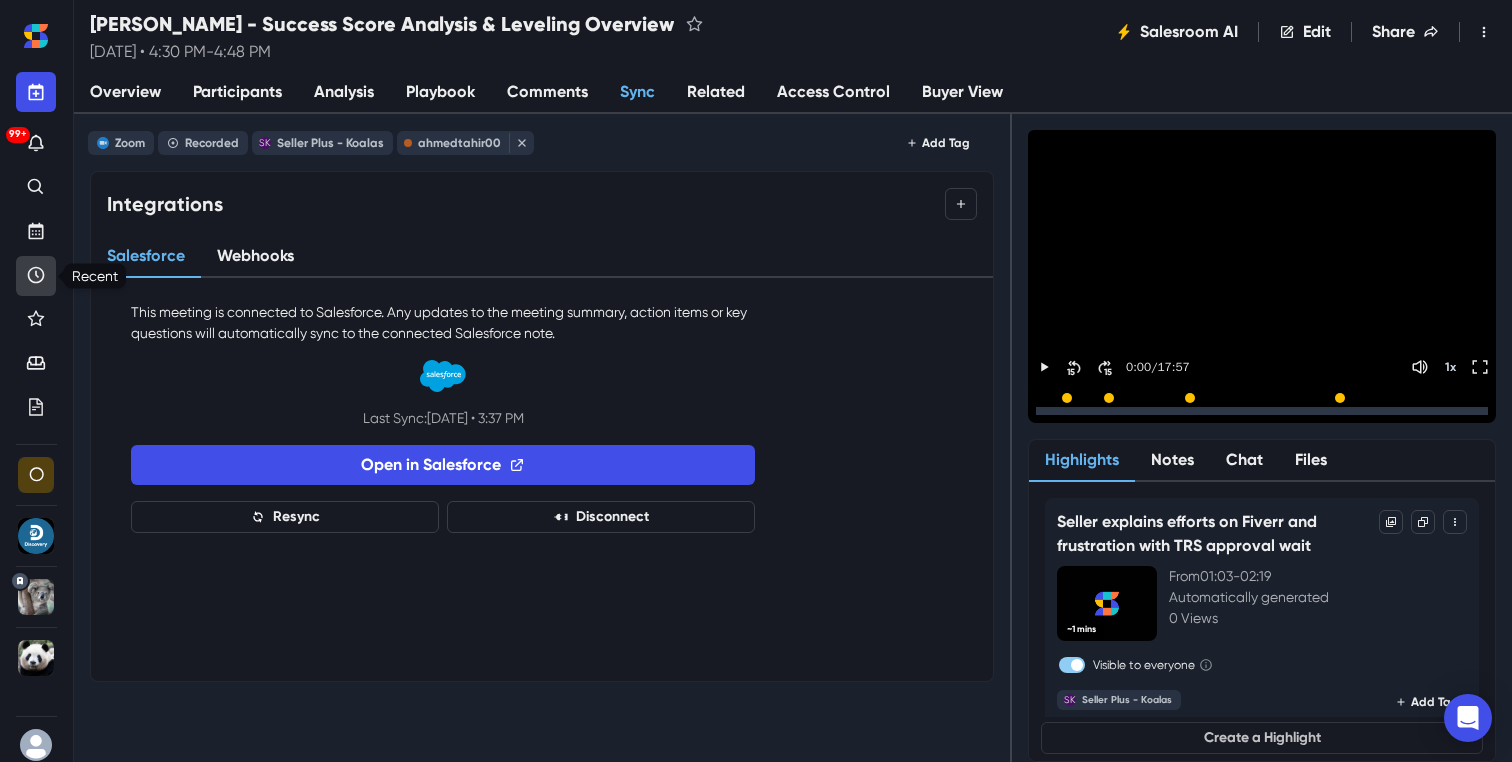click 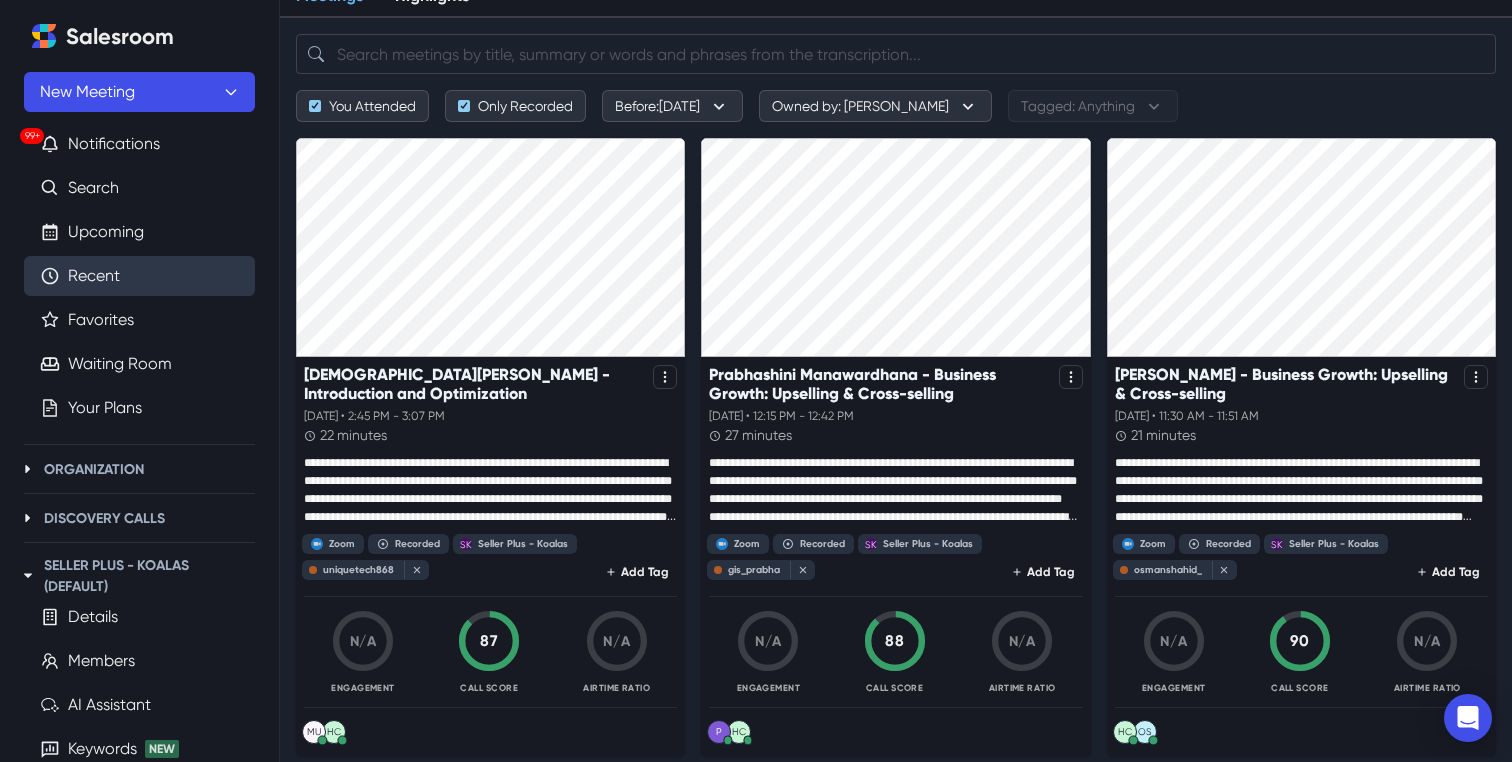 scroll, scrollTop: 84, scrollLeft: 0, axis: vertical 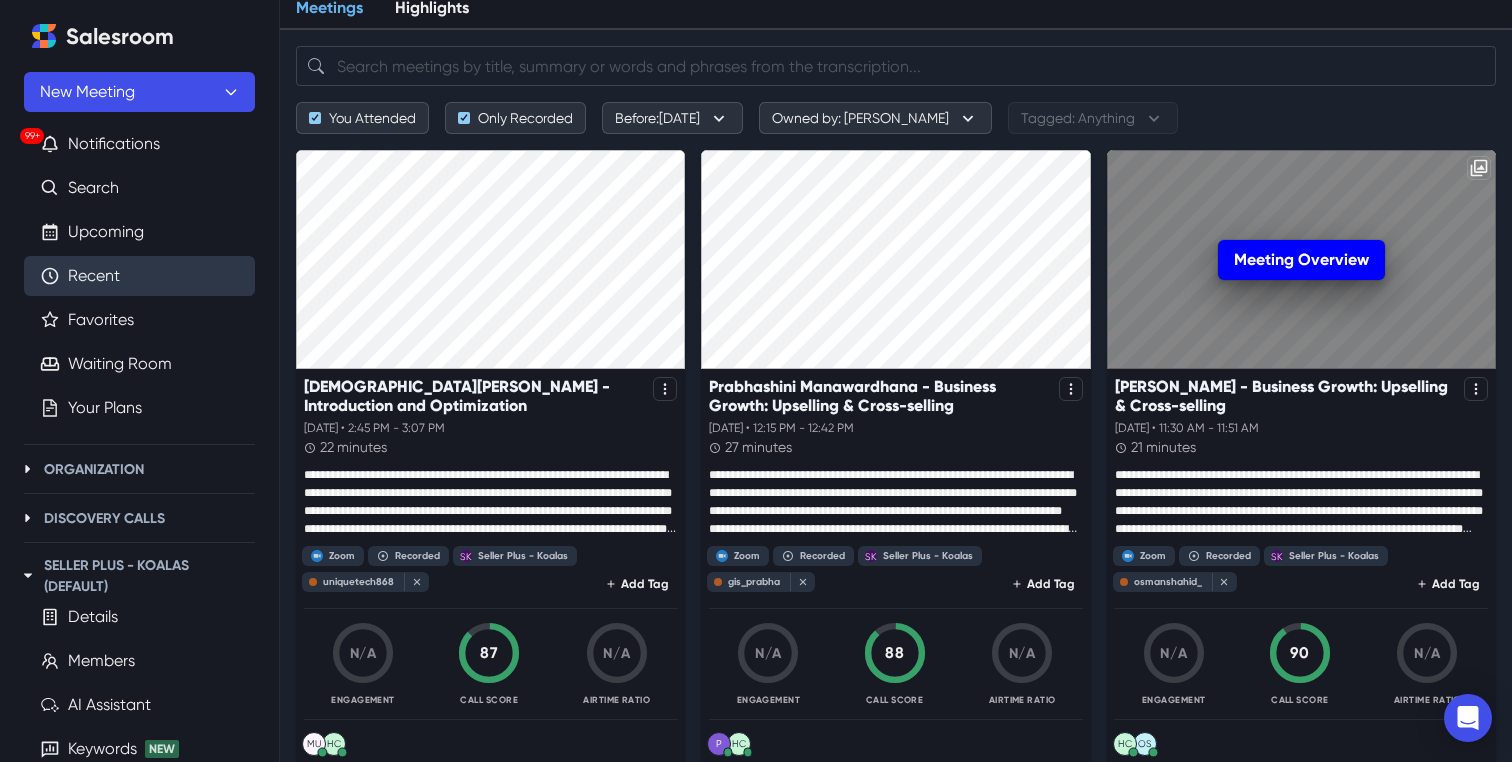 click on "Meeting Overview" at bounding box center [1301, 260] 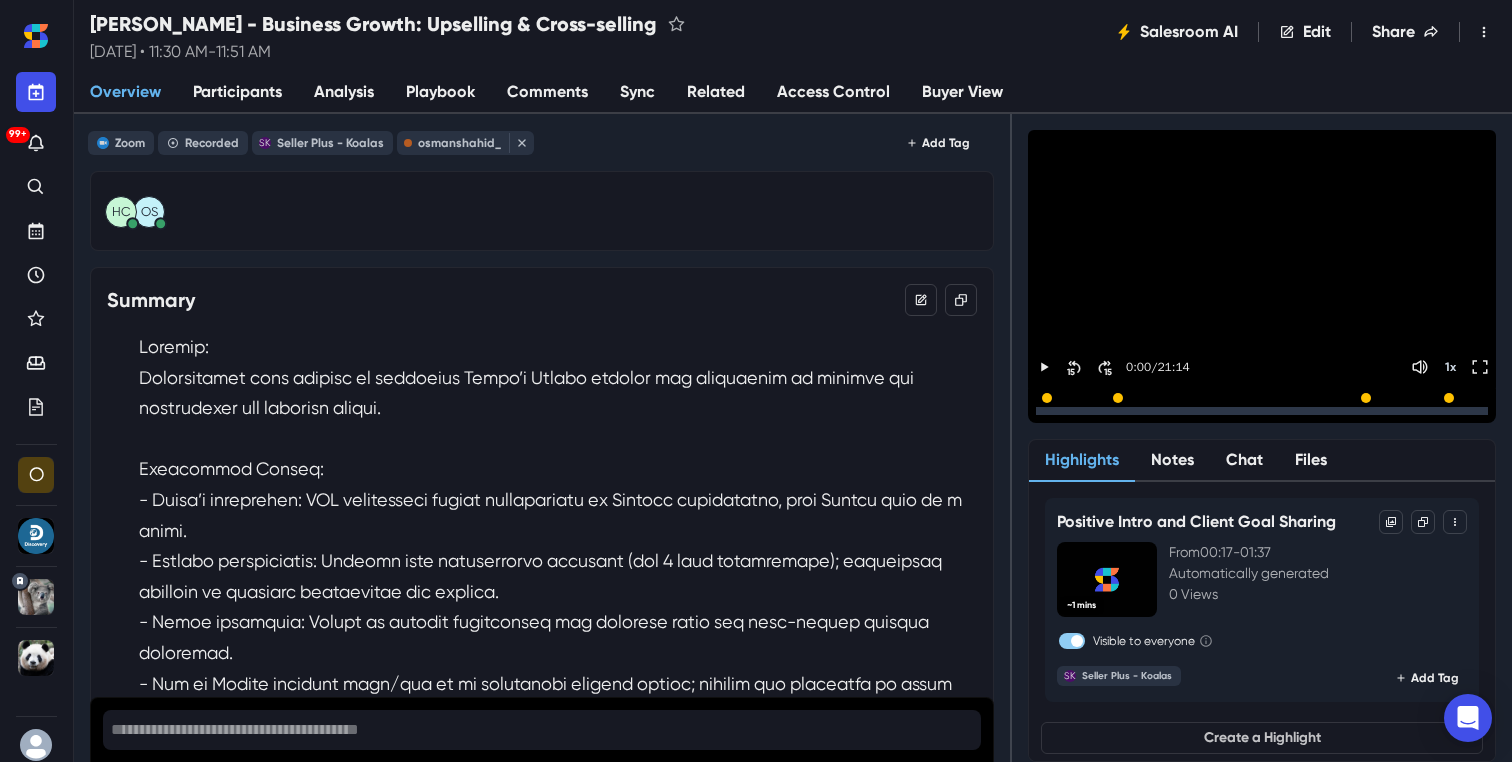 click on "Participants" at bounding box center (237, 92) 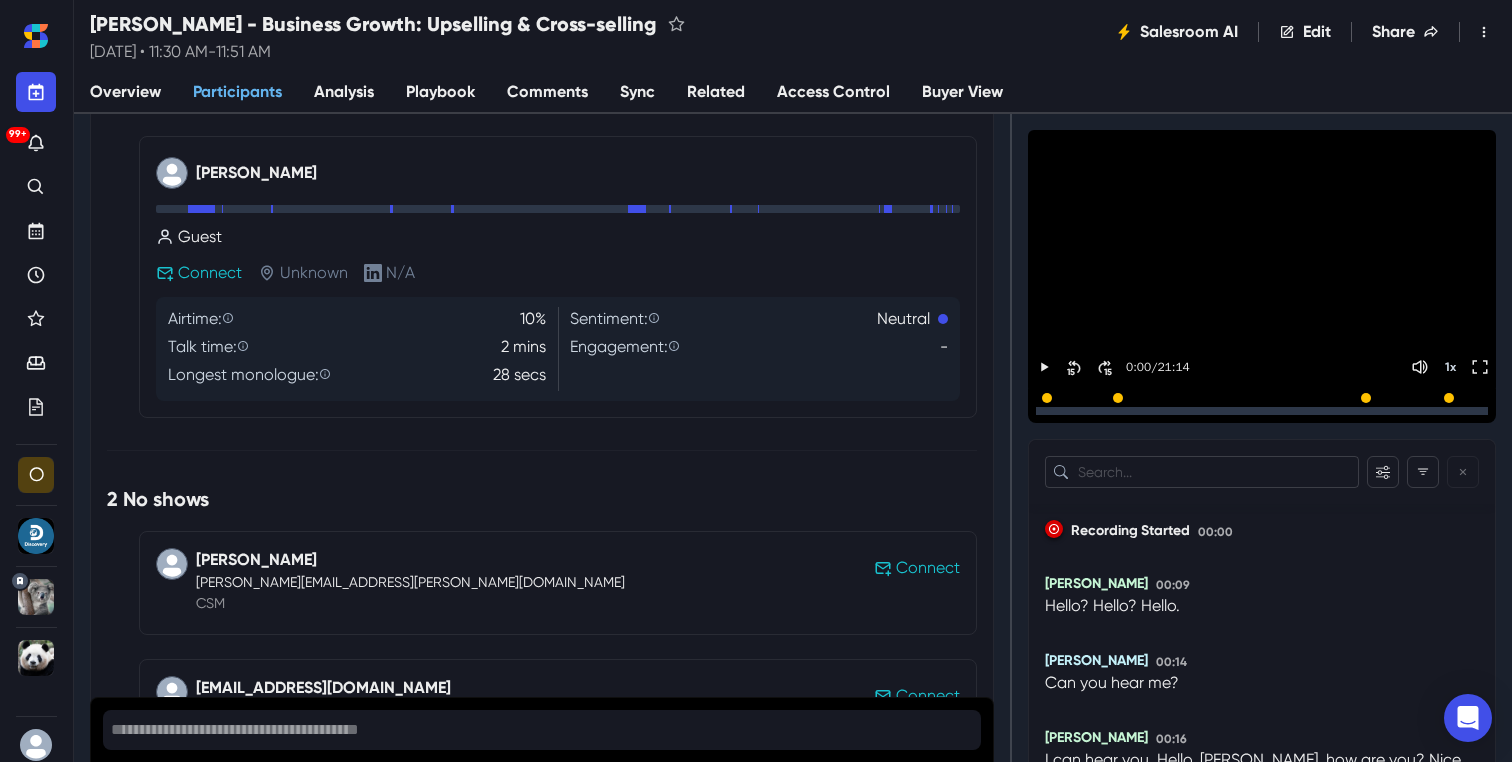 scroll, scrollTop: 486, scrollLeft: 0, axis: vertical 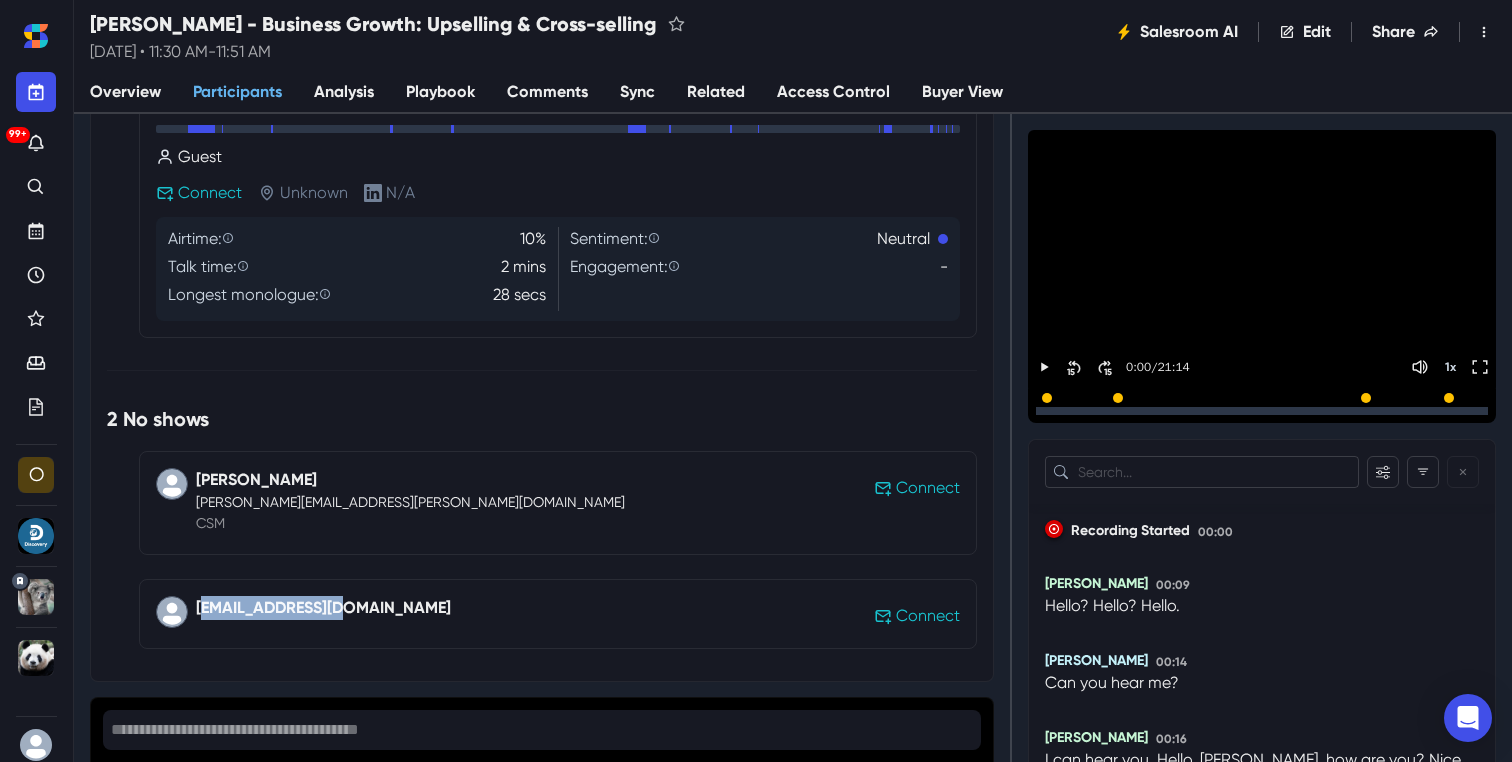 drag, startPoint x: 365, startPoint y: 608, endPoint x: 208, endPoint y: 608, distance: 157 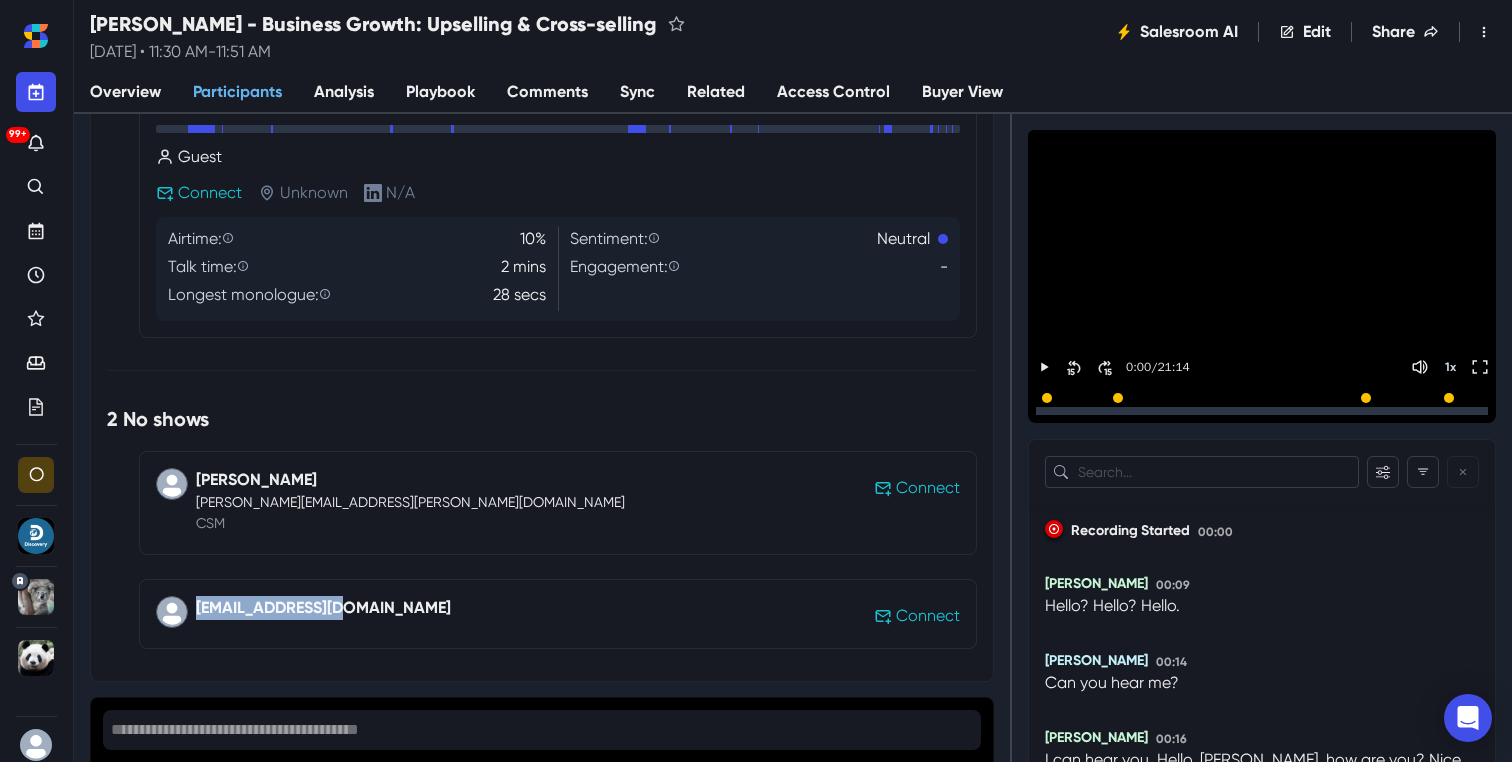 drag, startPoint x: 358, startPoint y: 607, endPoint x: 176, endPoint y: 605, distance: 182.01099 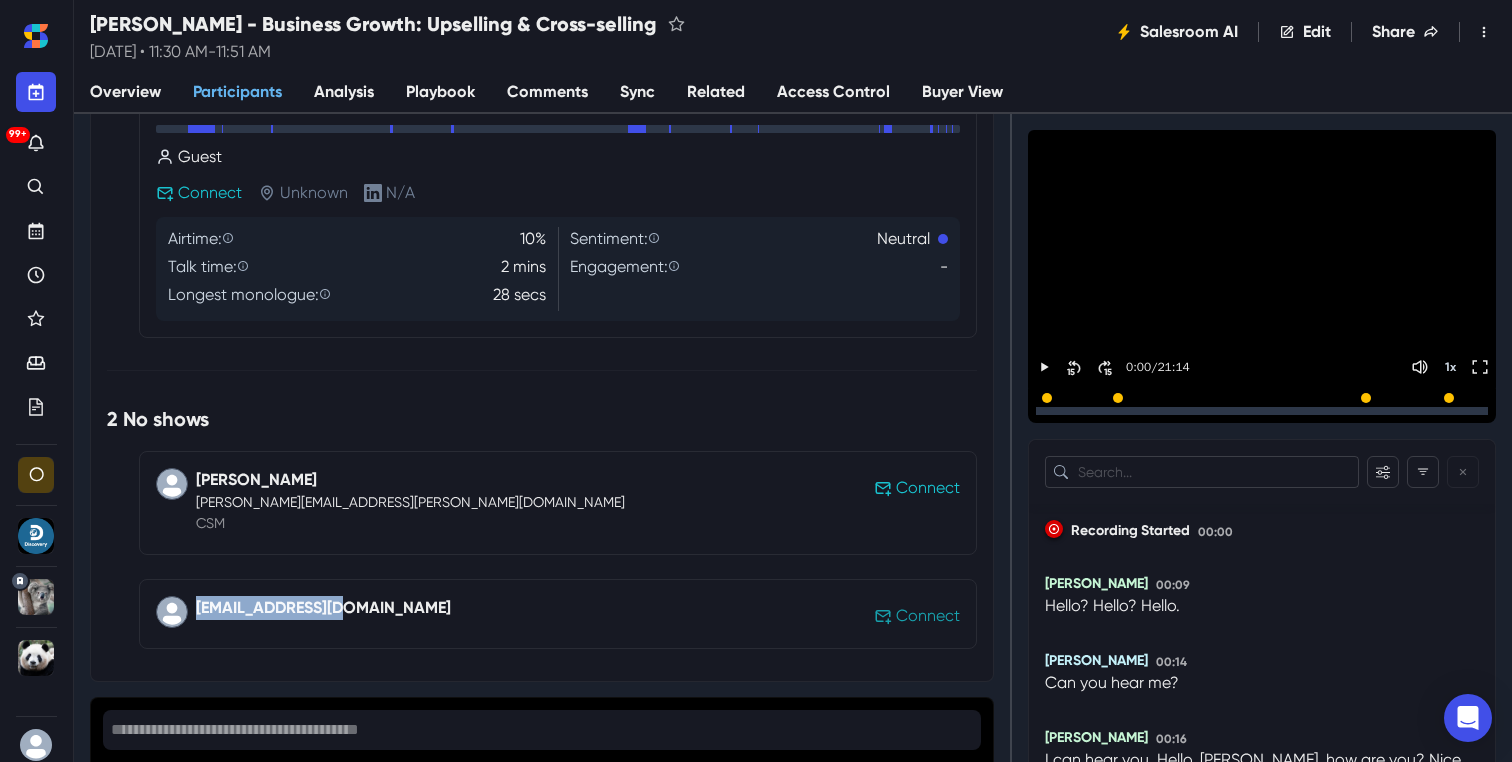 click on "Connect" at bounding box center [928, 616] 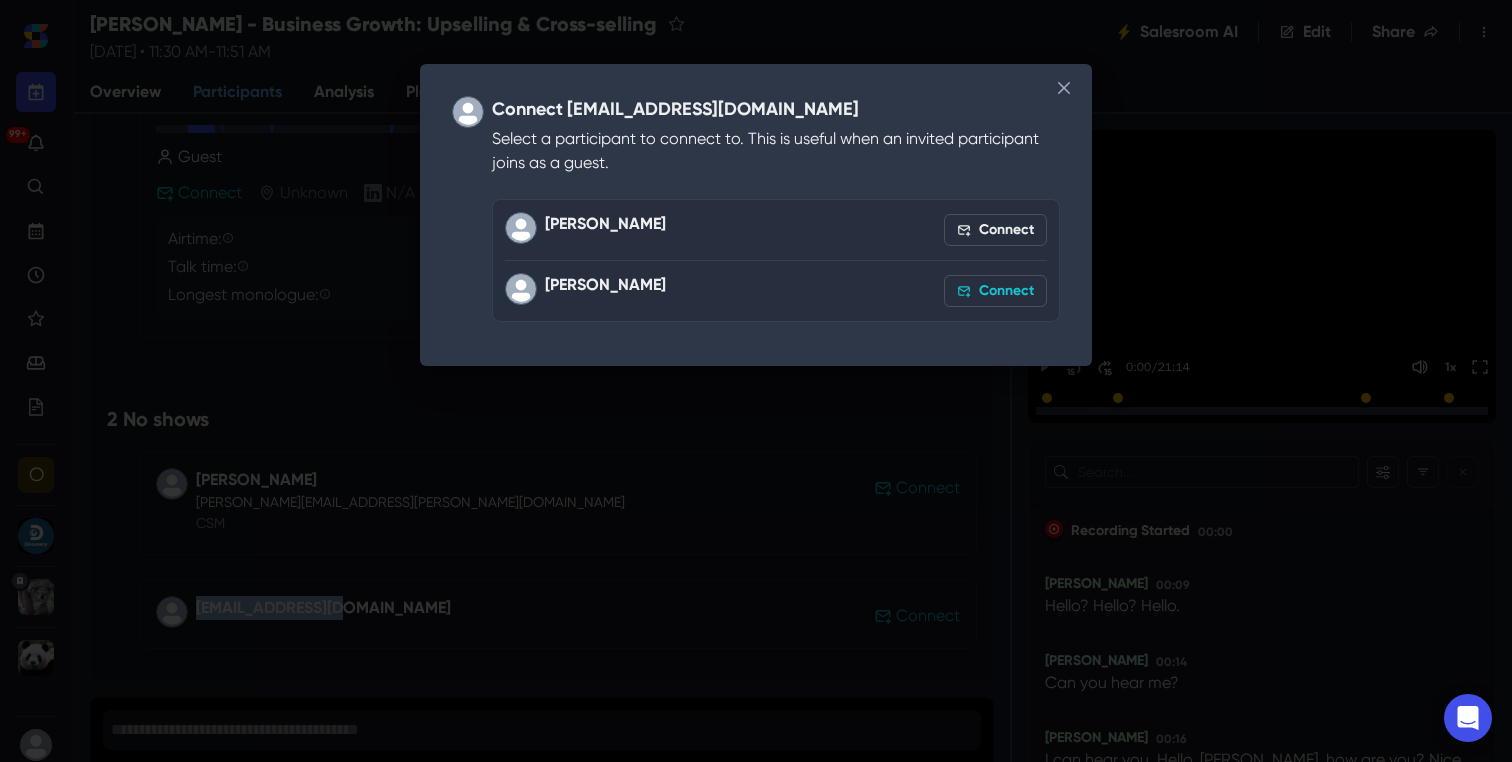 click on "Connect" at bounding box center (995, 291) 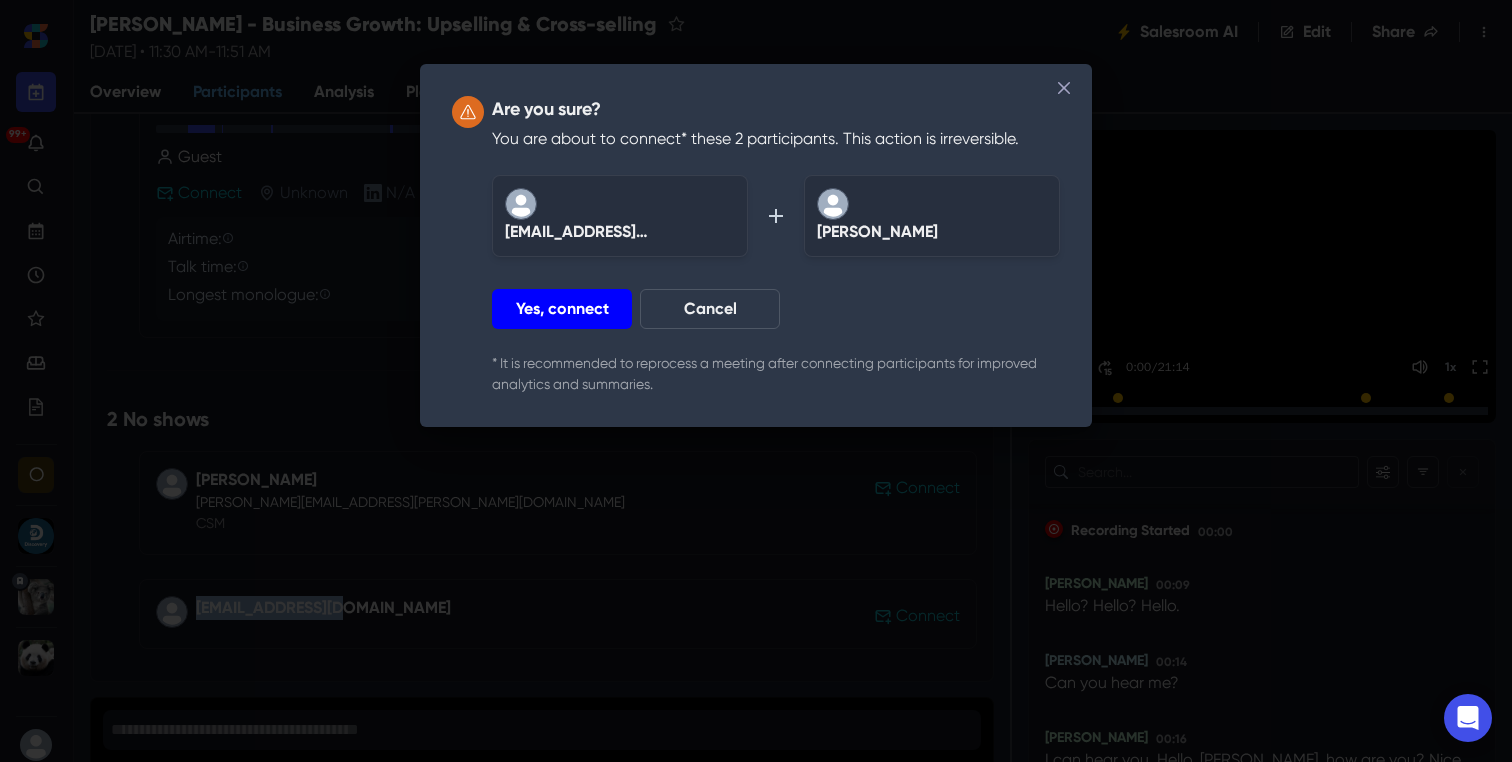 click on "Yes, connect" at bounding box center (562, 309) 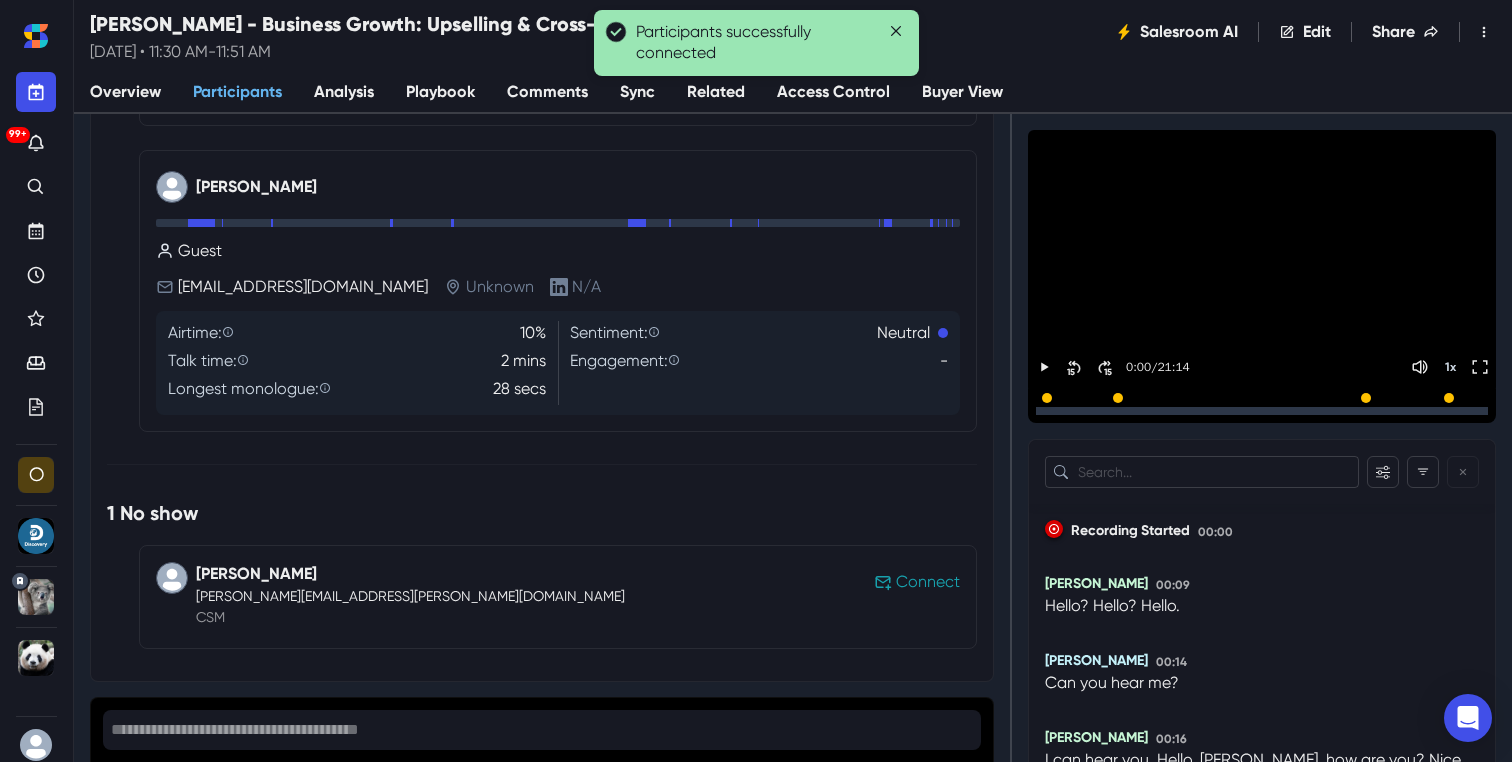 click on "Connect" at bounding box center [928, 582] 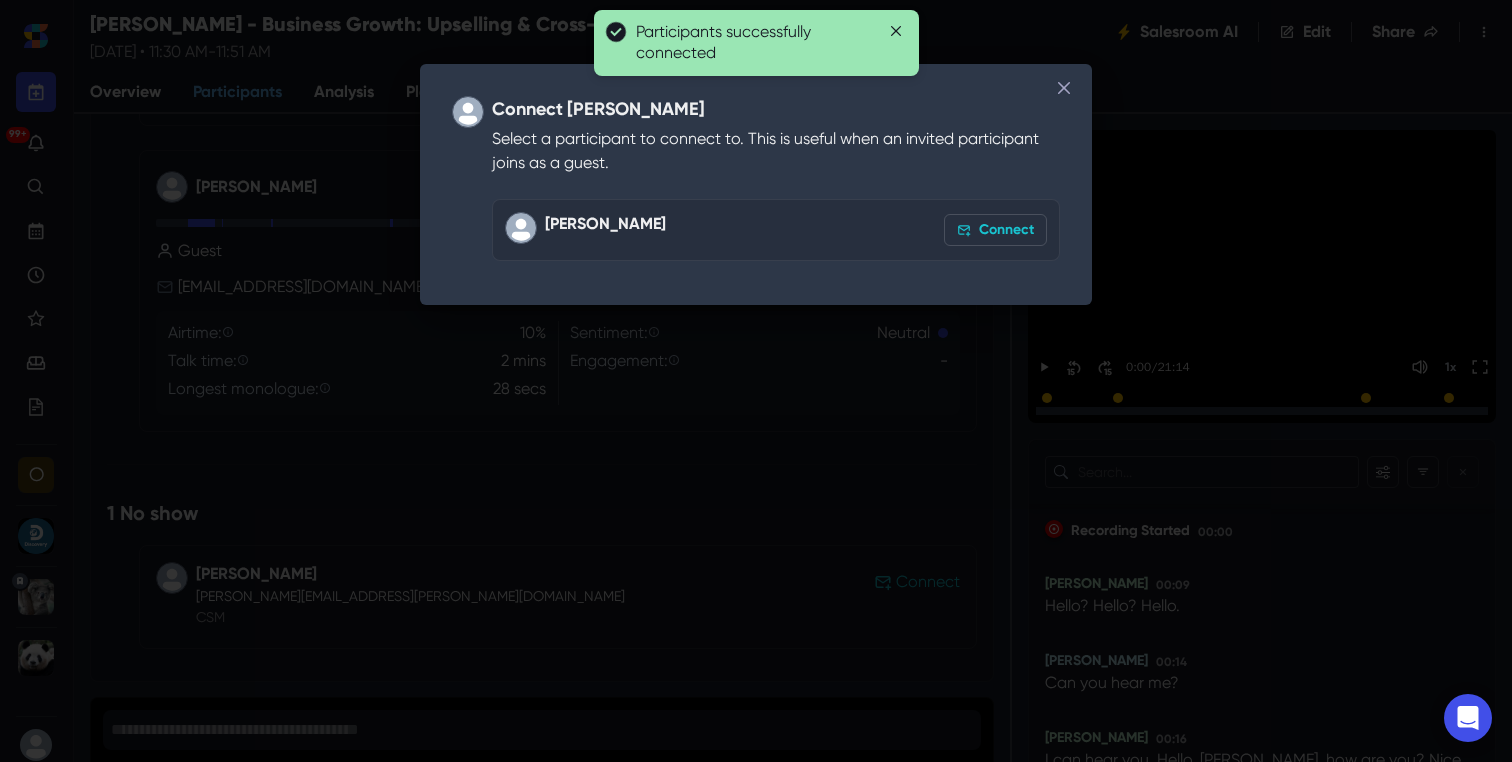 click on "Connect" at bounding box center (995, 230) 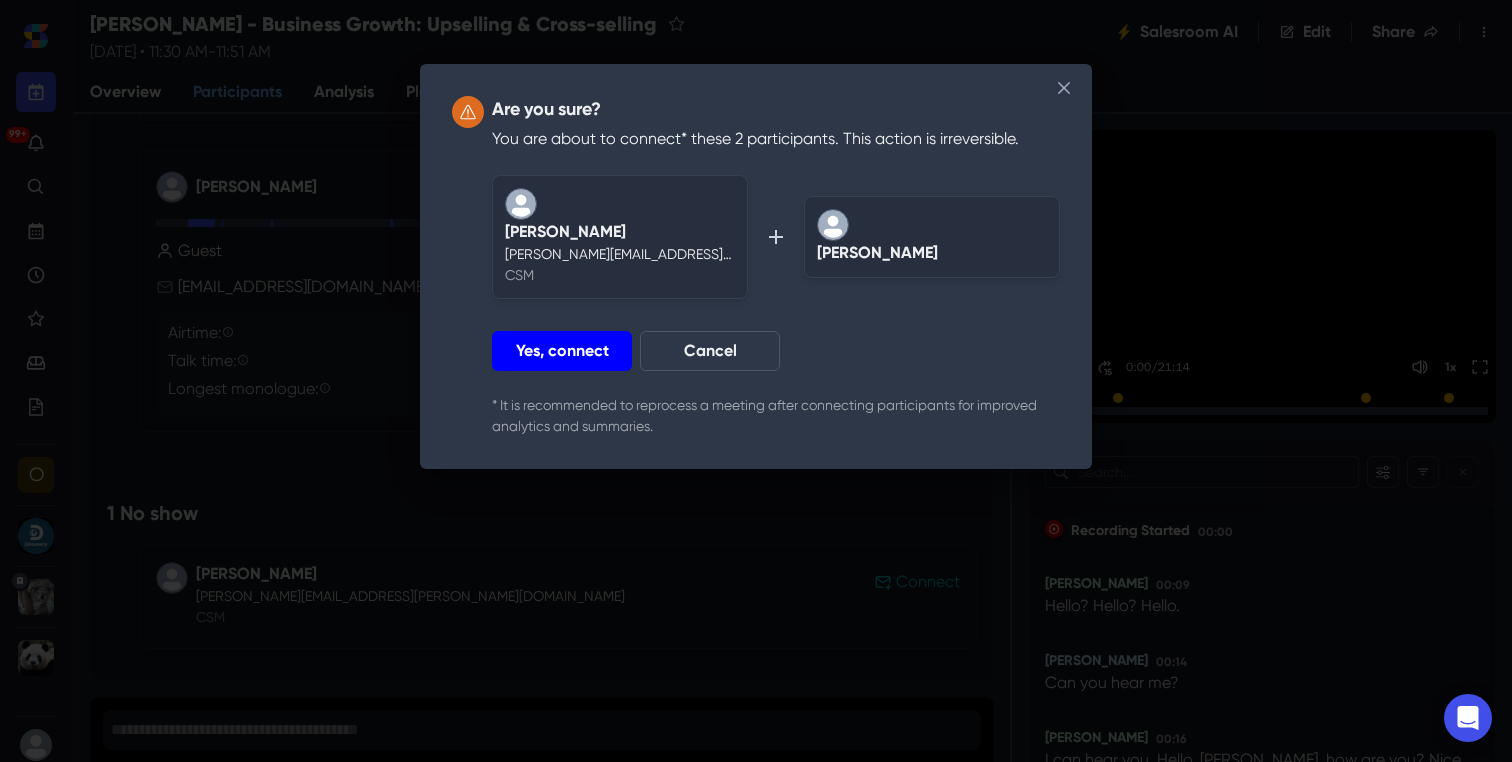 click on "Yes, connect" at bounding box center (562, 351) 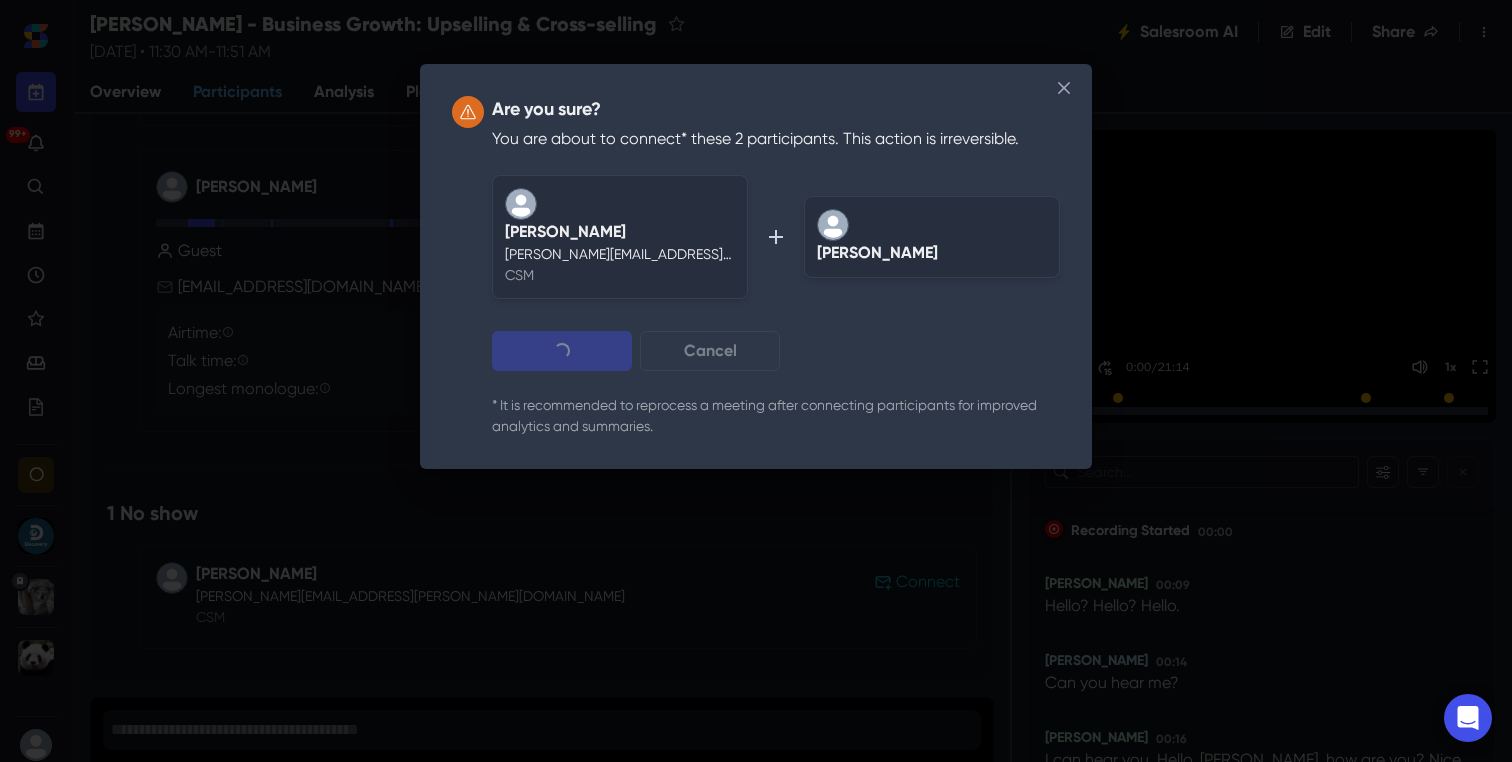 scroll, scrollTop: 86, scrollLeft: 0, axis: vertical 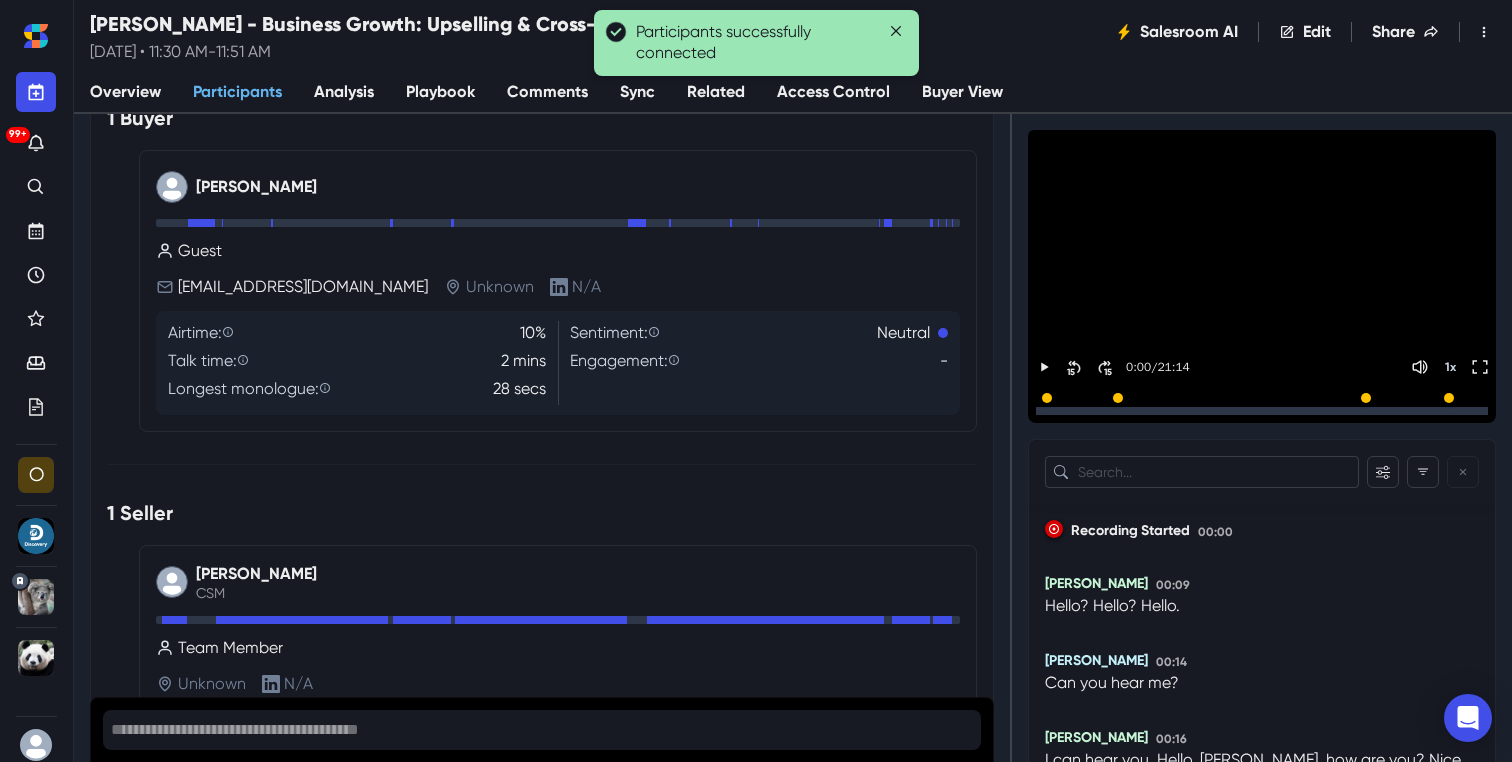 click on "Sync" at bounding box center (637, 93) 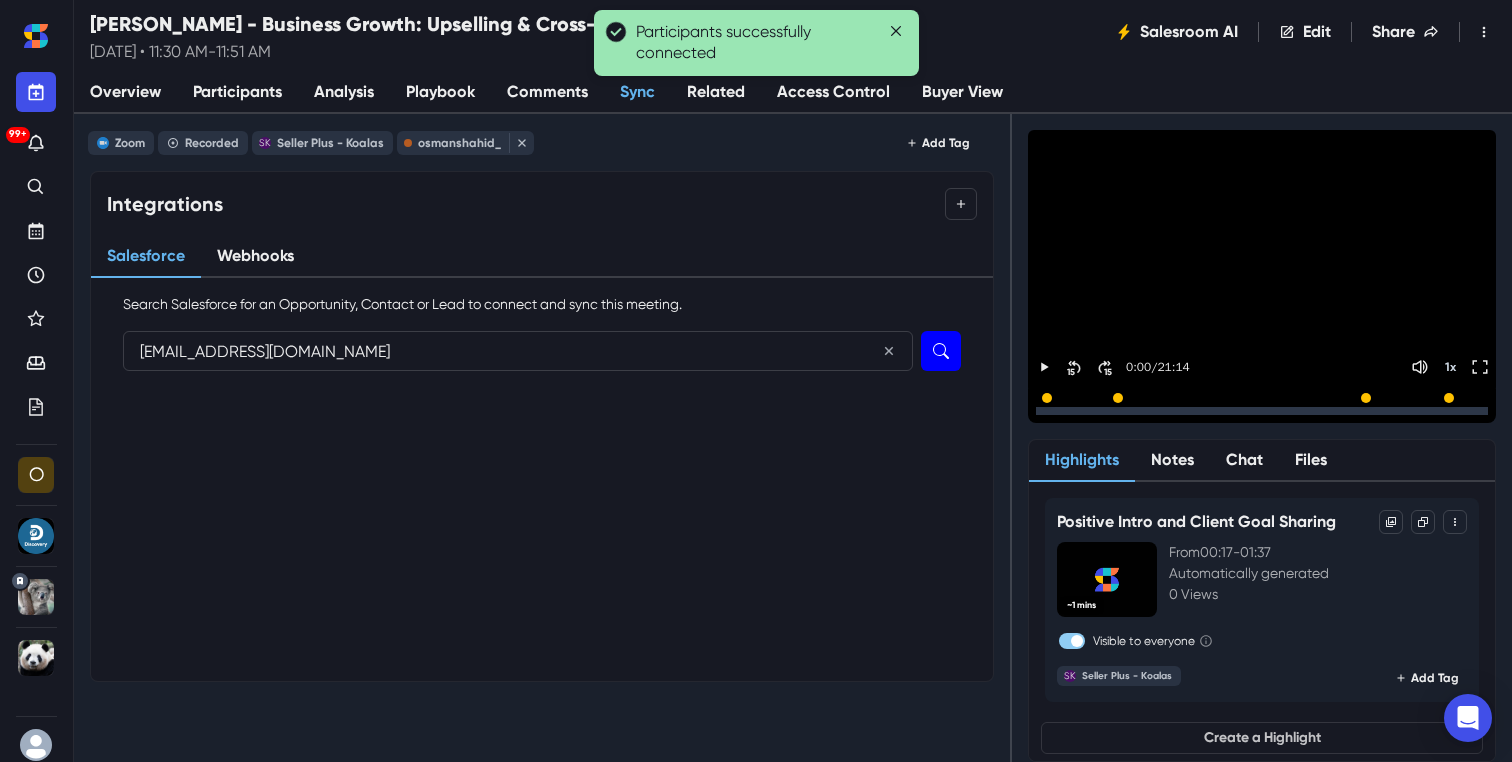 type on "[EMAIL_ADDRESS][DOMAIN_NAME]" 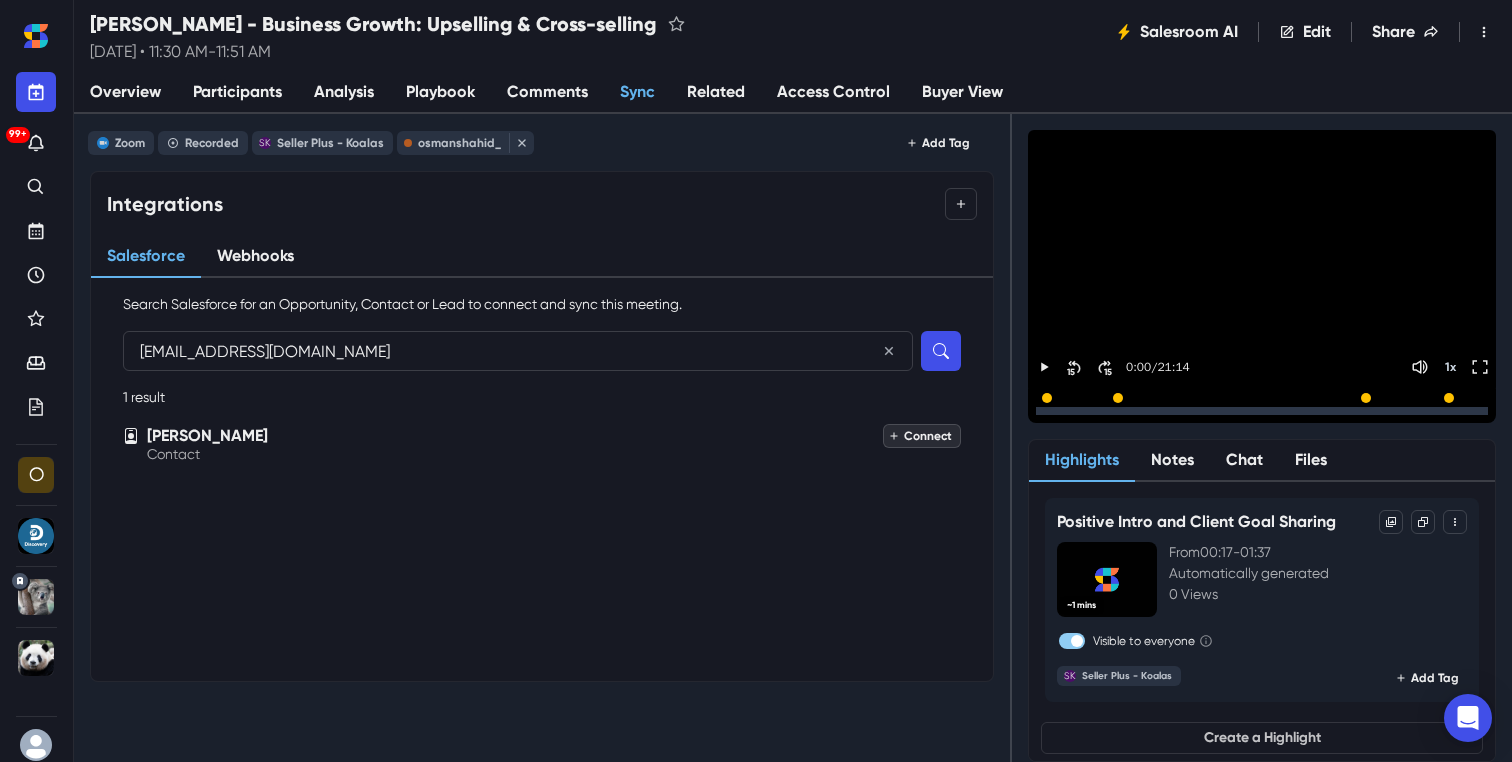 click on "Connect" at bounding box center [922, 436] 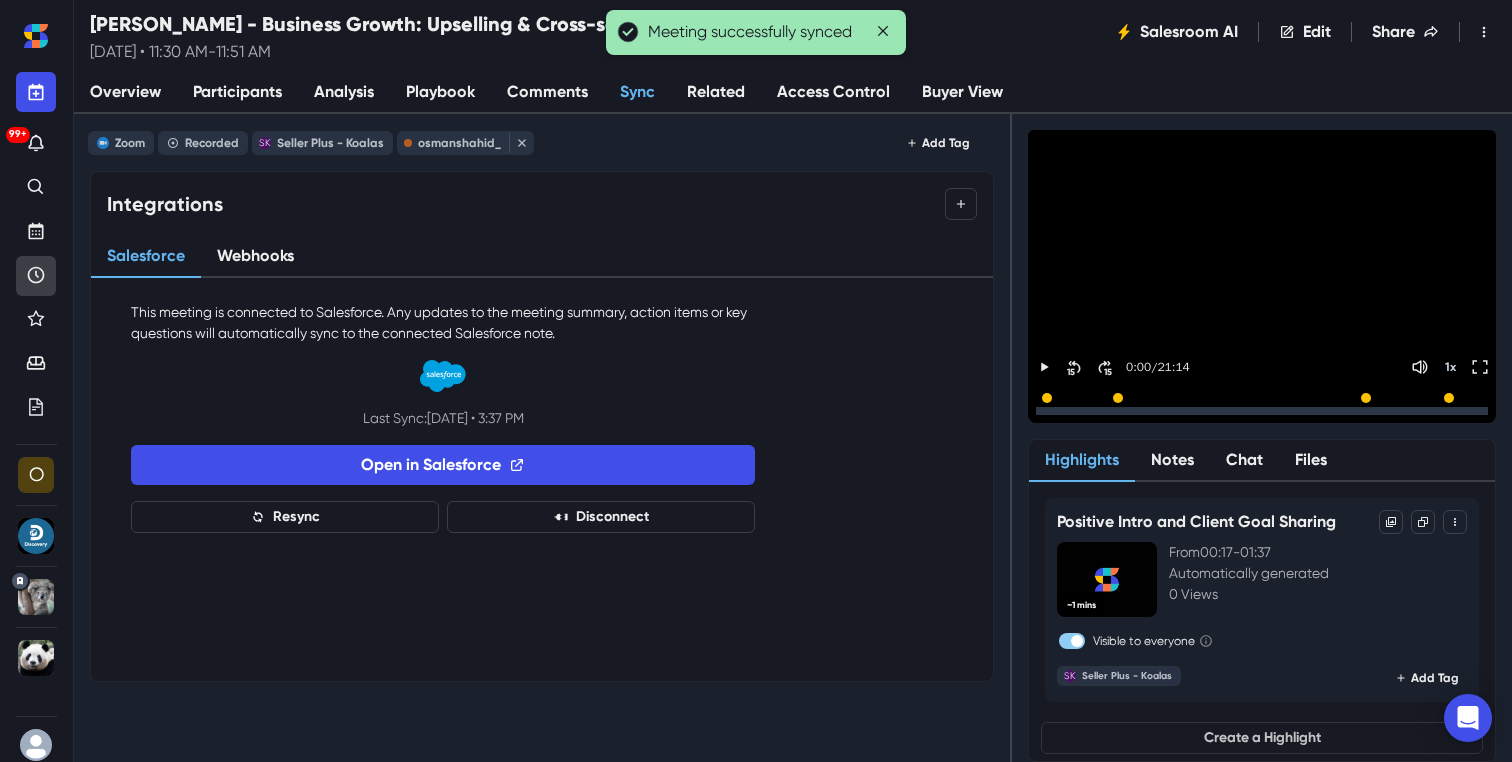 click at bounding box center (36, 276) 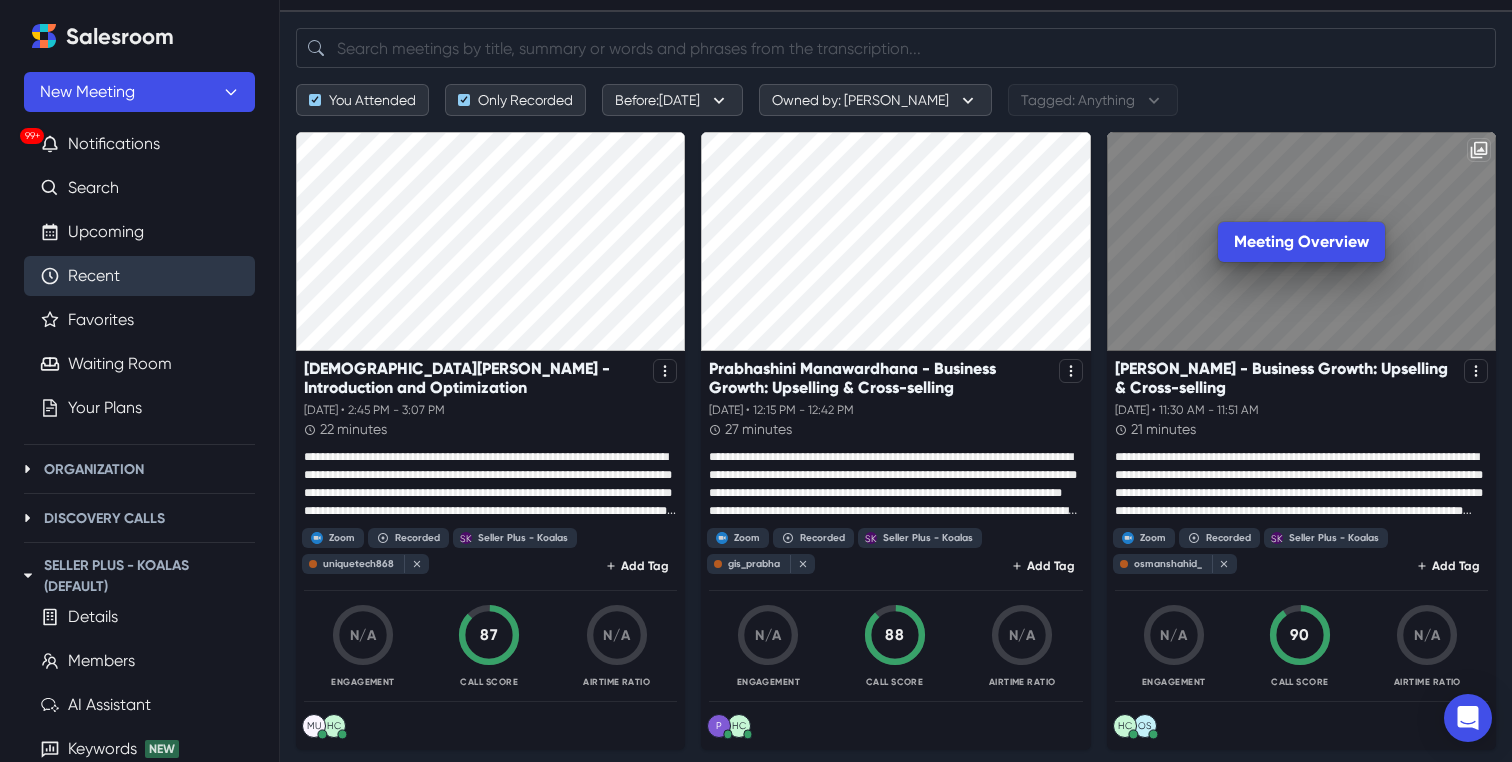 scroll, scrollTop: 98, scrollLeft: 0, axis: vertical 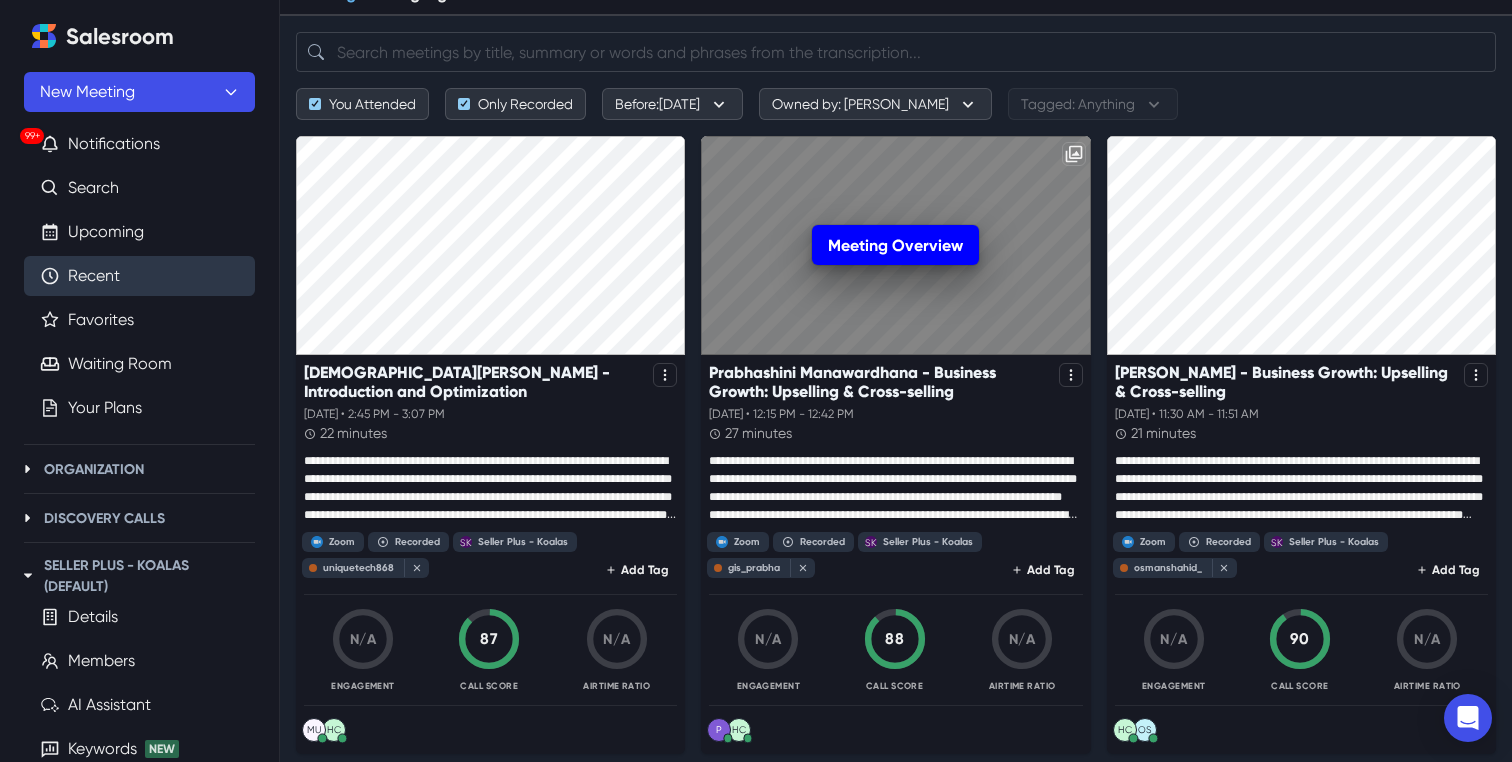 click on "Meeting Overview" at bounding box center [895, 245] 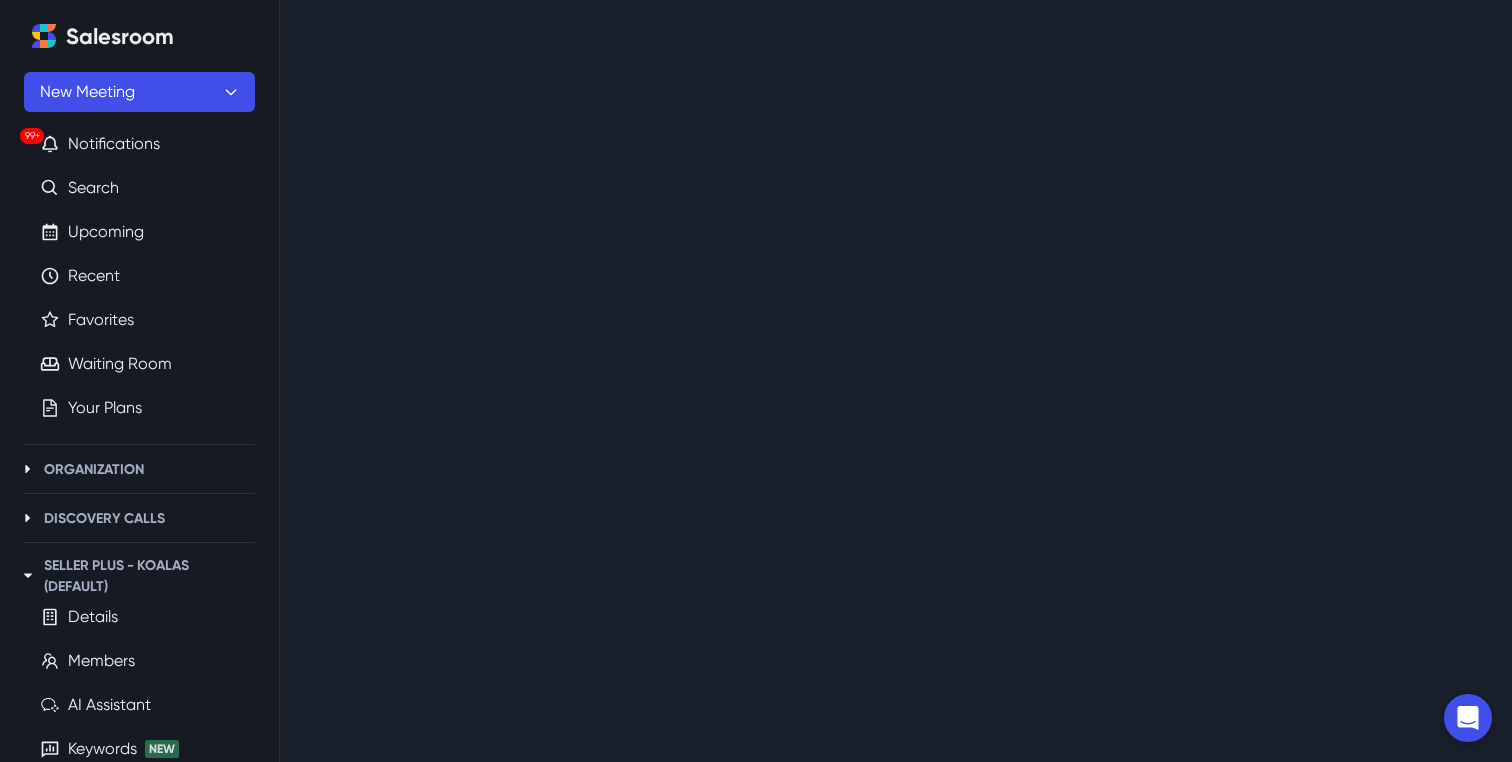 scroll, scrollTop: 0, scrollLeft: 0, axis: both 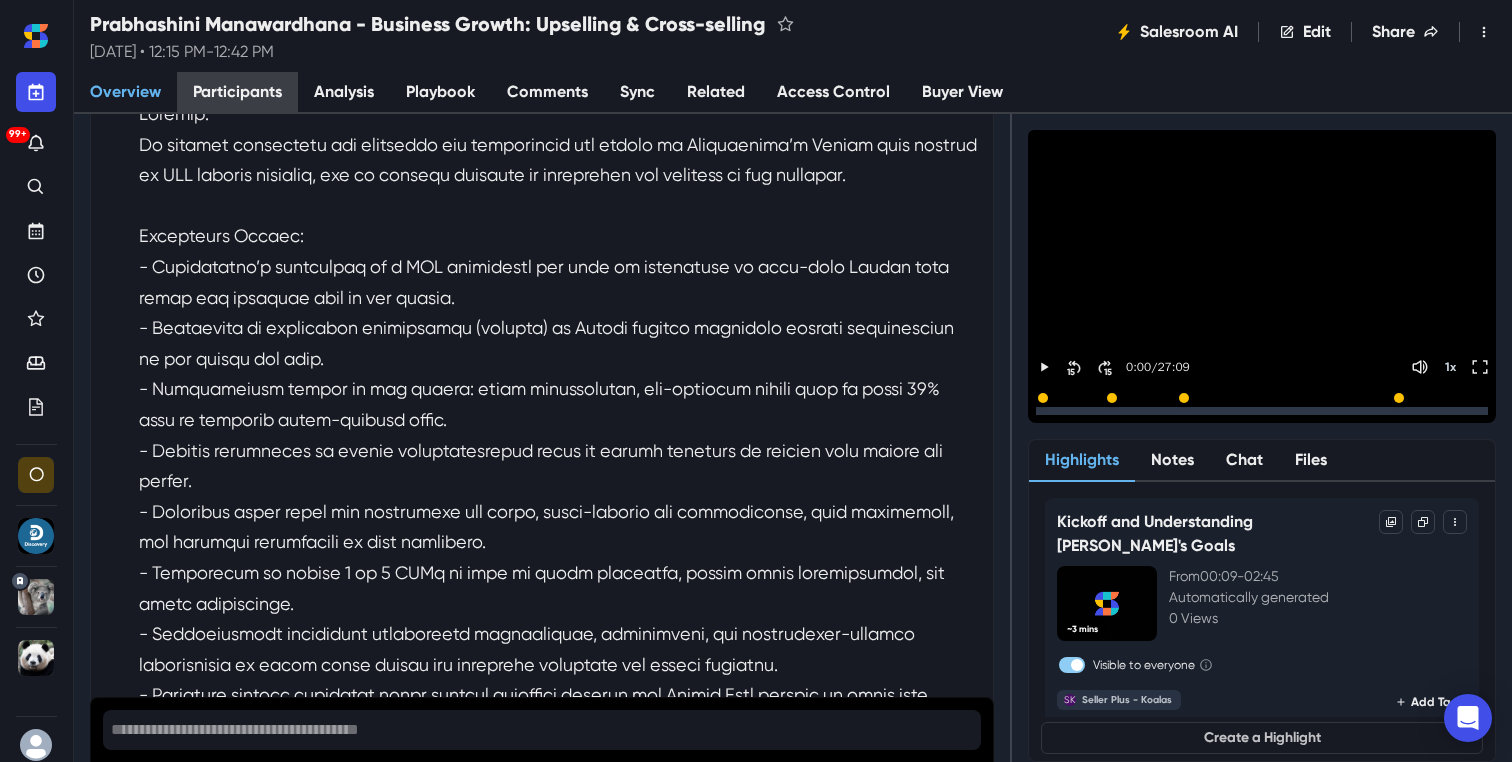 click on "Participants" at bounding box center [237, 93] 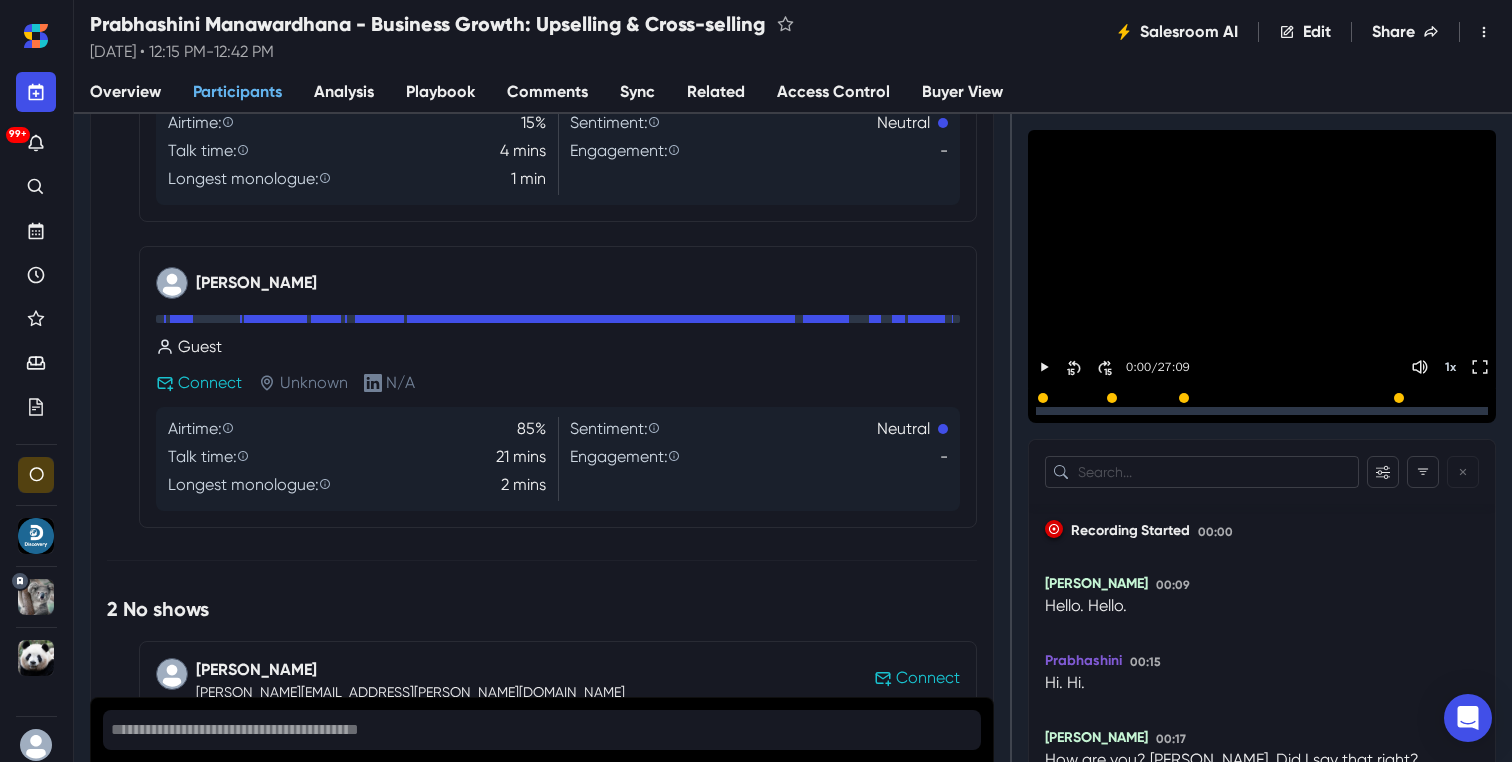 scroll, scrollTop: 486, scrollLeft: 0, axis: vertical 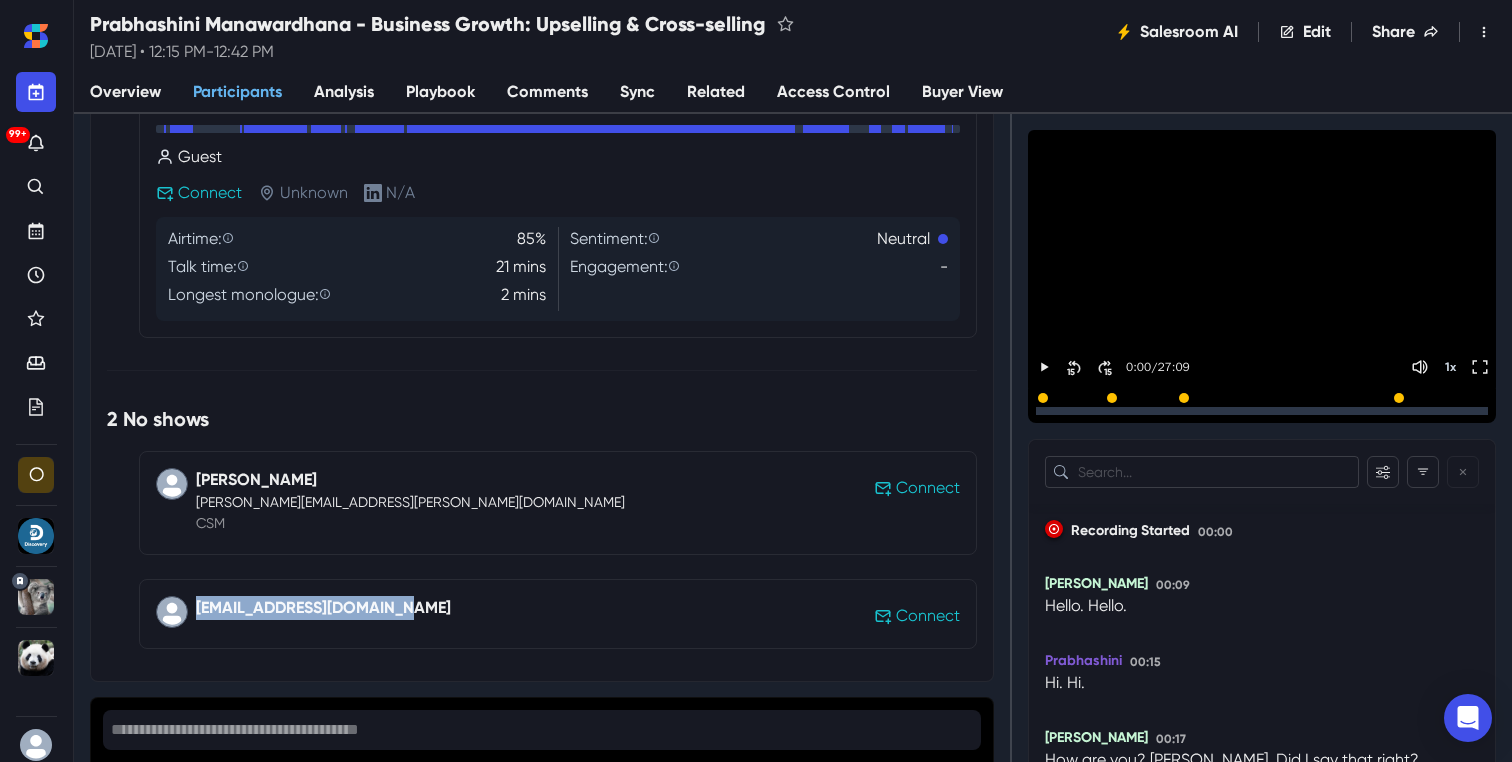 drag, startPoint x: 428, startPoint y: 610, endPoint x: 193, endPoint y: 611, distance: 235.00212 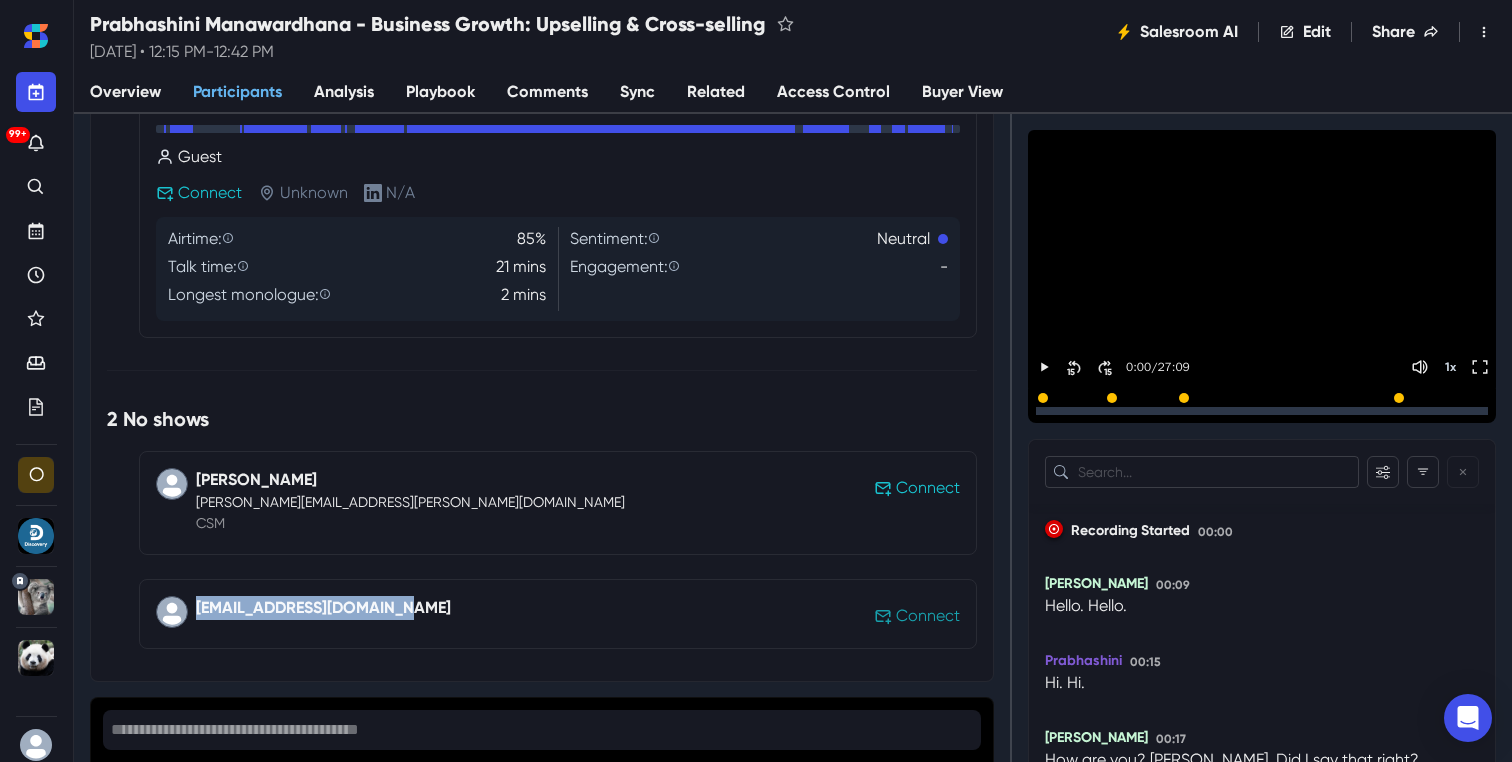 click on "Connect" at bounding box center (928, 616) 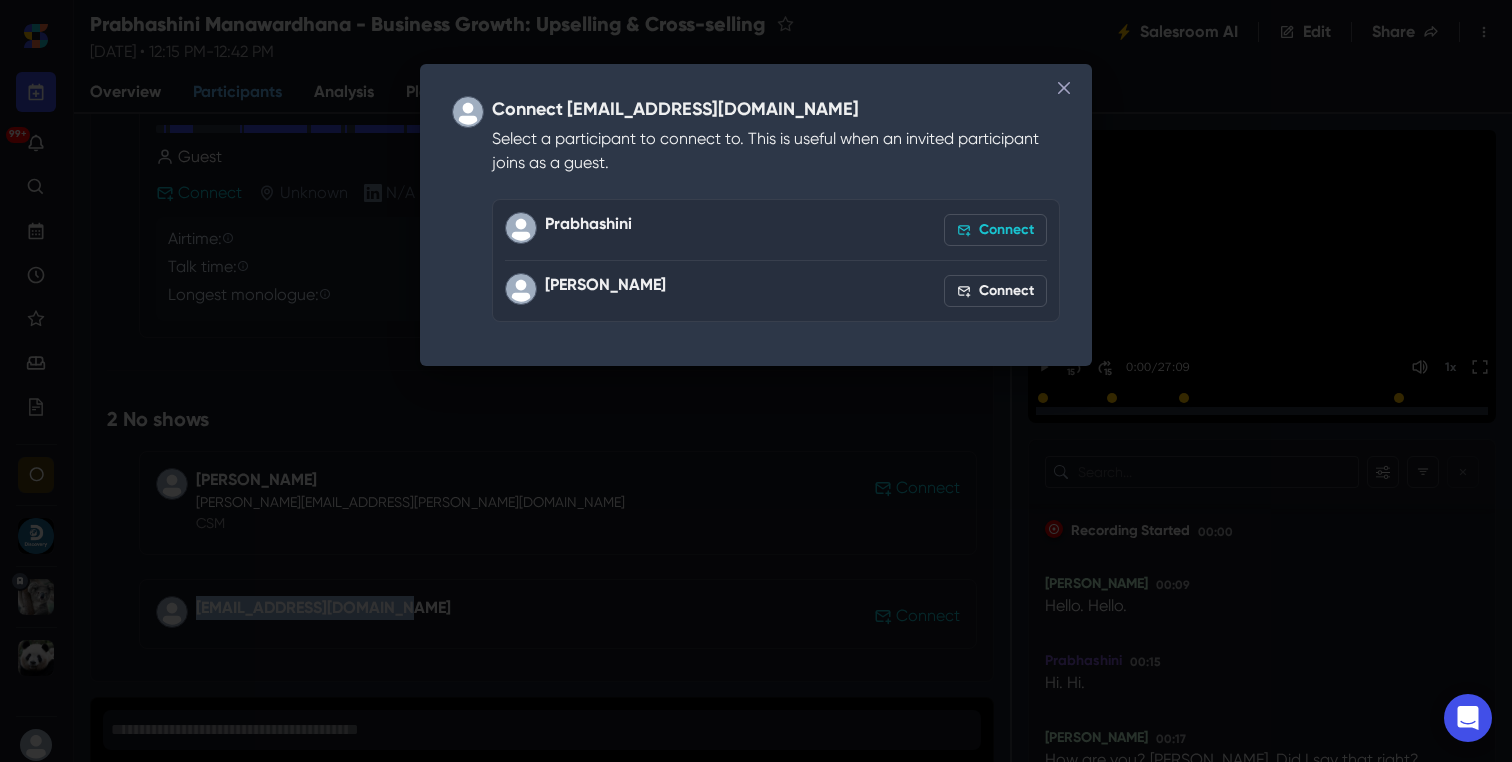 click on "Connect" at bounding box center [995, 230] 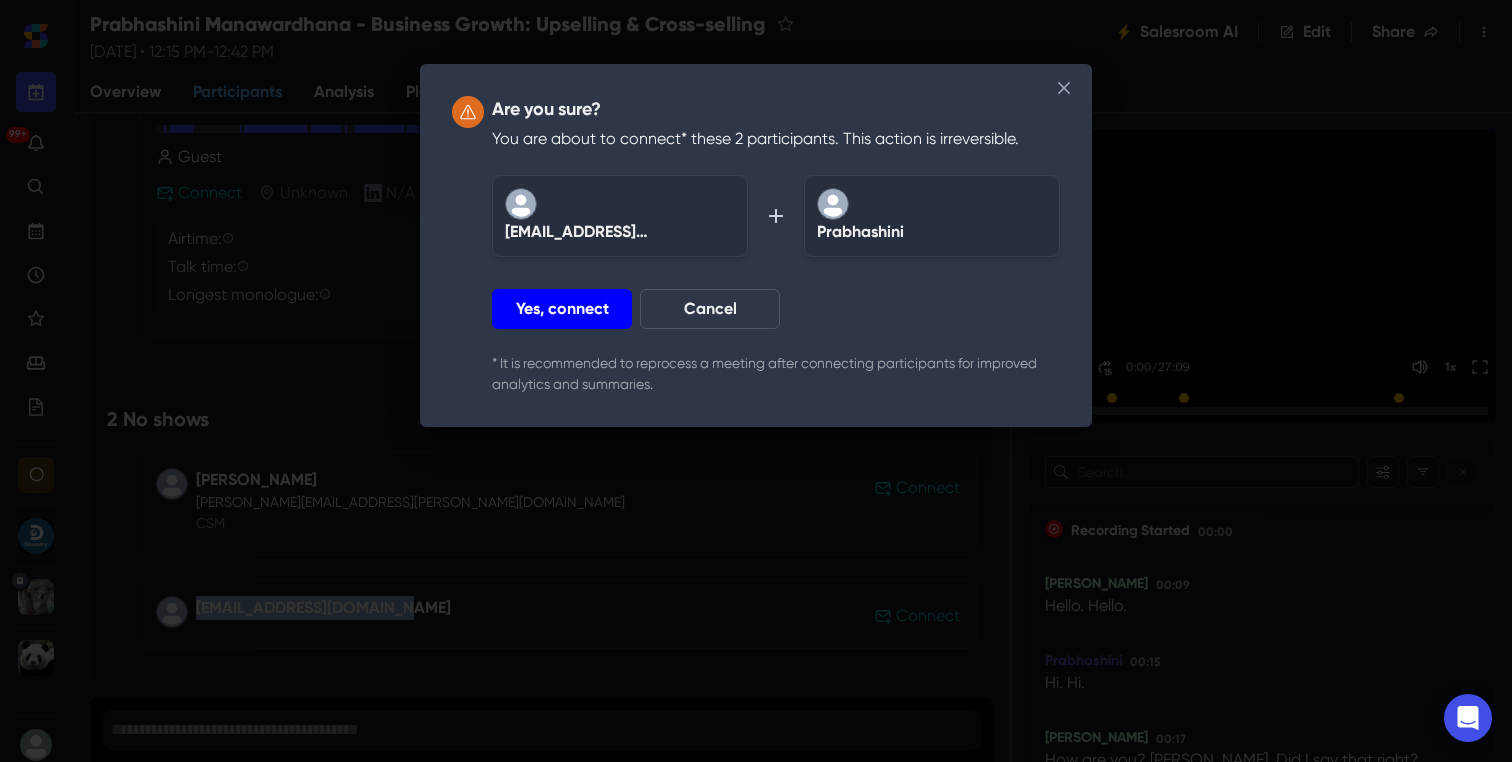 click on "Yes, connect" at bounding box center (562, 309) 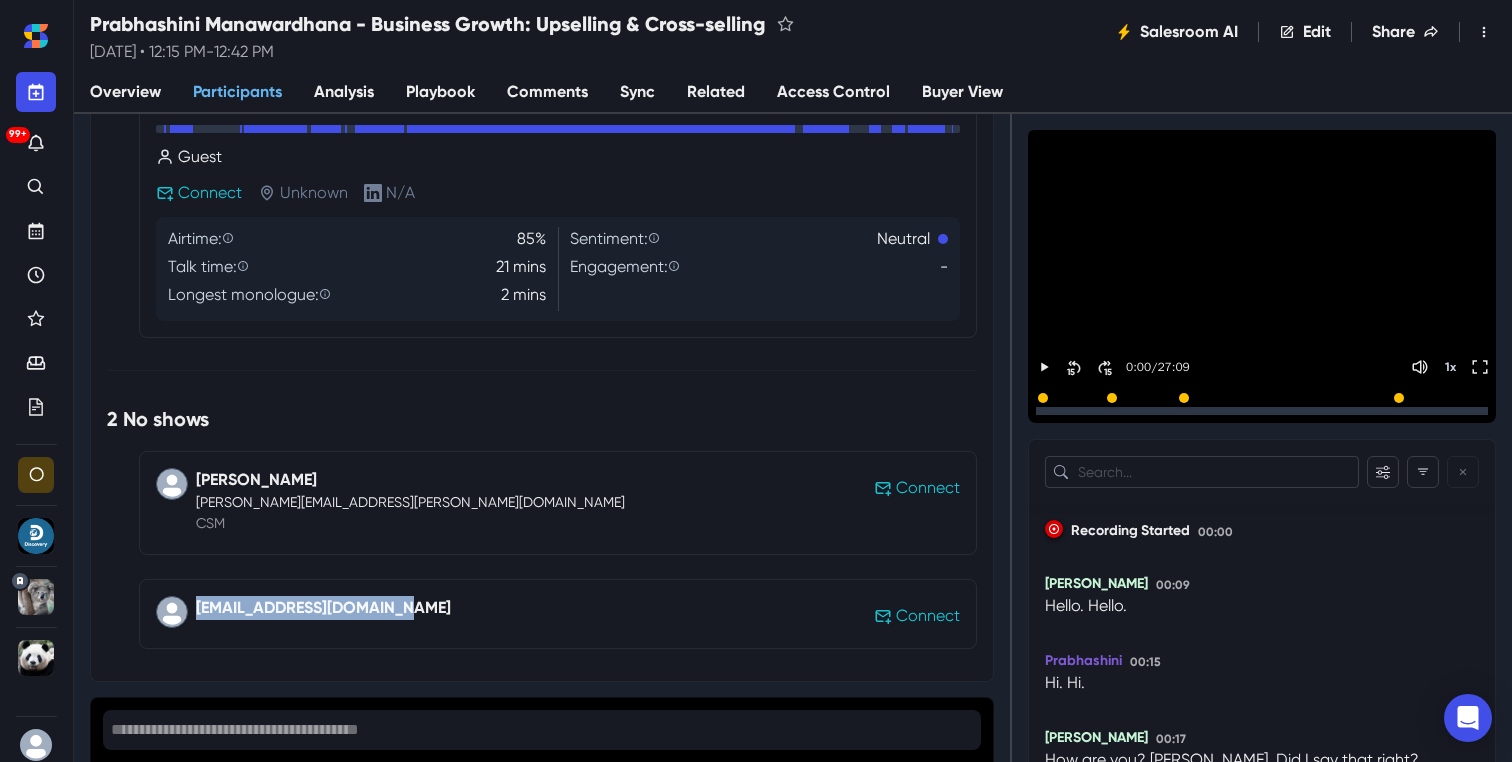 scroll, scrollTop: 392, scrollLeft: 0, axis: vertical 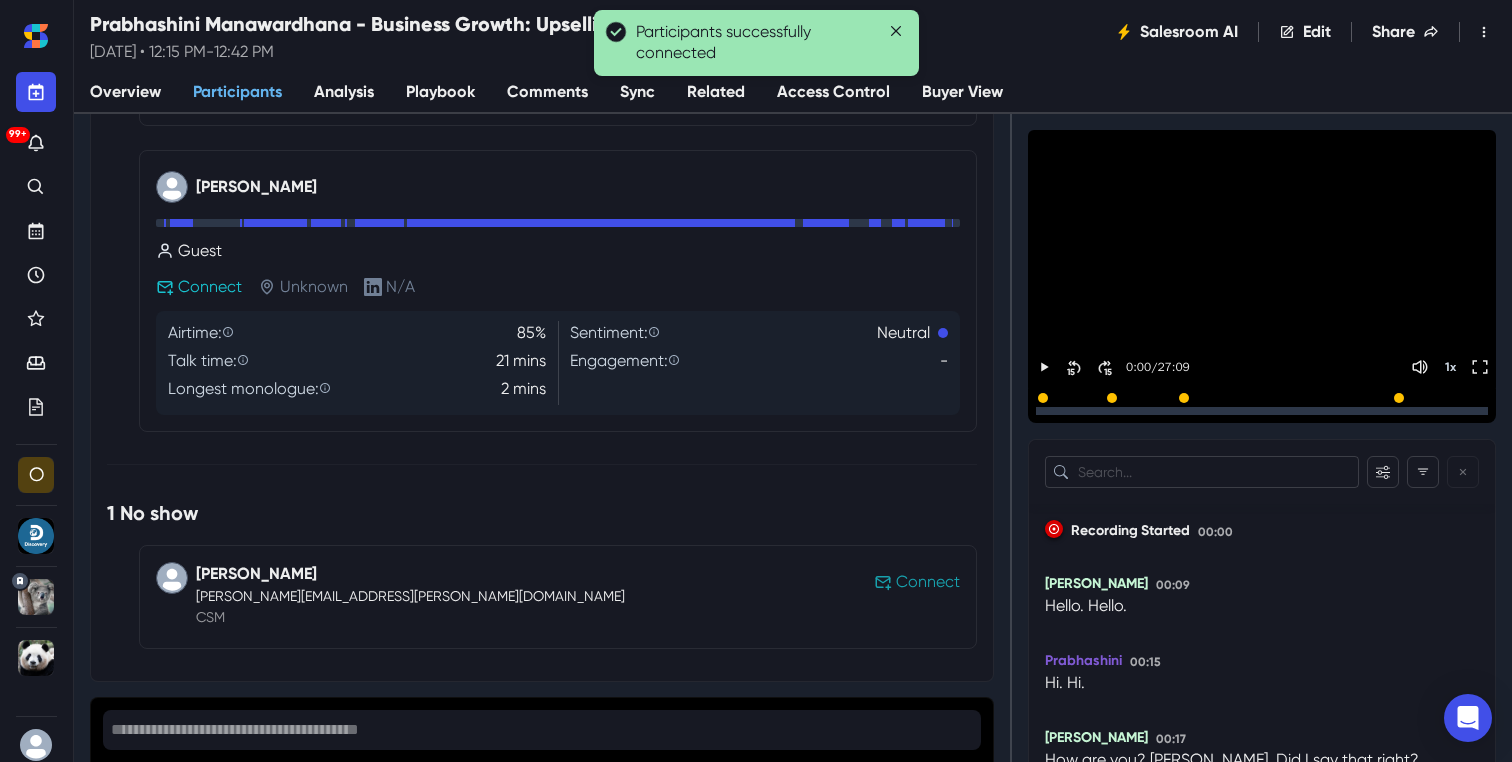 click on "Connect" at bounding box center (928, 582) 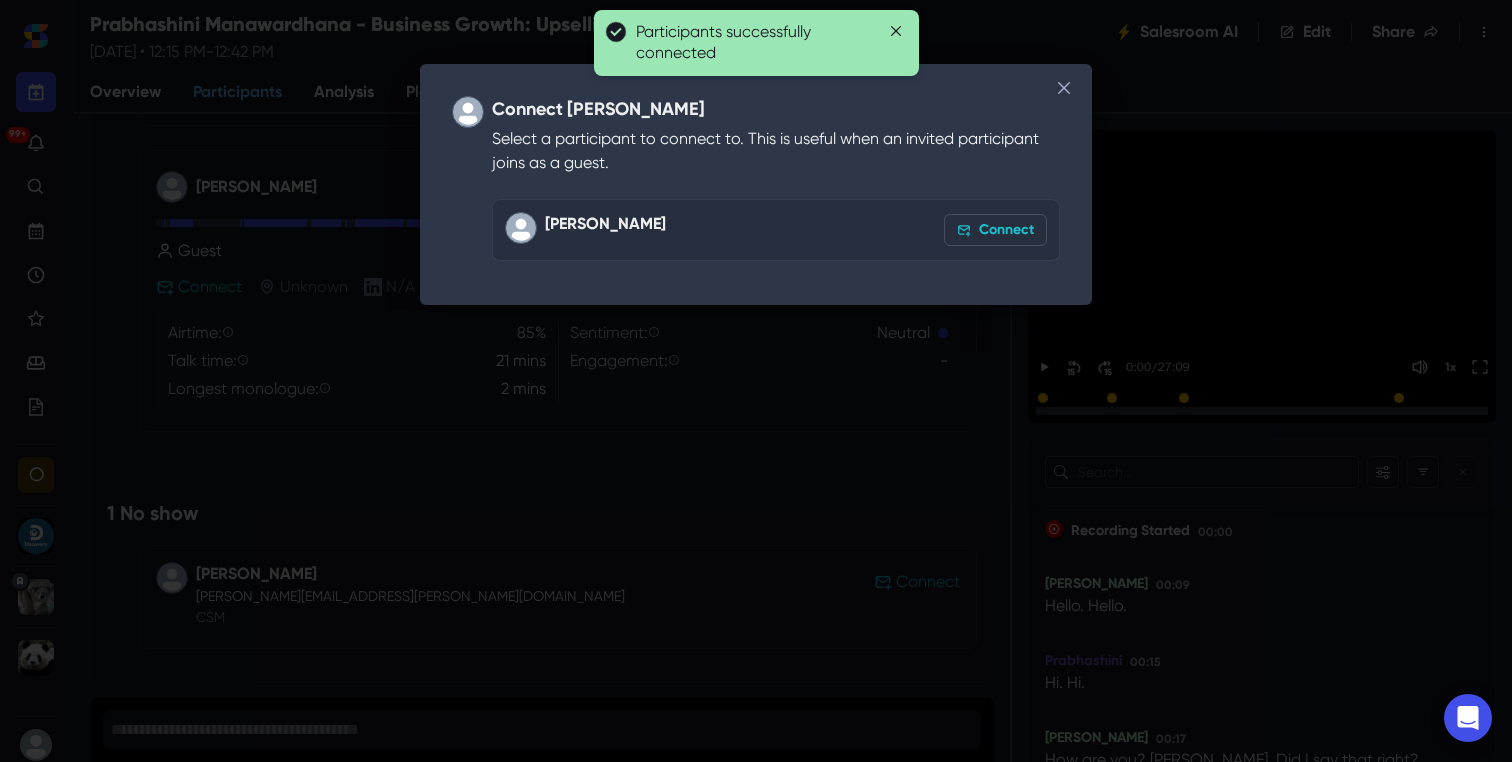click on "Connect" at bounding box center [995, 230] 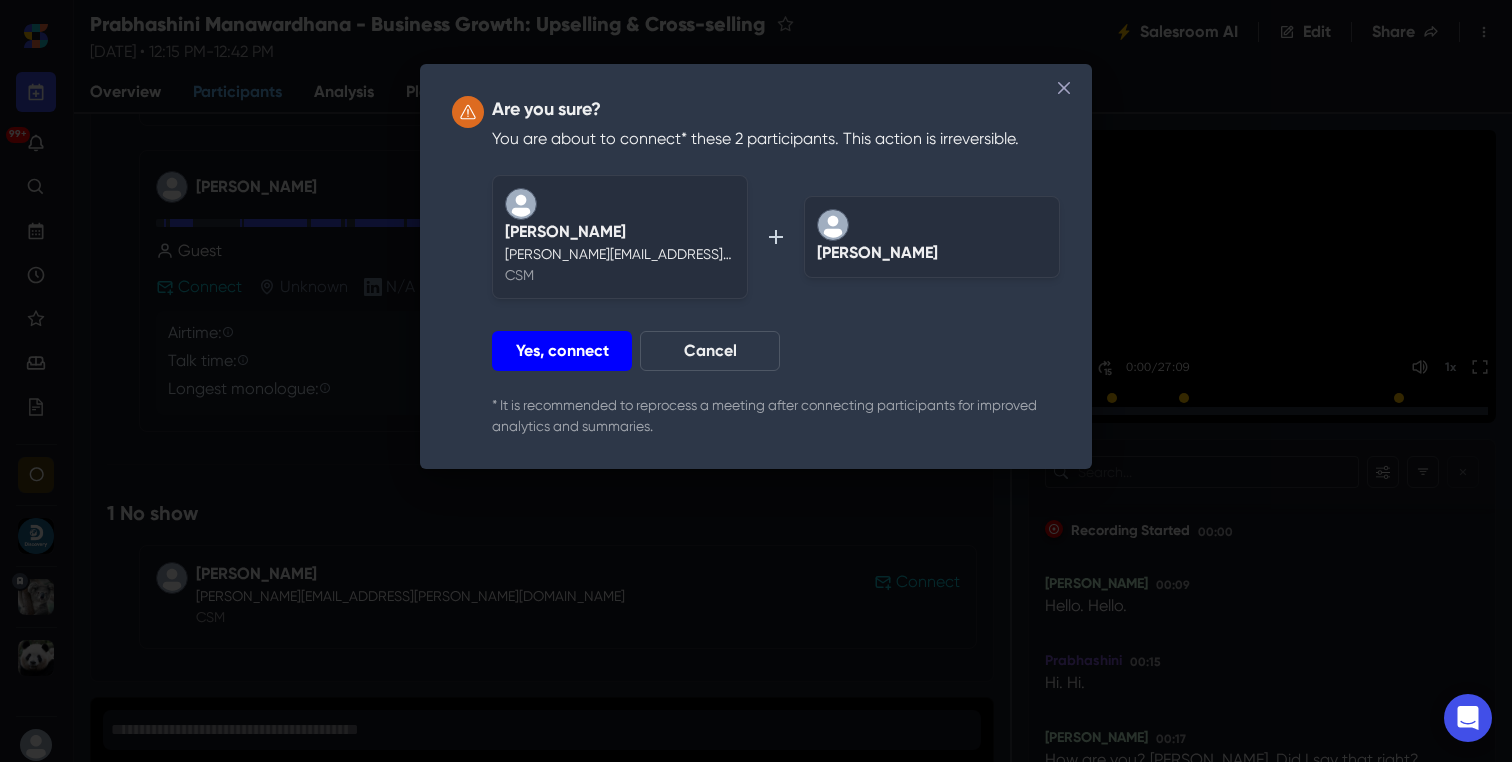 click on "Yes, connect" at bounding box center (562, 351) 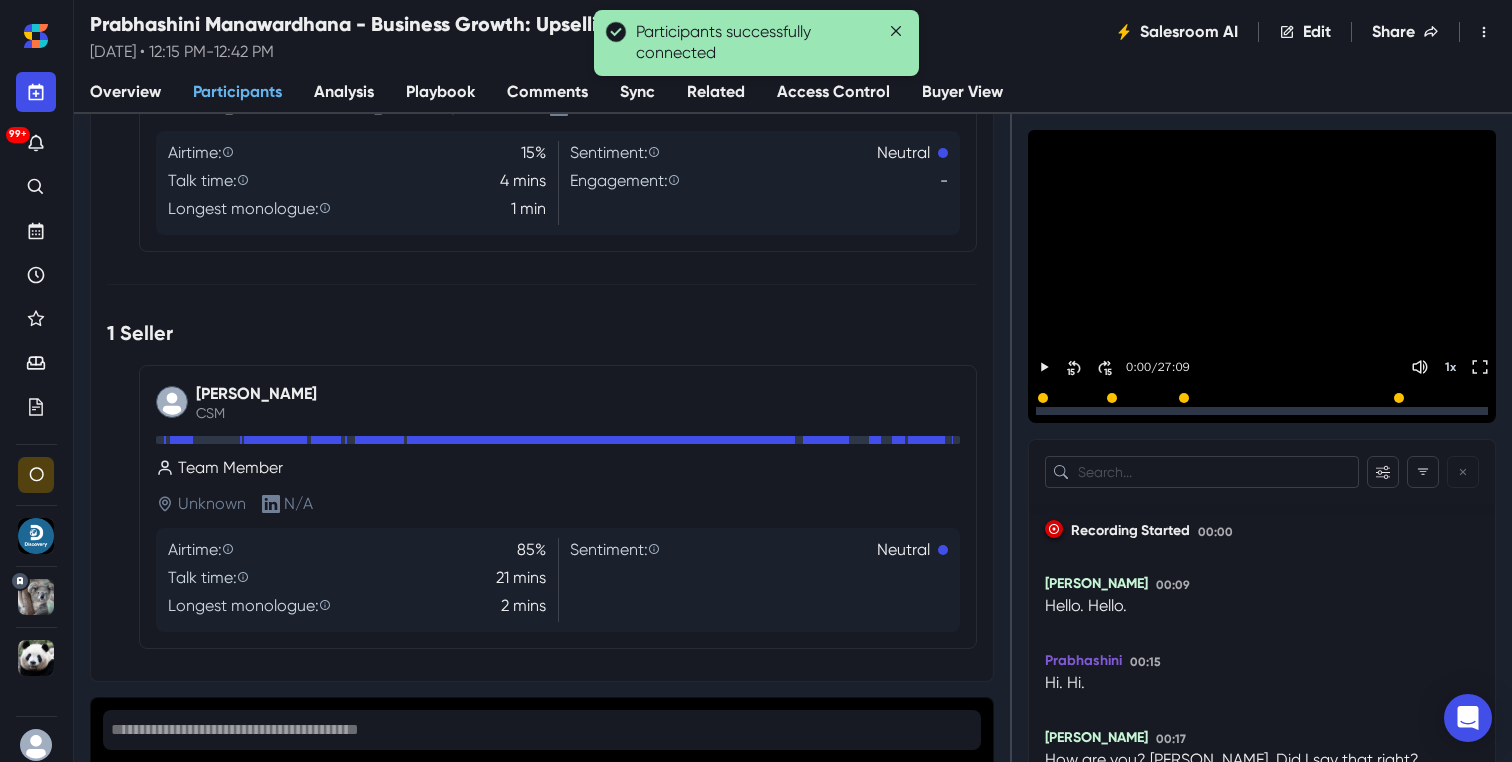 scroll, scrollTop: 186, scrollLeft: 0, axis: vertical 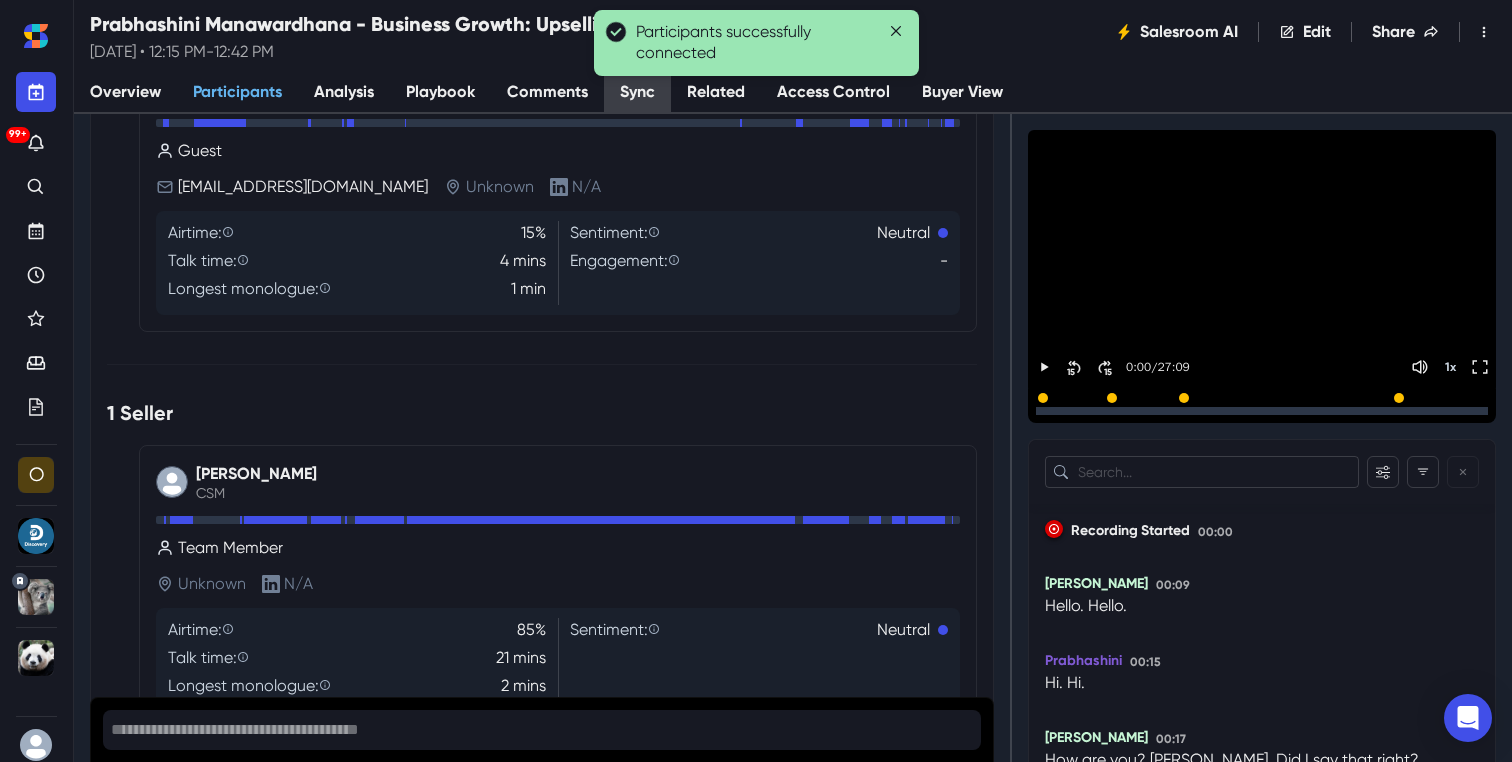 click on "Sync" at bounding box center (637, 93) 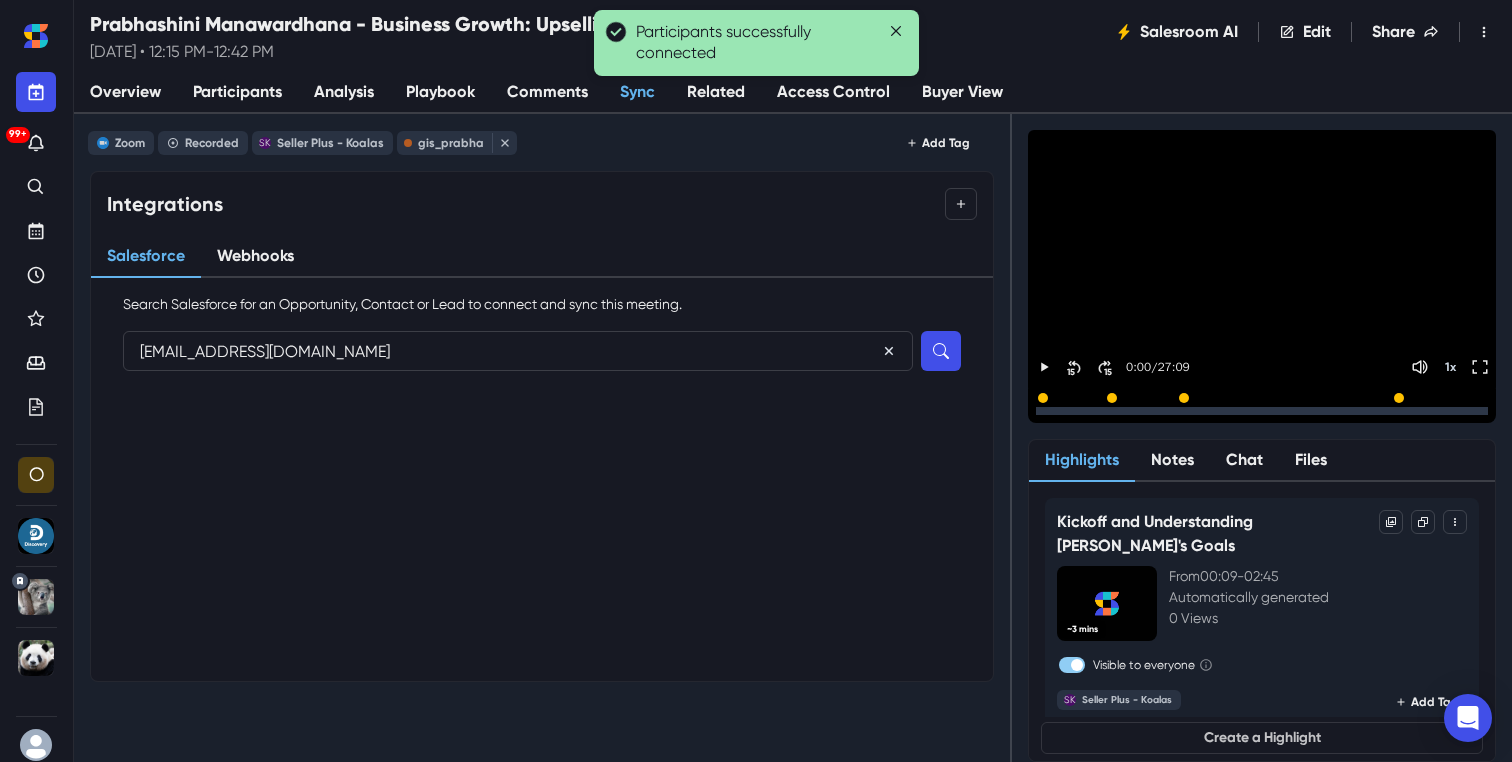 type on "[EMAIL_ADDRESS][DOMAIN_NAME]" 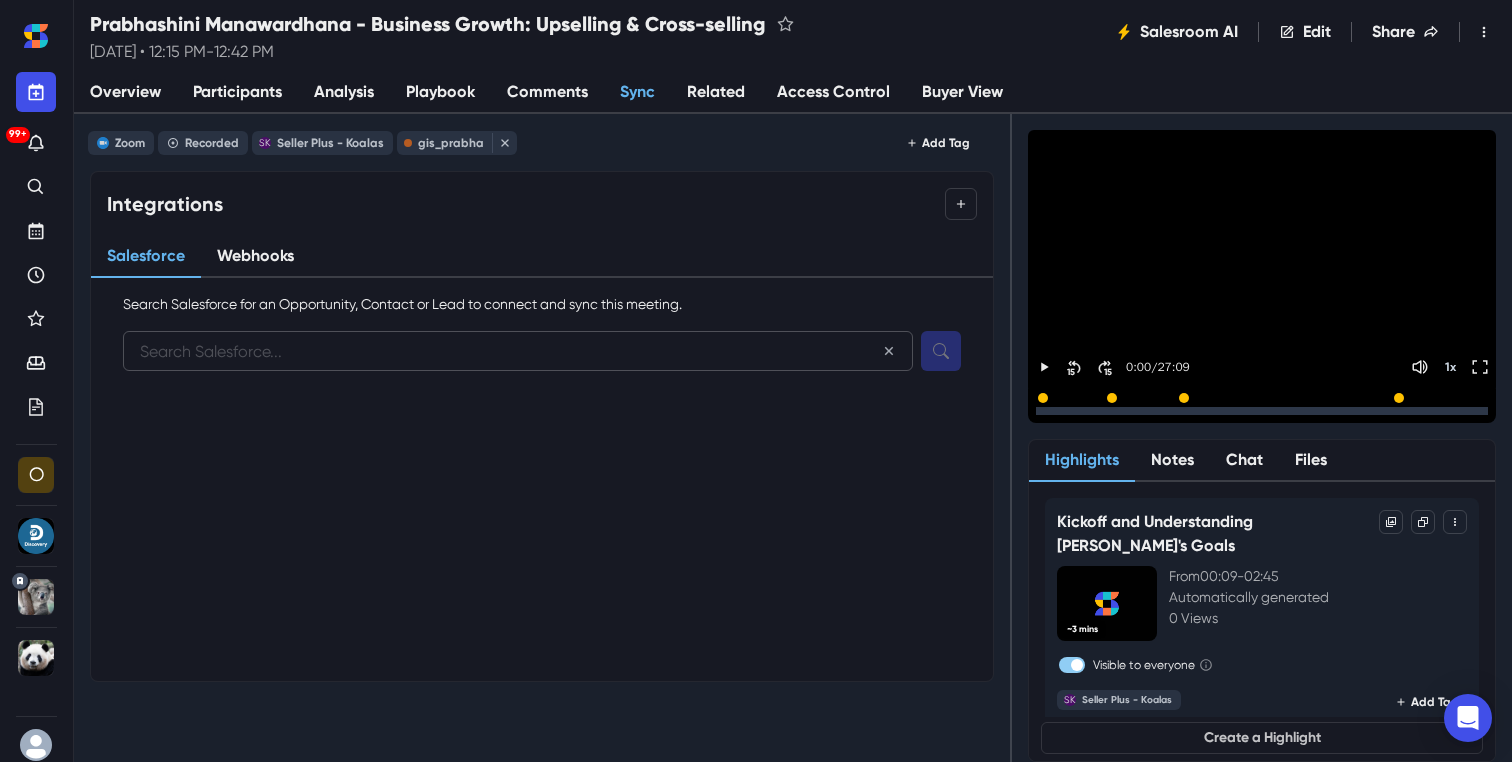 click at bounding box center (518, 351) 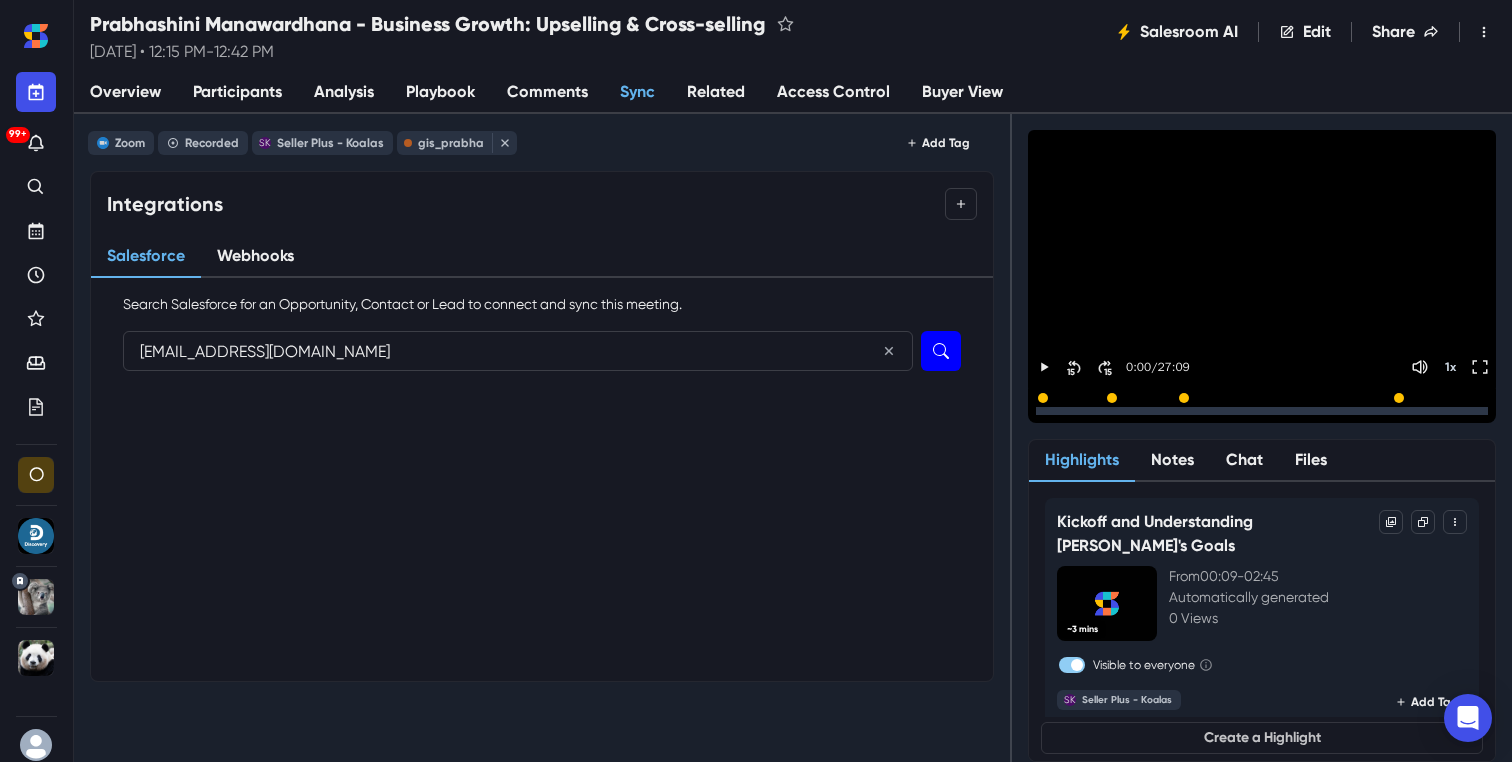 type on "[EMAIL_ADDRESS][DOMAIN_NAME]" 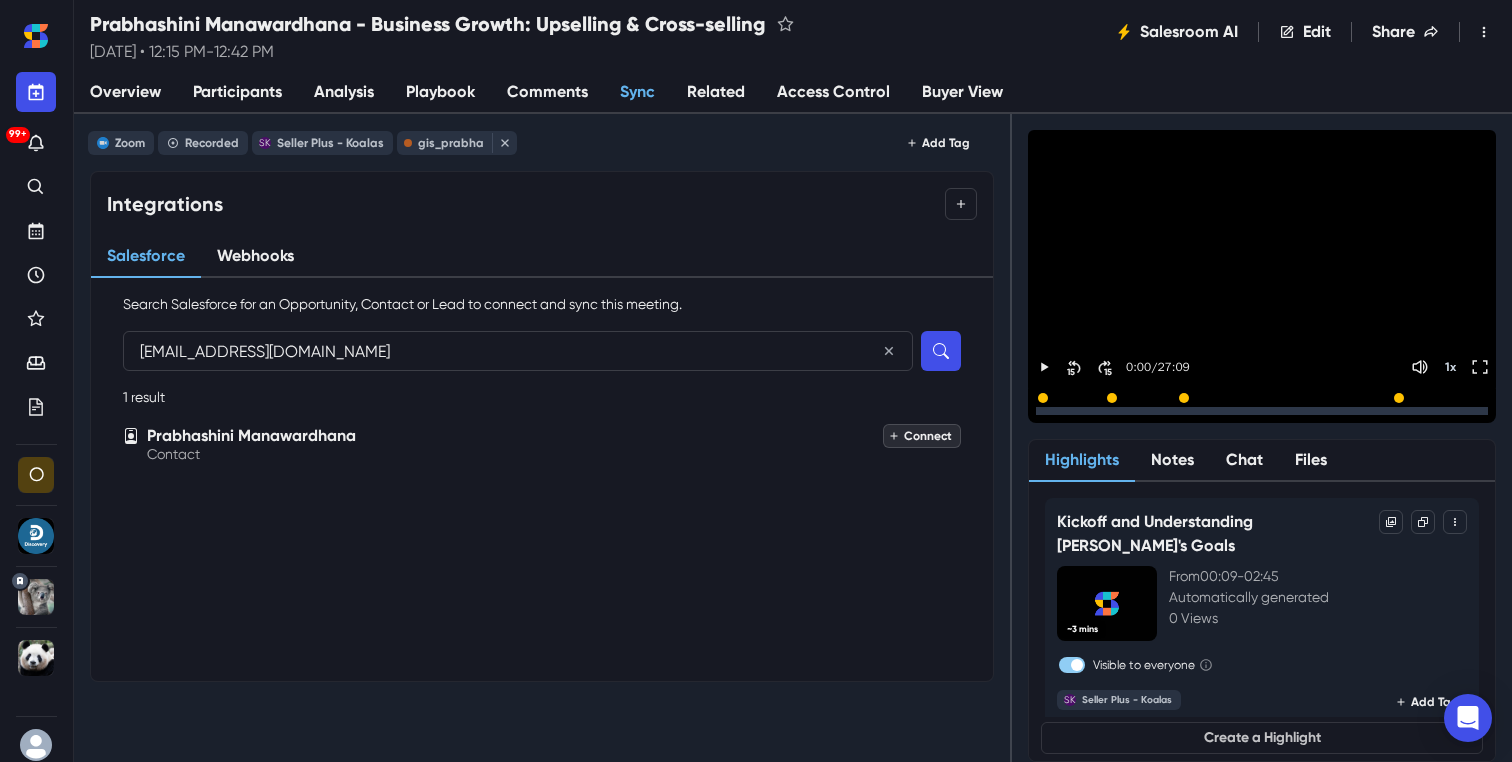 click on "Connect" at bounding box center [922, 436] 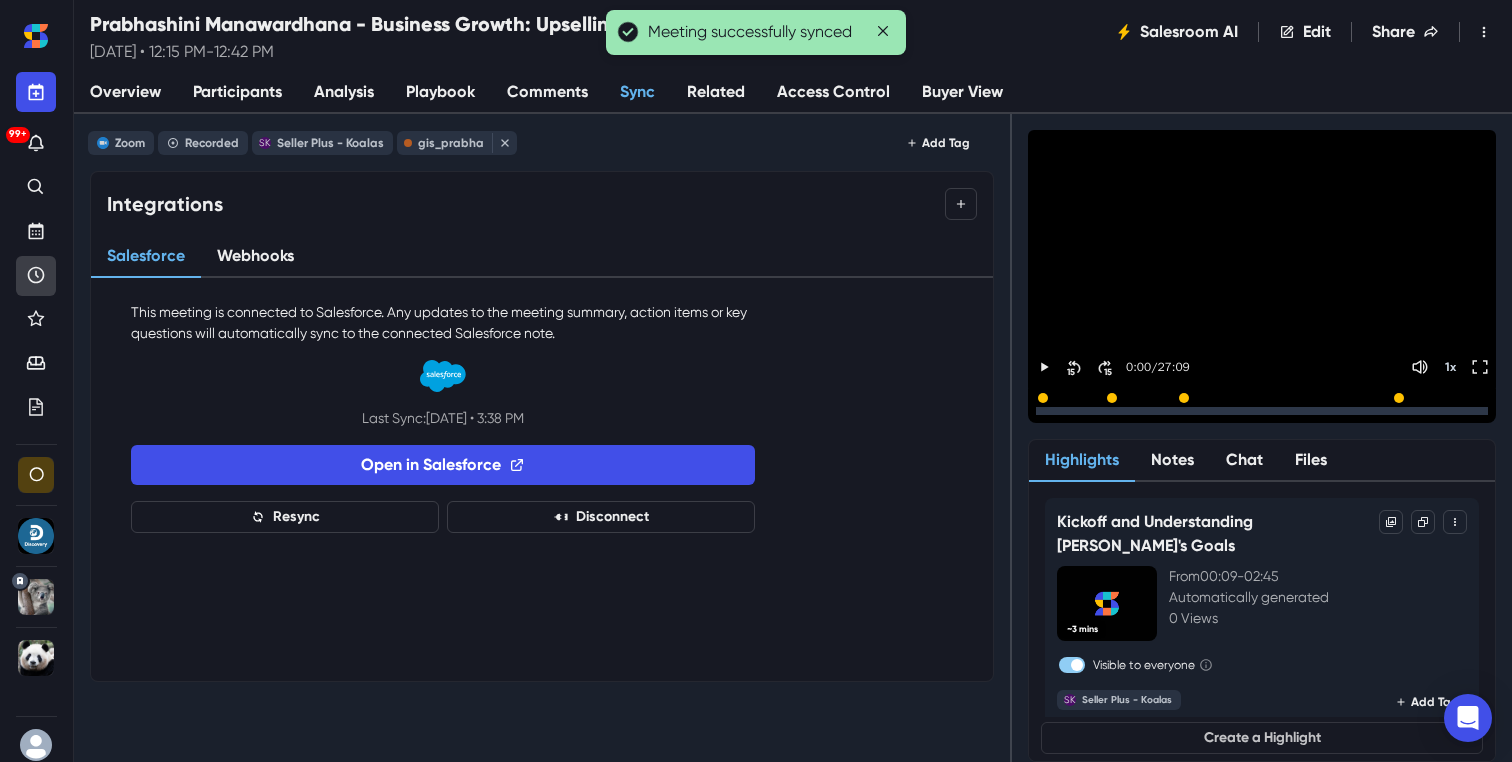 click 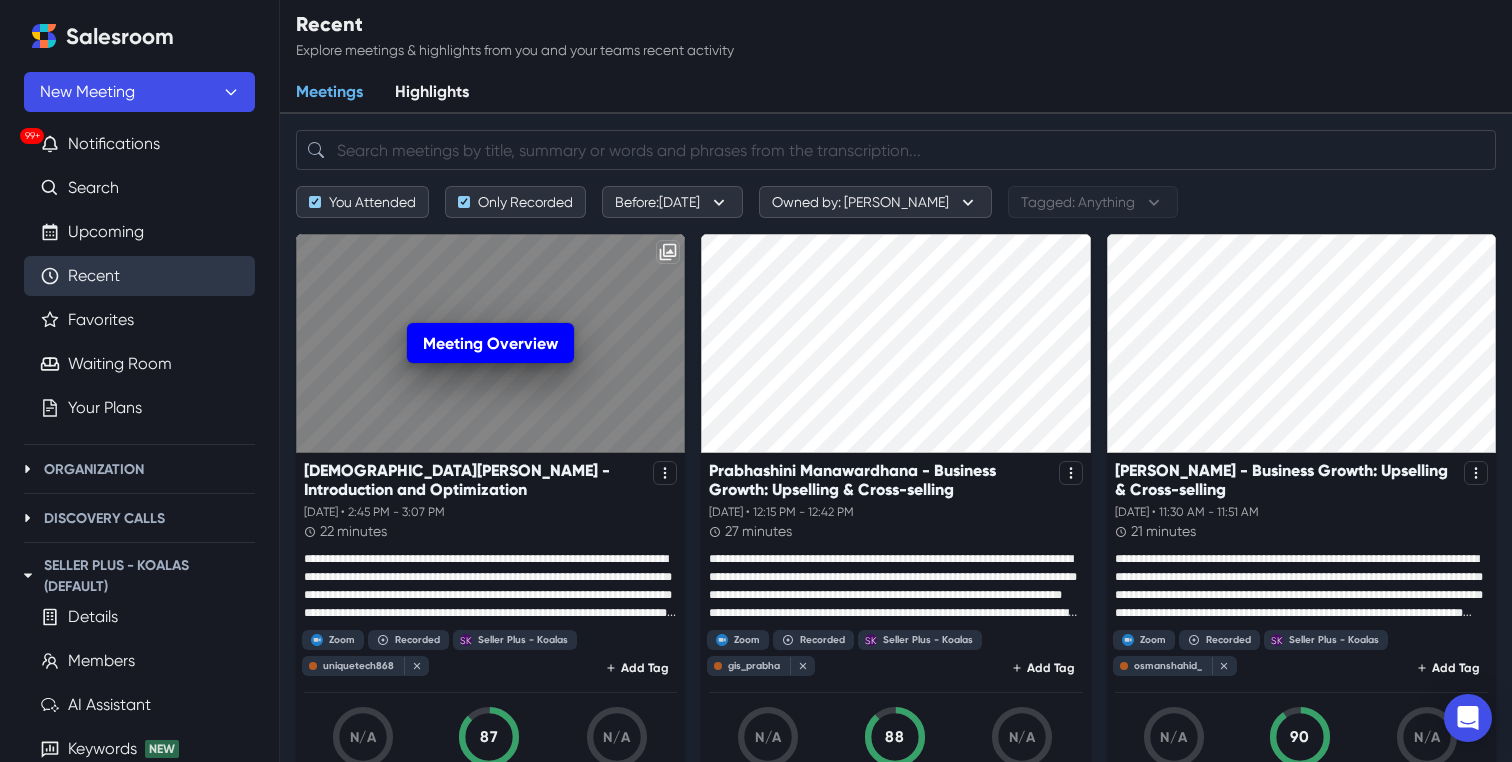 click on "Meeting Overview" at bounding box center [490, 343] 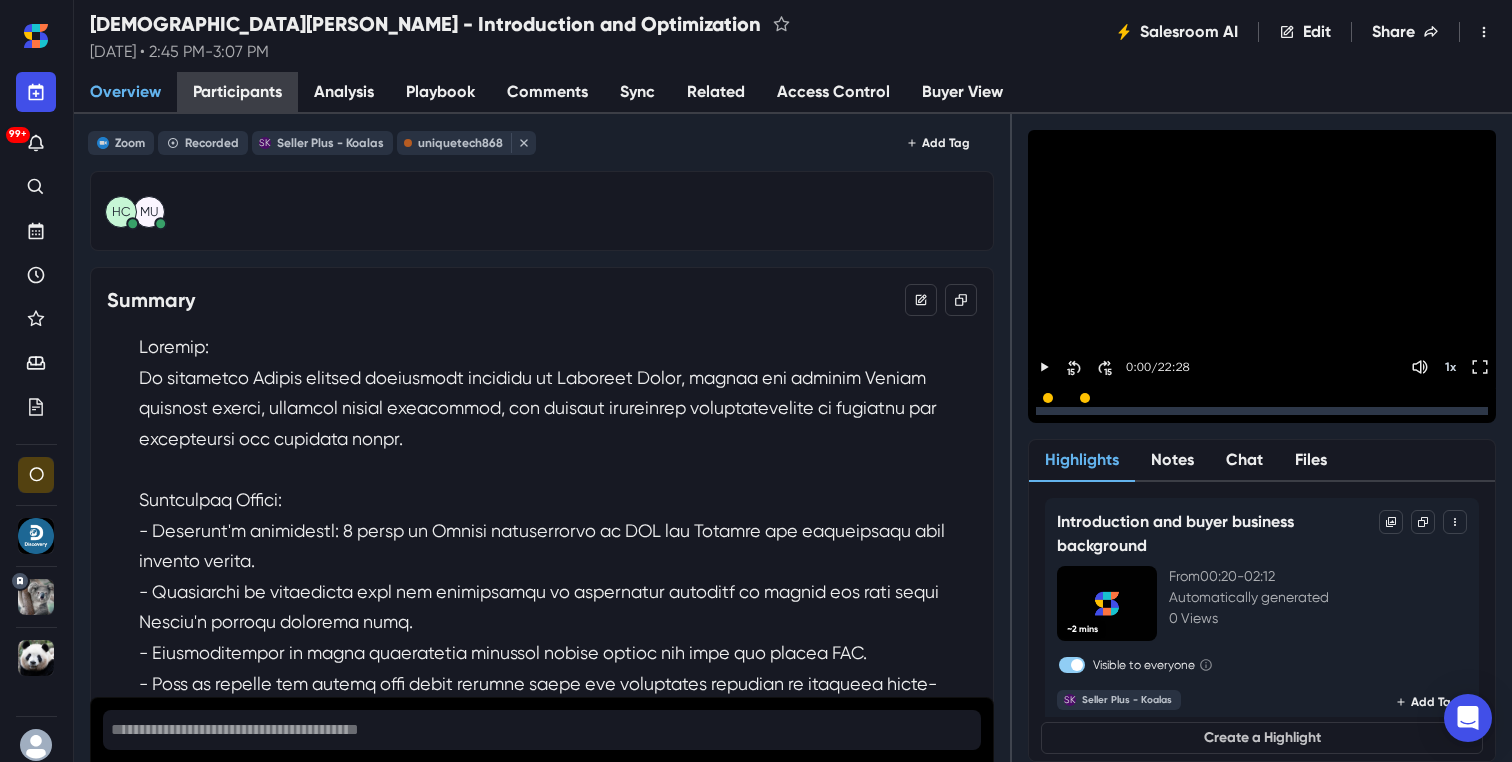 click on "Participants" at bounding box center (237, 92) 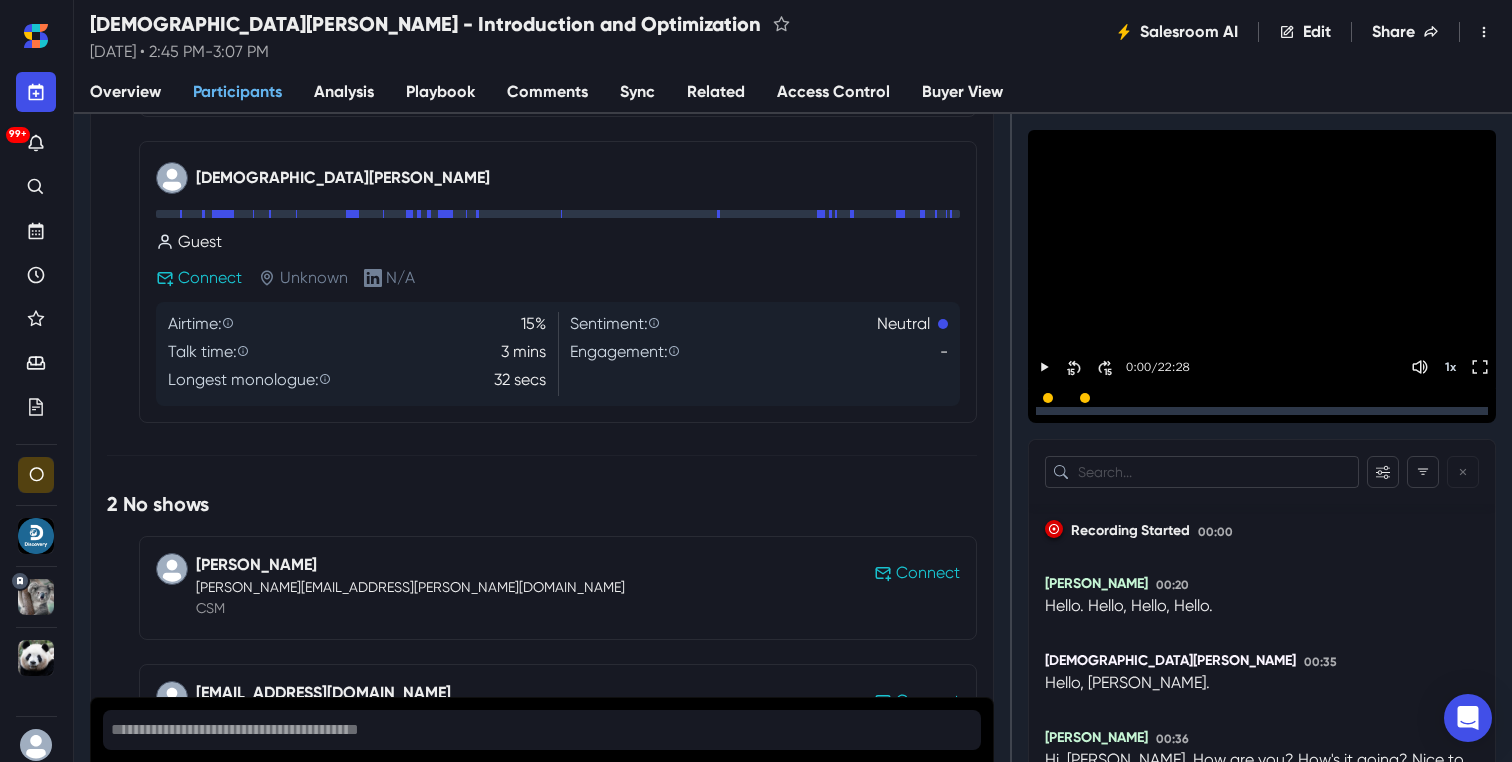 scroll, scrollTop: 486, scrollLeft: 0, axis: vertical 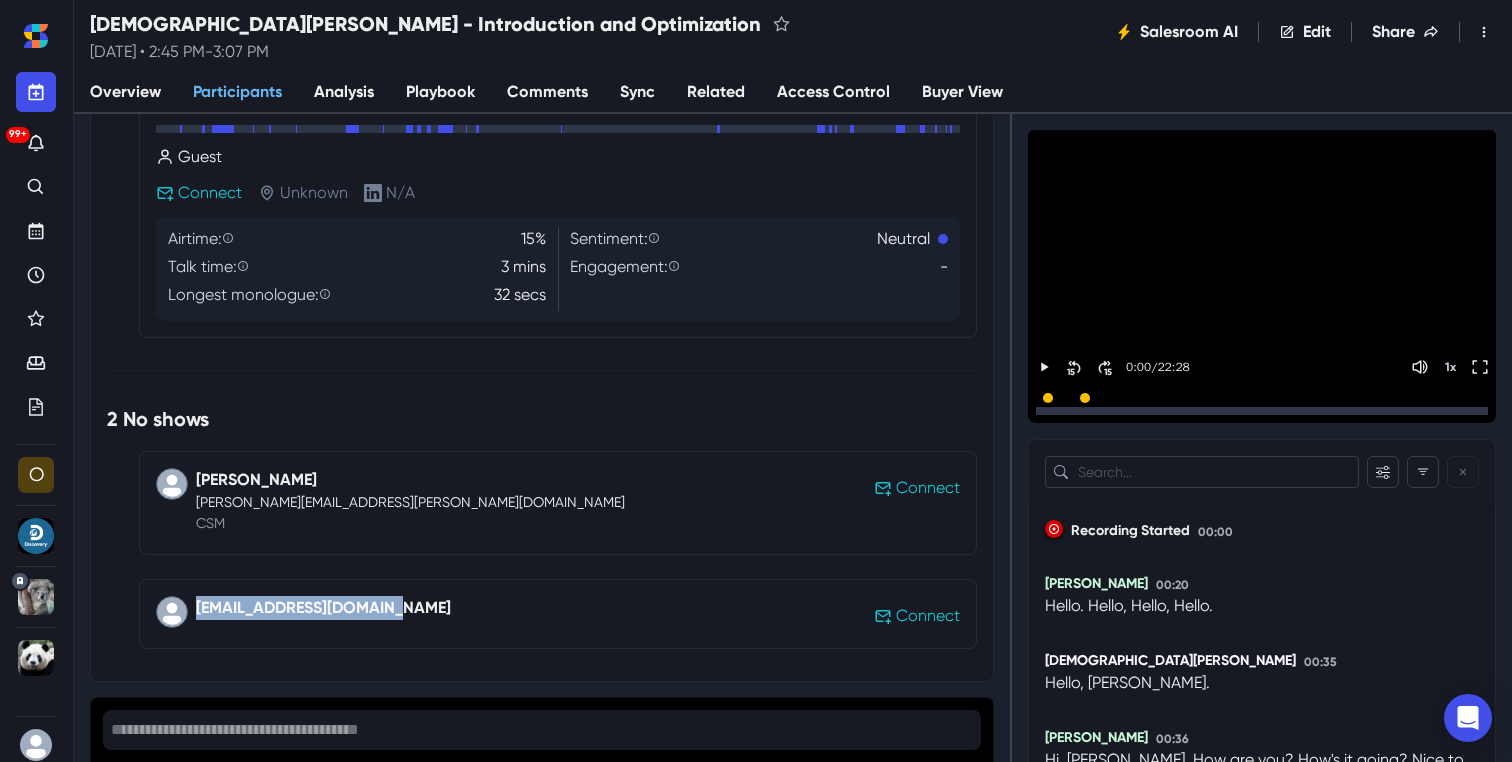 drag, startPoint x: 432, startPoint y: 595, endPoint x: 449, endPoint y: 602, distance: 18.384777 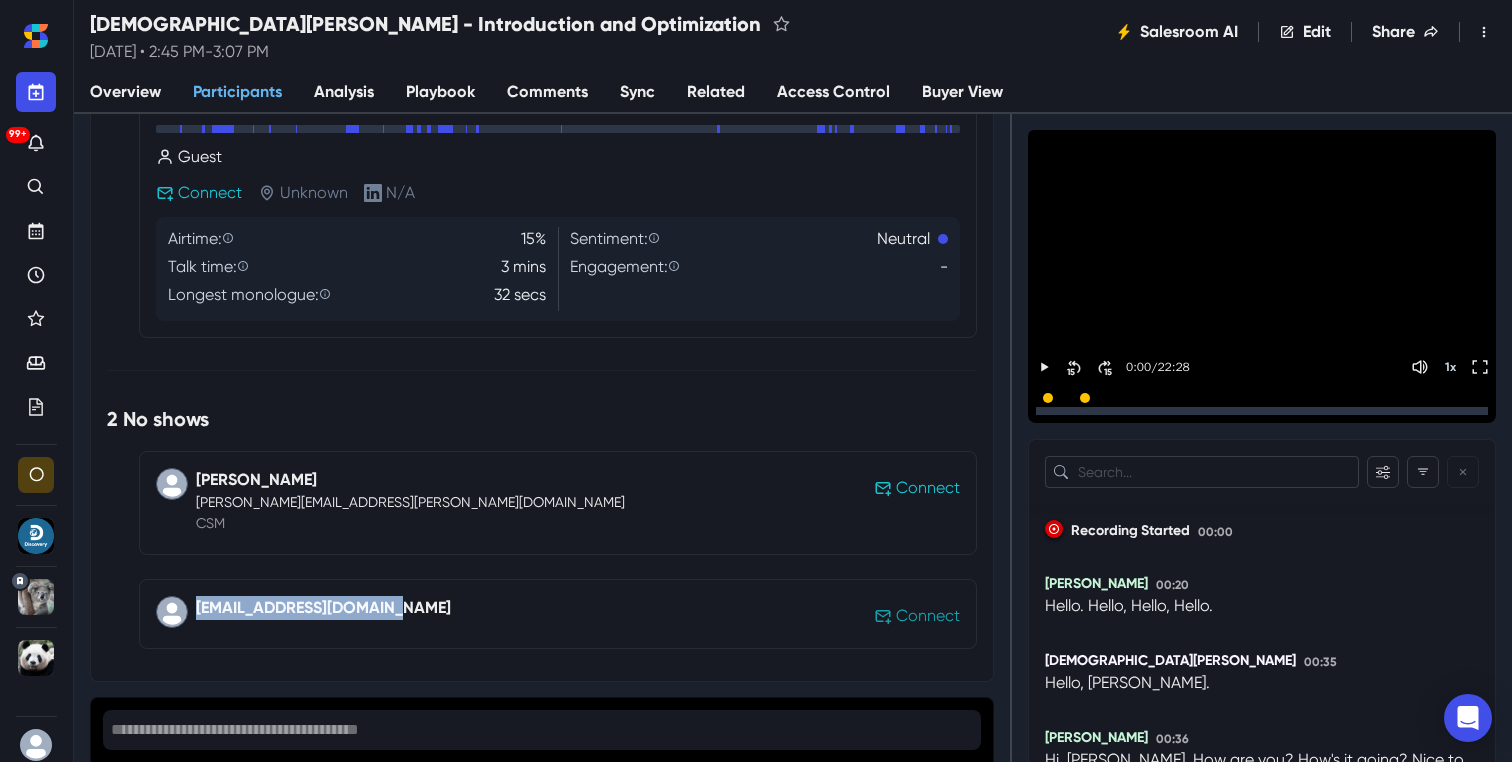 type 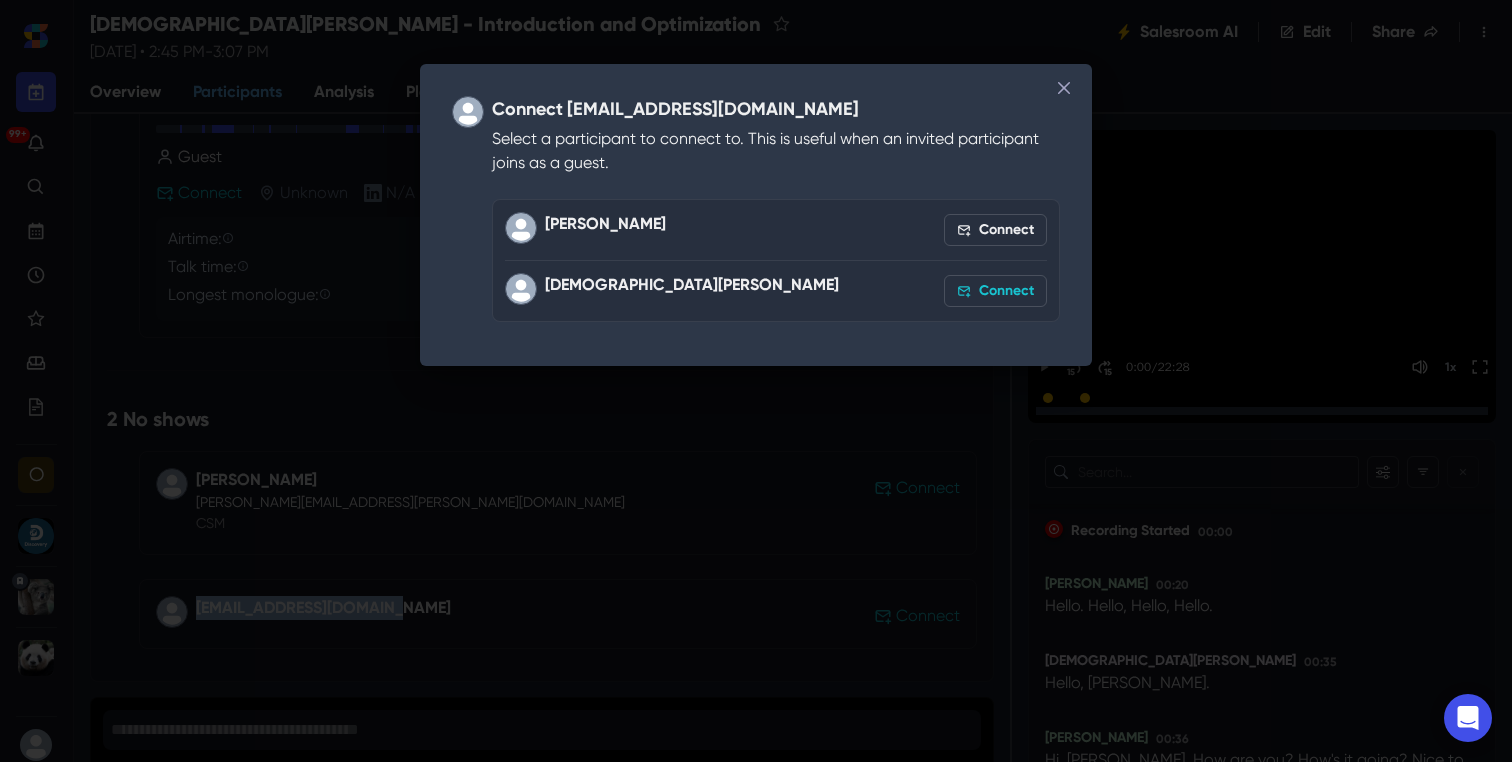 click on "Connect" at bounding box center (995, 291) 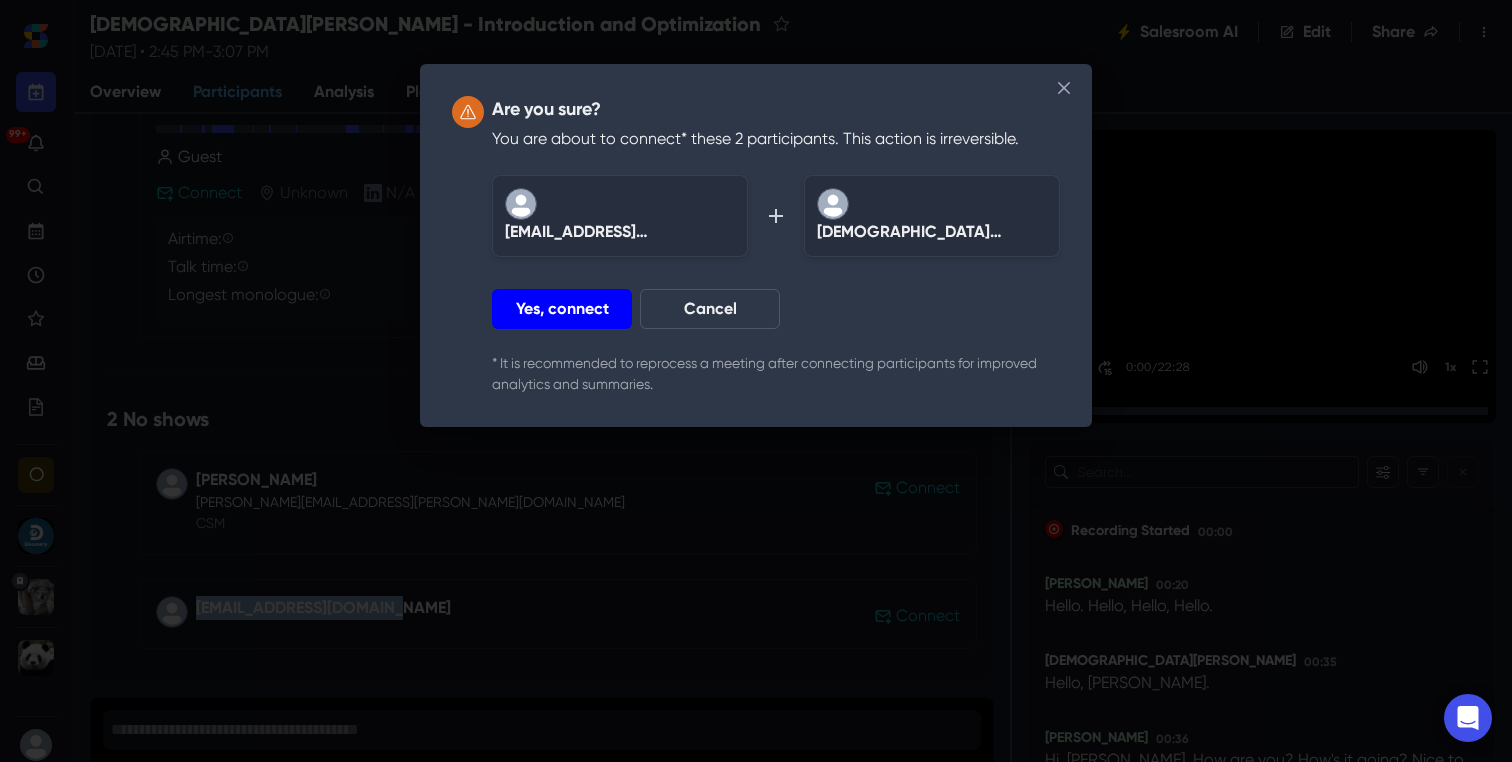 click on "Yes, connect" at bounding box center (562, 309) 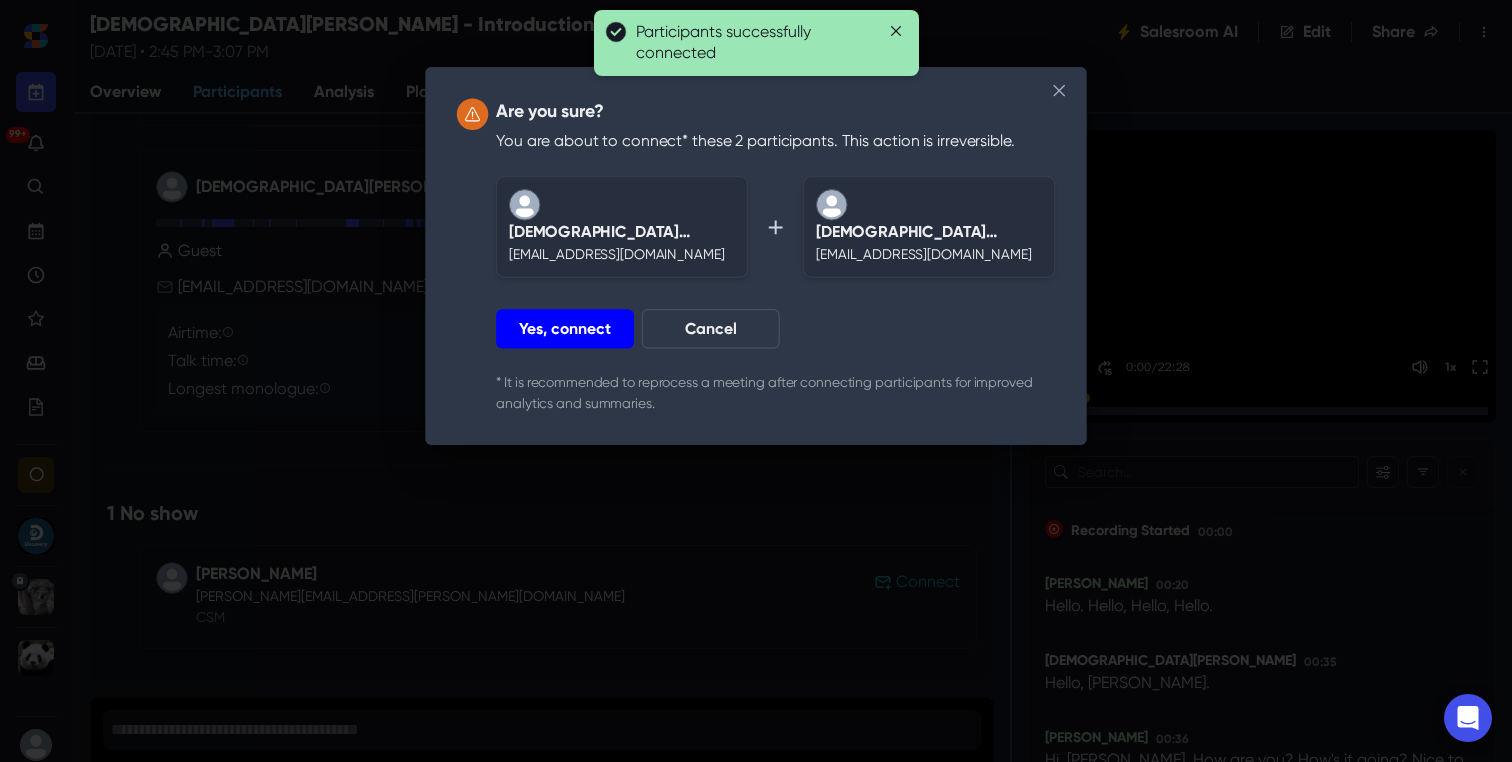 scroll, scrollTop: 392, scrollLeft: 0, axis: vertical 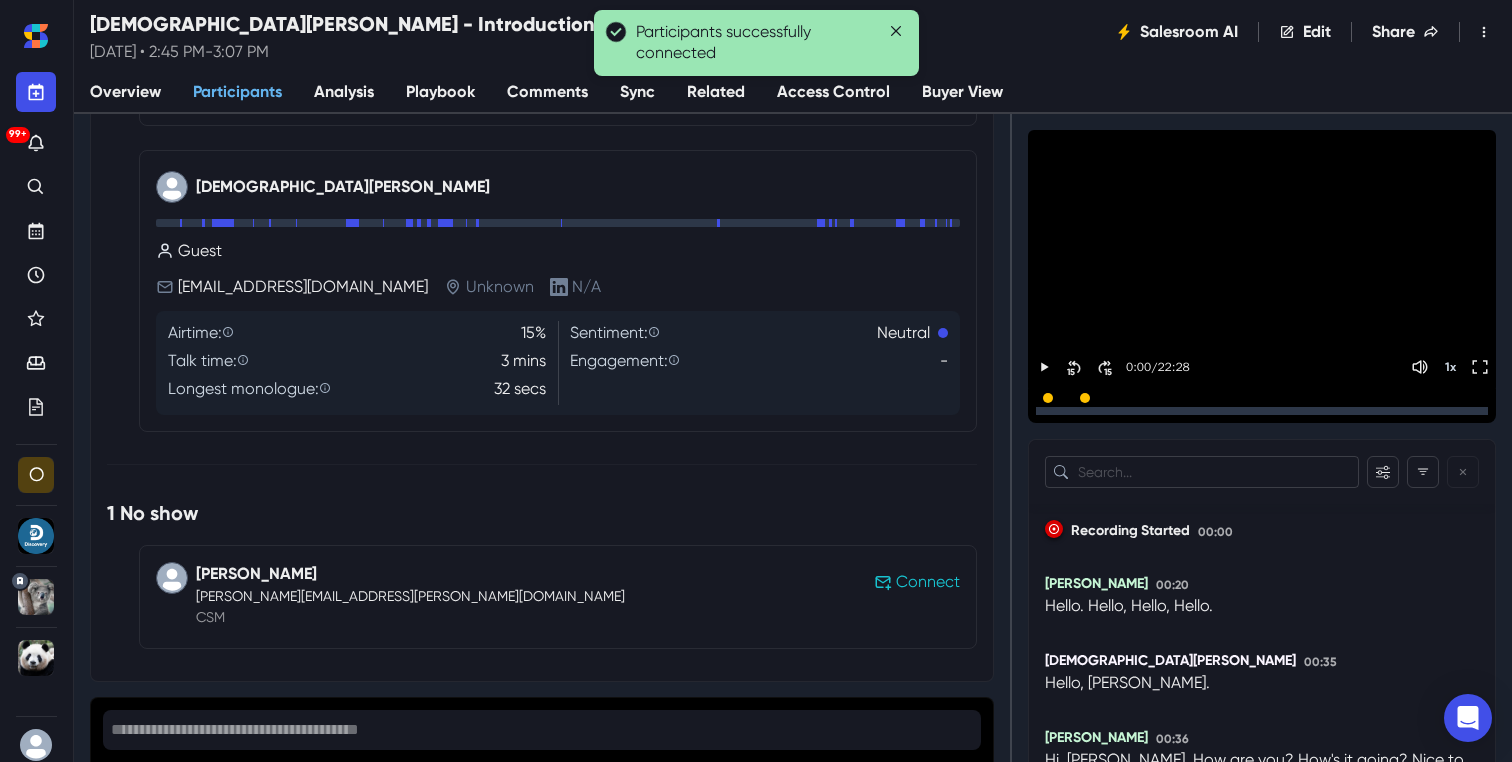 click on "[PERSON_NAME] [PERSON_NAME][EMAIL_ADDRESS][PERSON_NAME][DOMAIN_NAME] CSM Connect" at bounding box center (558, 597) 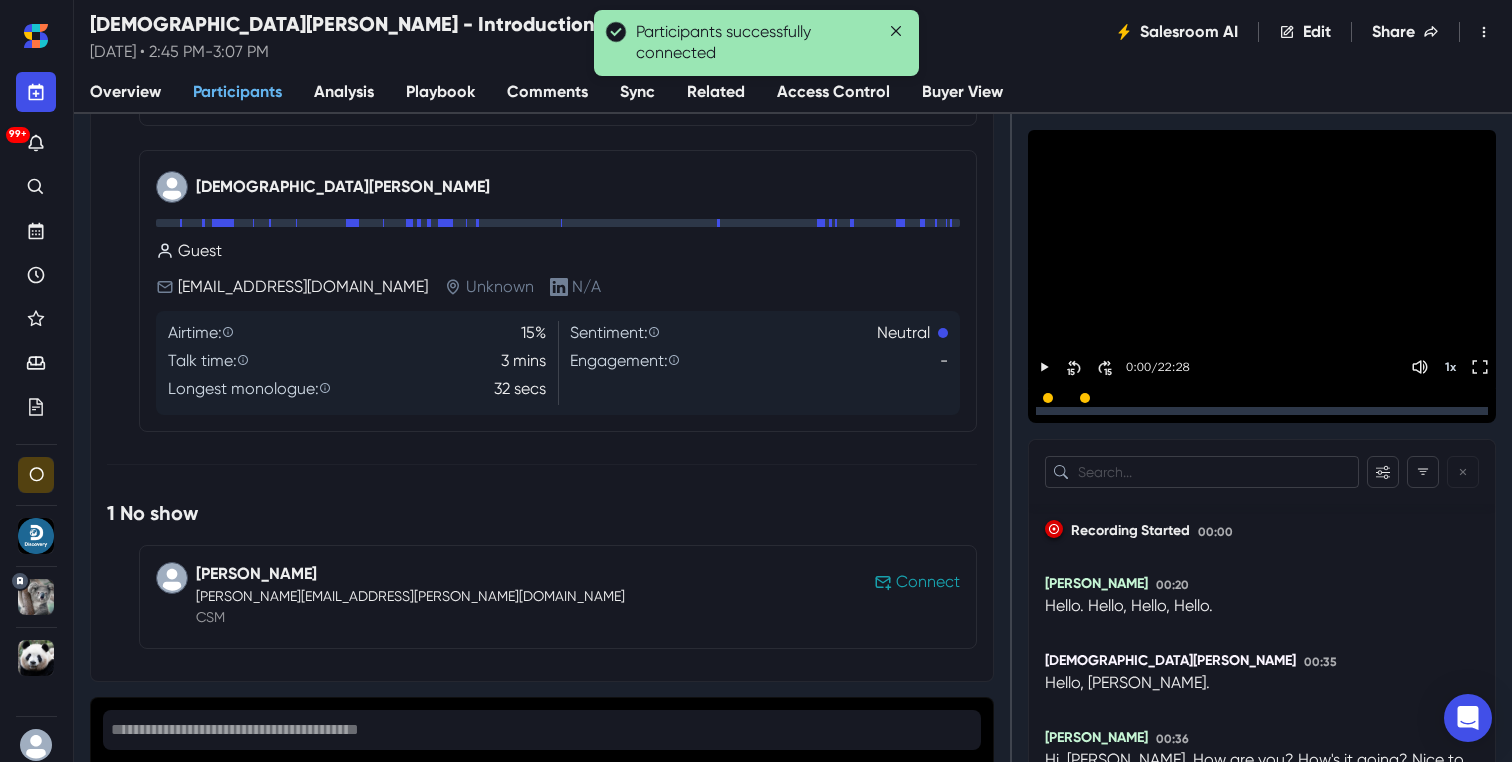 click on "Connect" at bounding box center [928, 582] 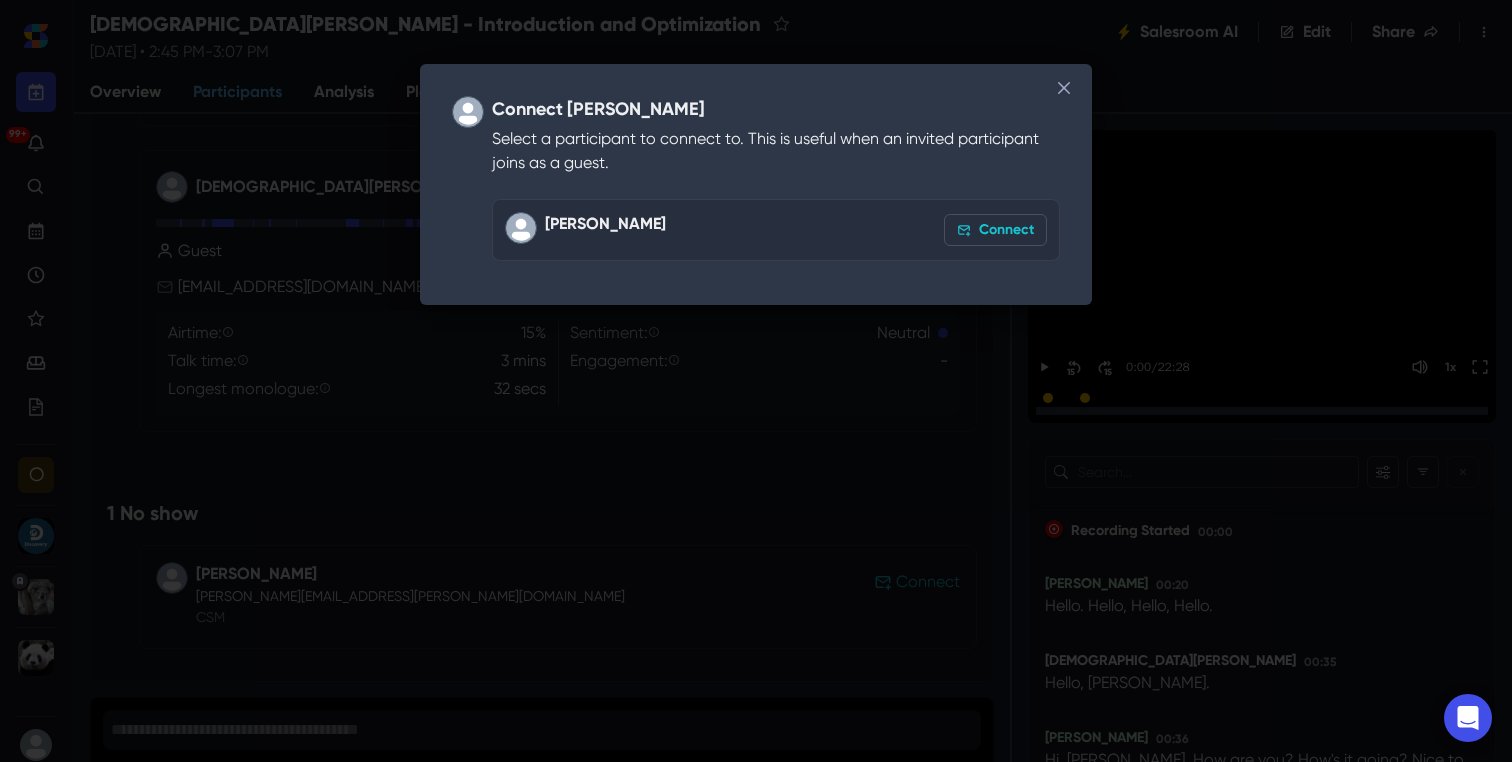 click on "Connect" at bounding box center [995, 230] 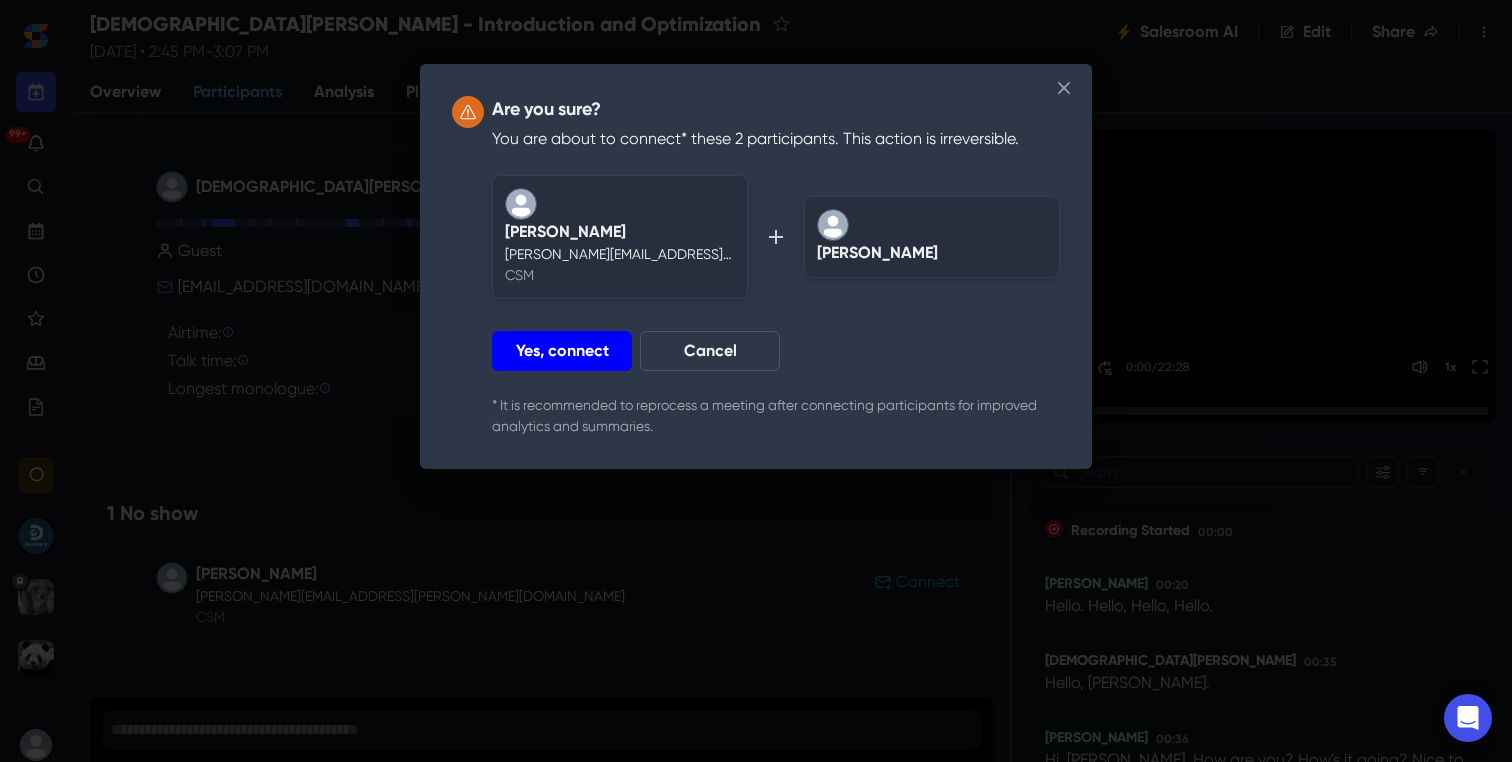 click on "Yes, connect" at bounding box center [562, 351] 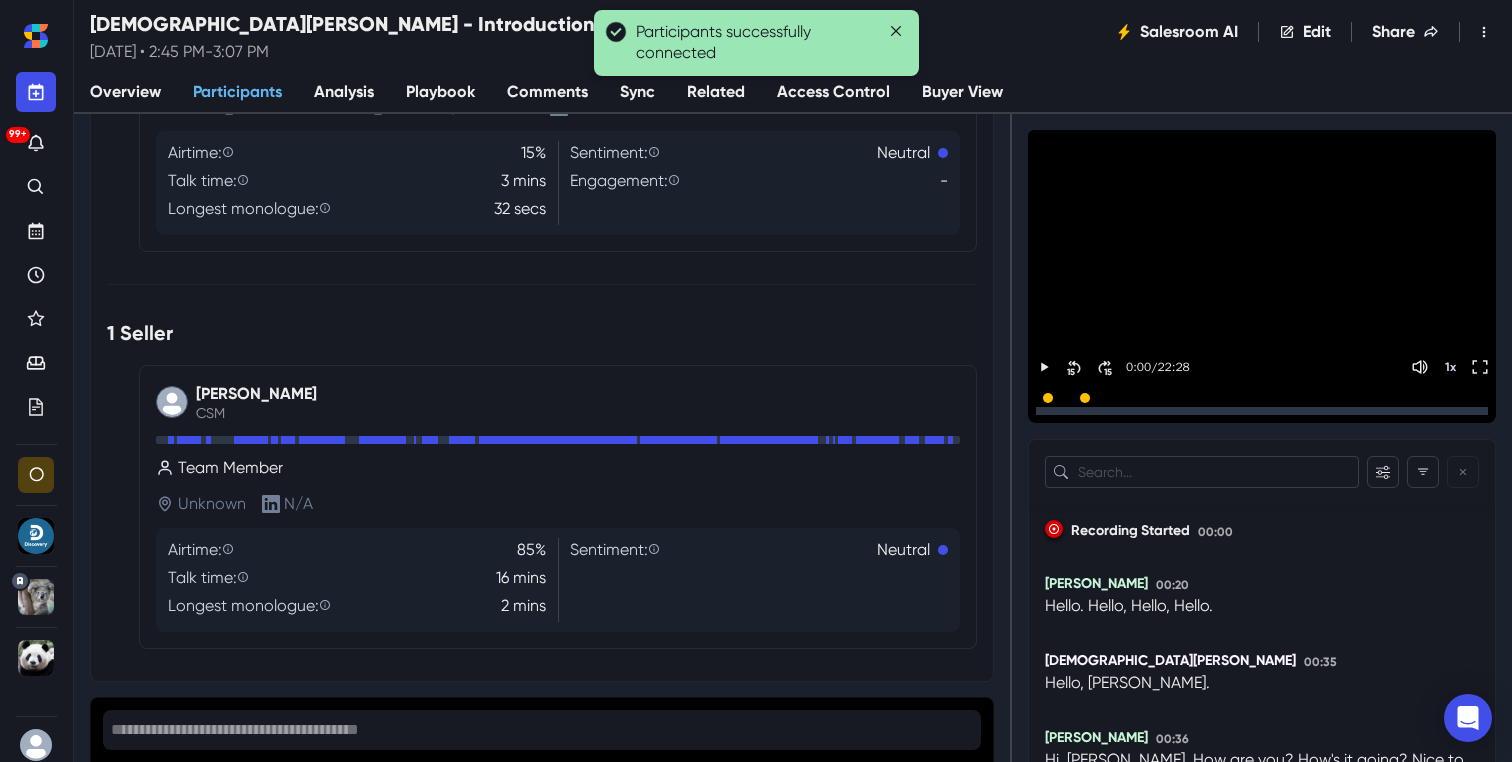 scroll, scrollTop: 86, scrollLeft: 0, axis: vertical 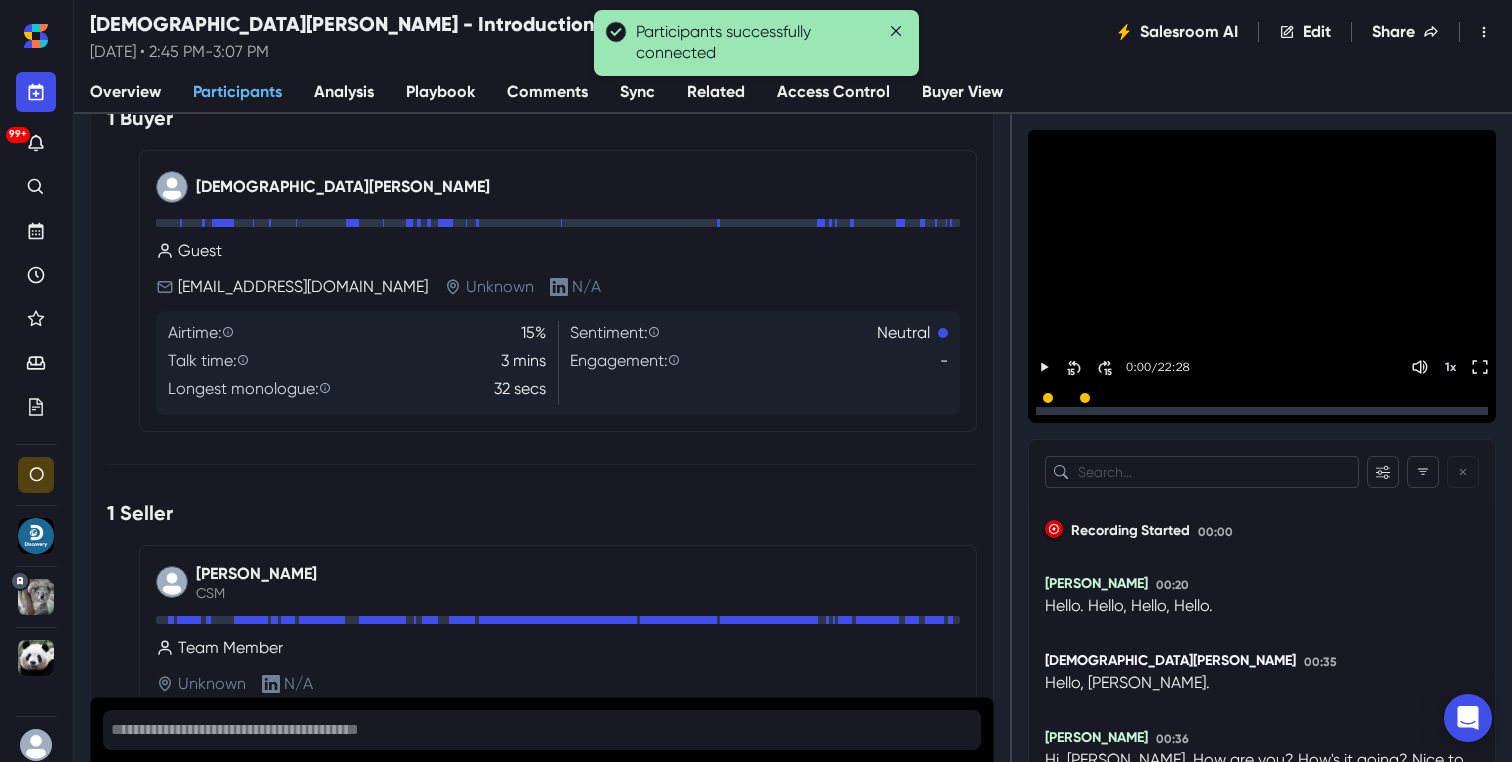 click on "Sync" at bounding box center [637, 93] 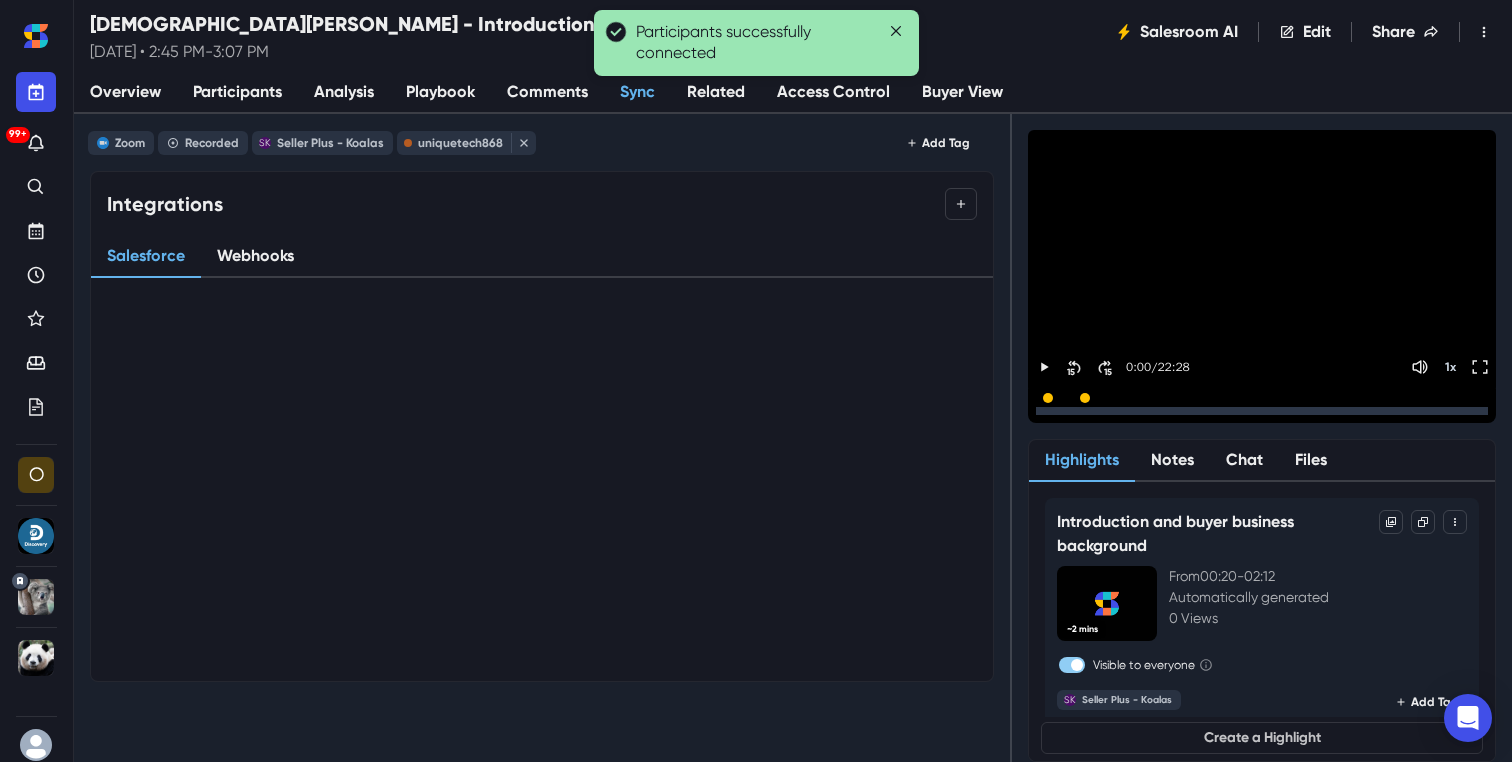 scroll, scrollTop: 0, scrollLeft: 0, axis: both 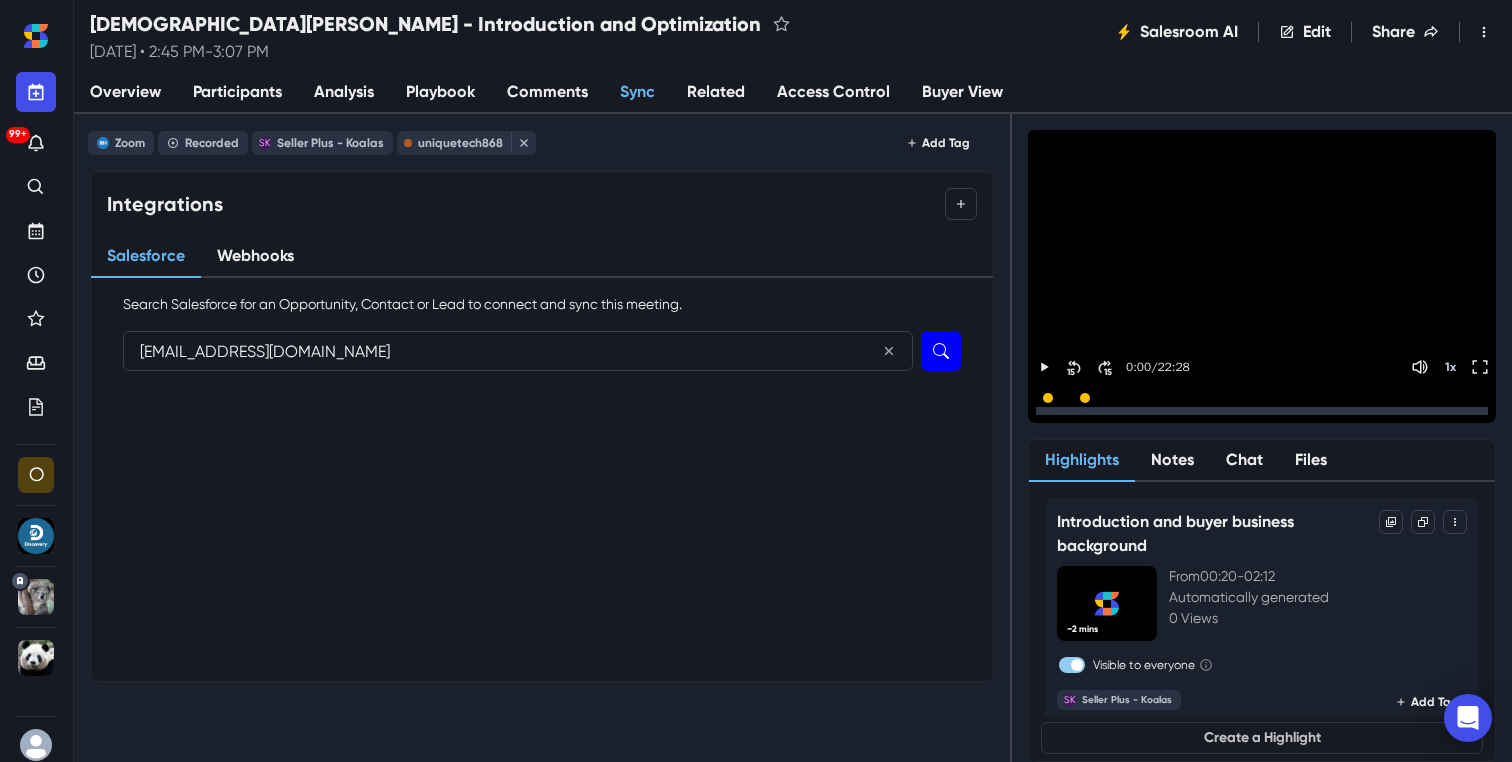 type on "[EMAIL_ADDRESS][DOMAIN_NAME]" 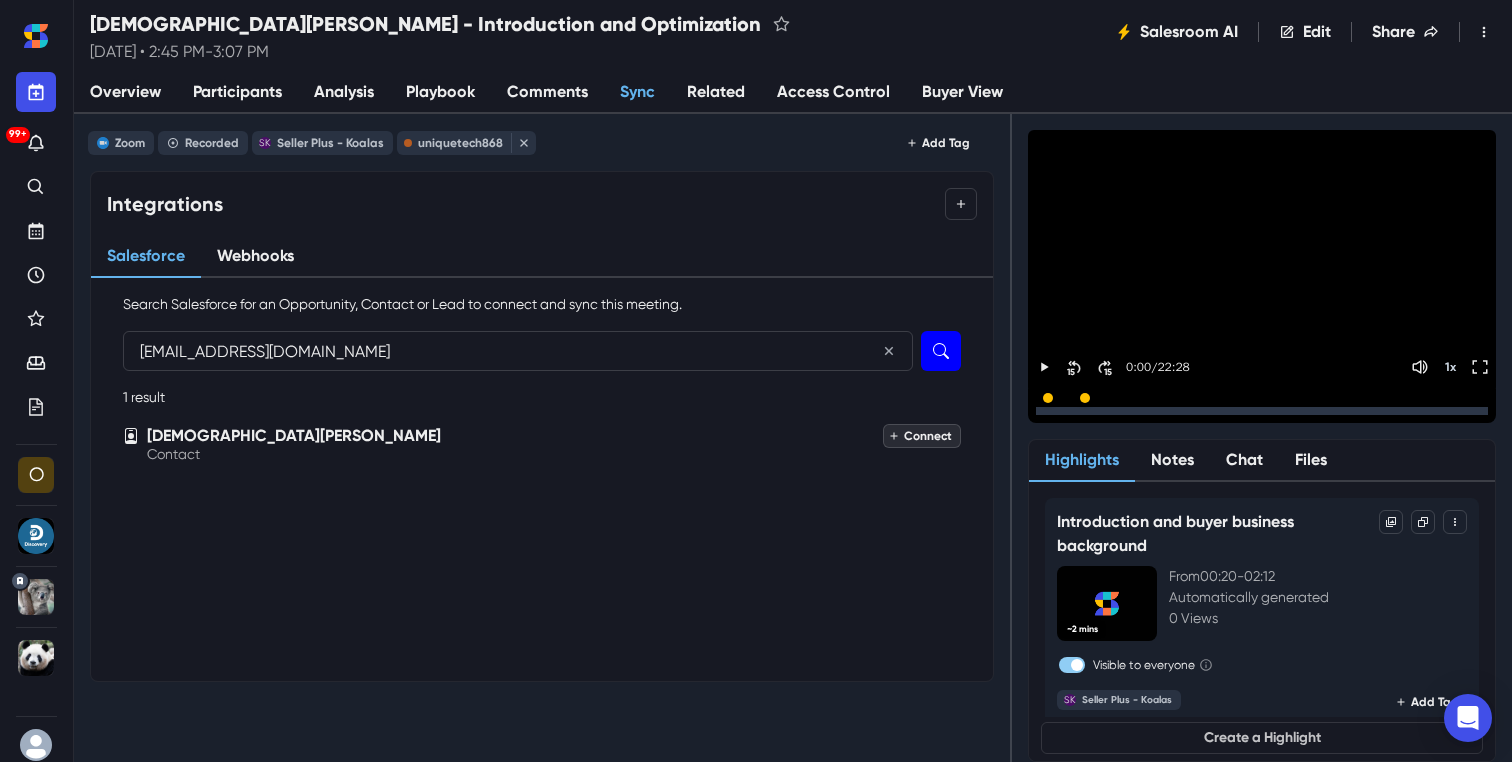click on "Connect" at bounding box center [922, 436] 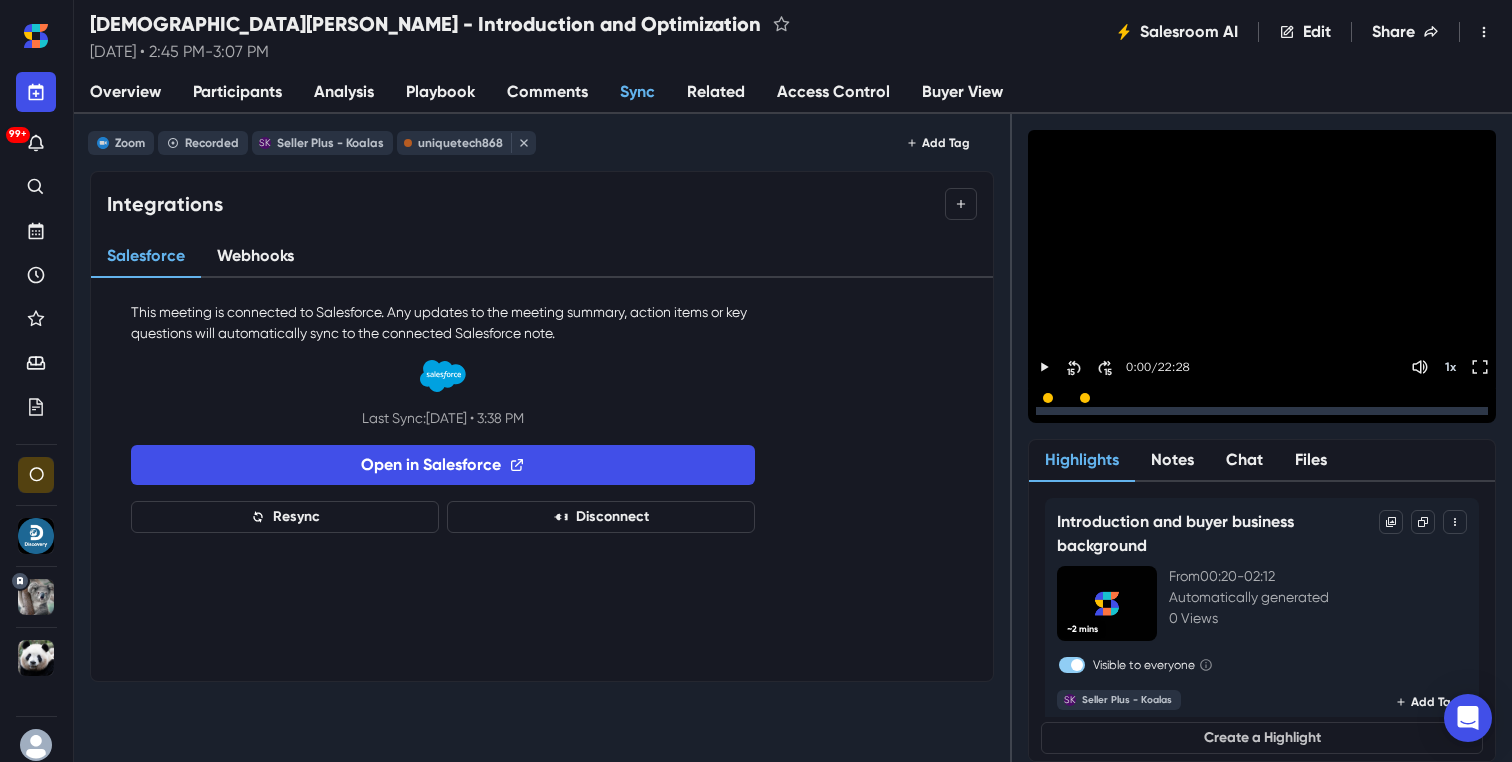 click on "[DEMOGRAPHIC_DATA][PERSON_NAME] - Introduction and Optimization [DATE] • 2:45 PM  -  3:07 PM Salesroom AI Edit Share Downloads Delete Recordings Archive Meeting Reprocess Meeting" at bounding box center (793, 32) 